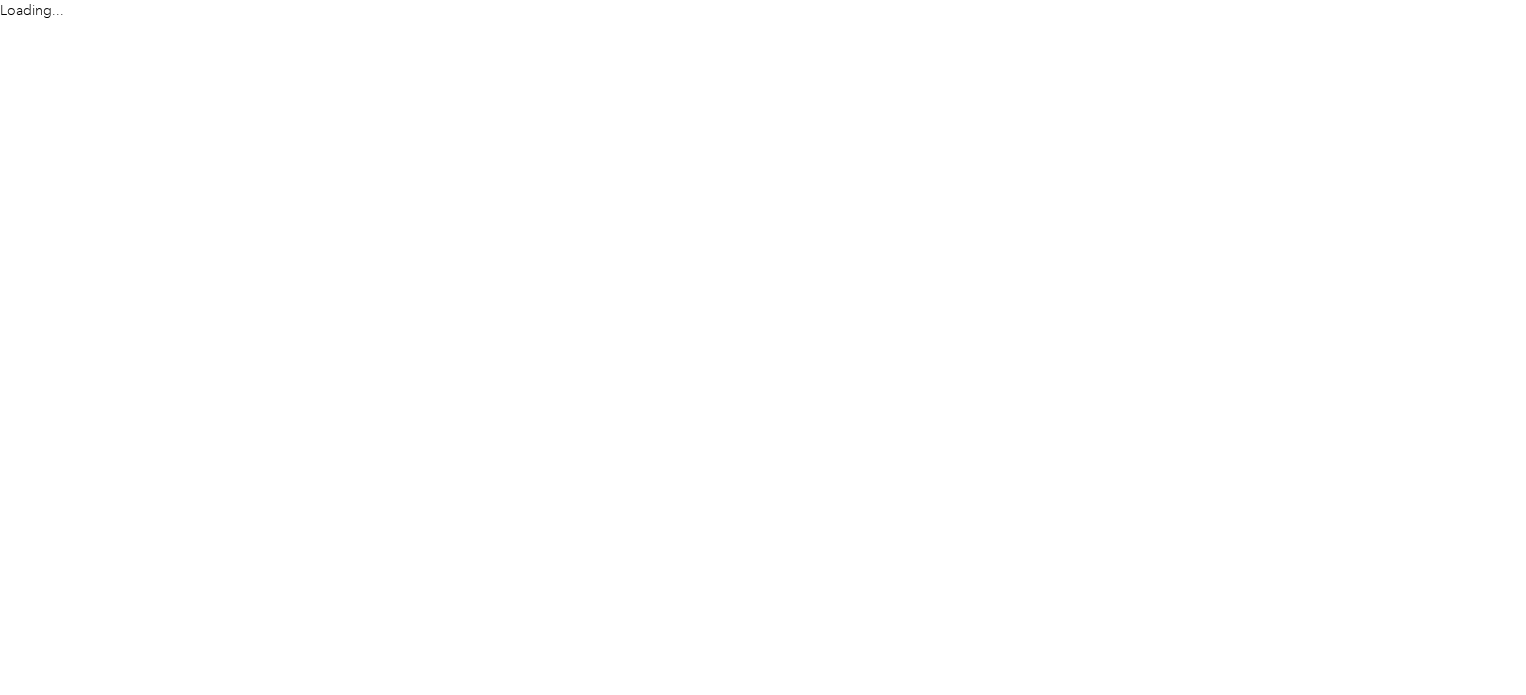 scroll, scrollTop: 0, scrollLeft: 0, axis: both 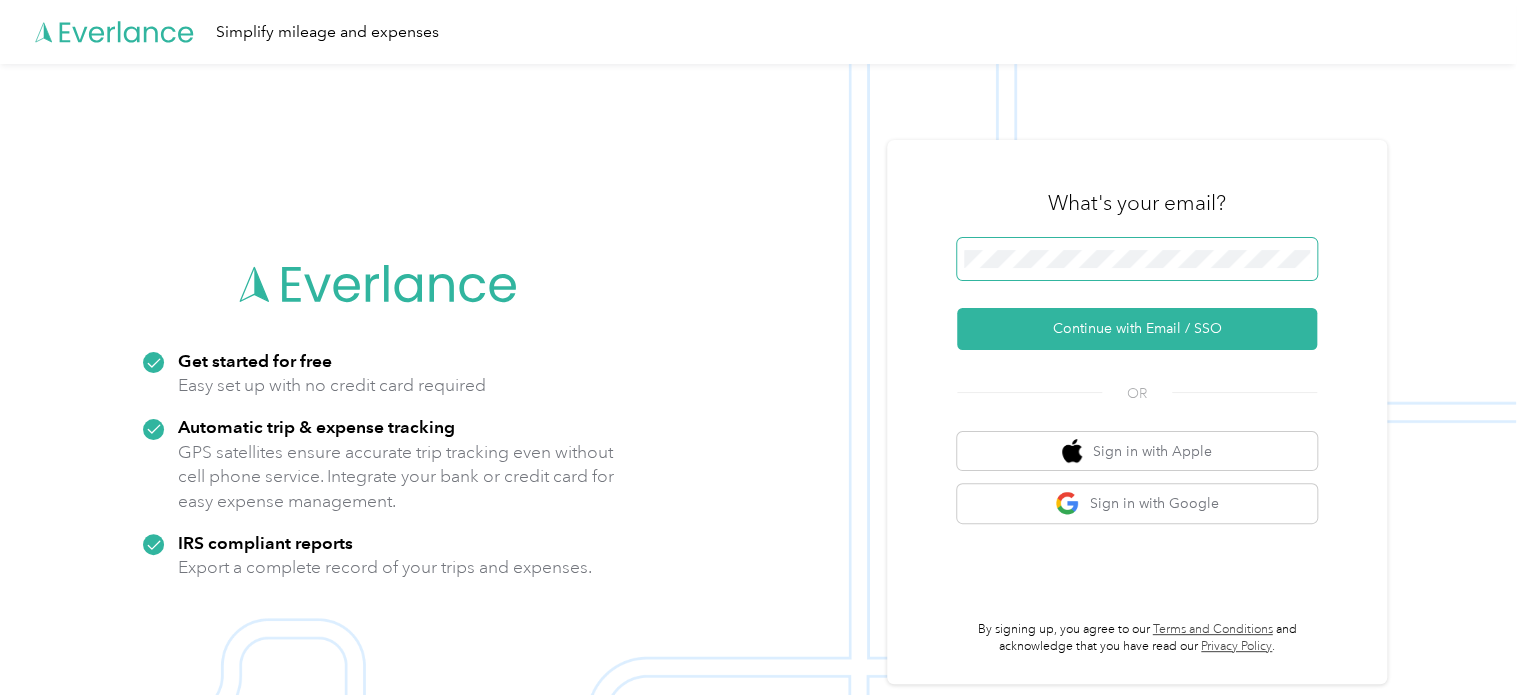 click at bounding box center [1137, 259] 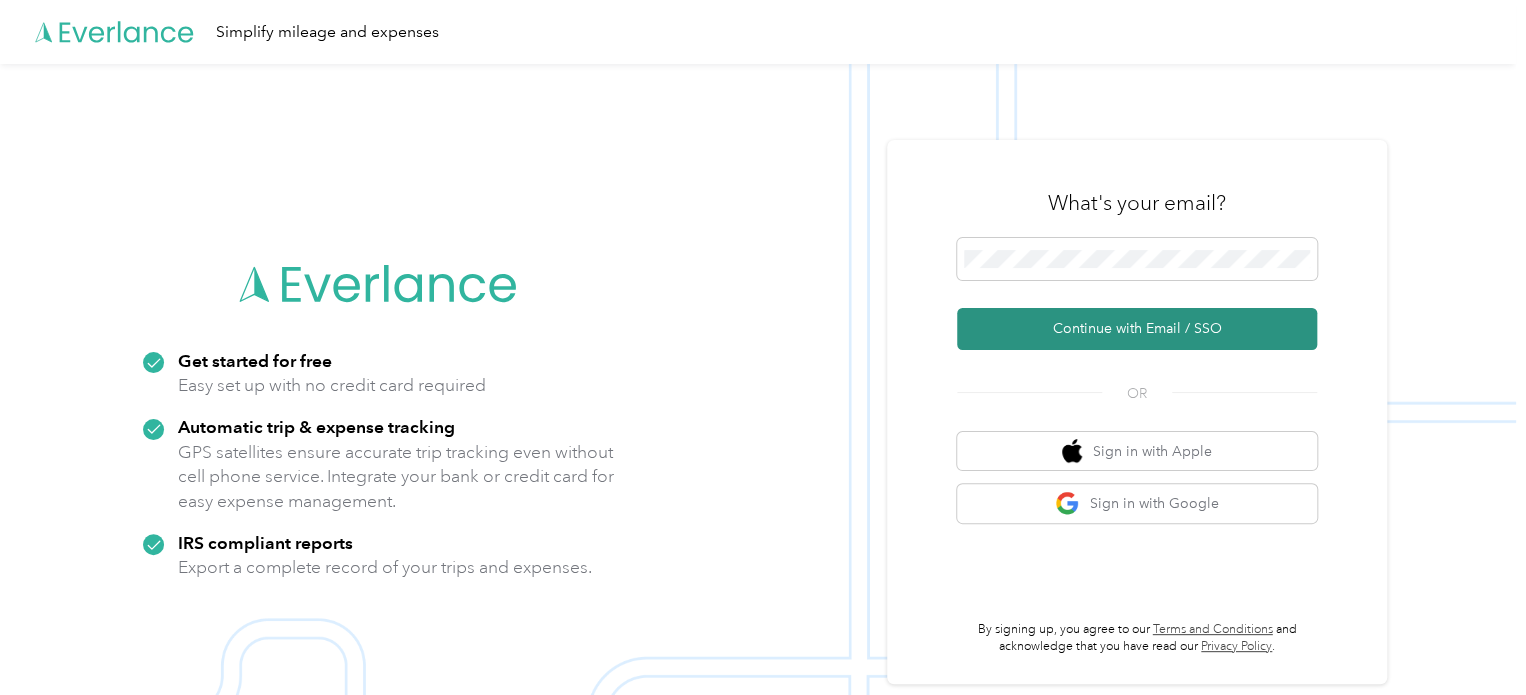 click on "Continue with Email / SSO" at bounding box center (1137, 329) 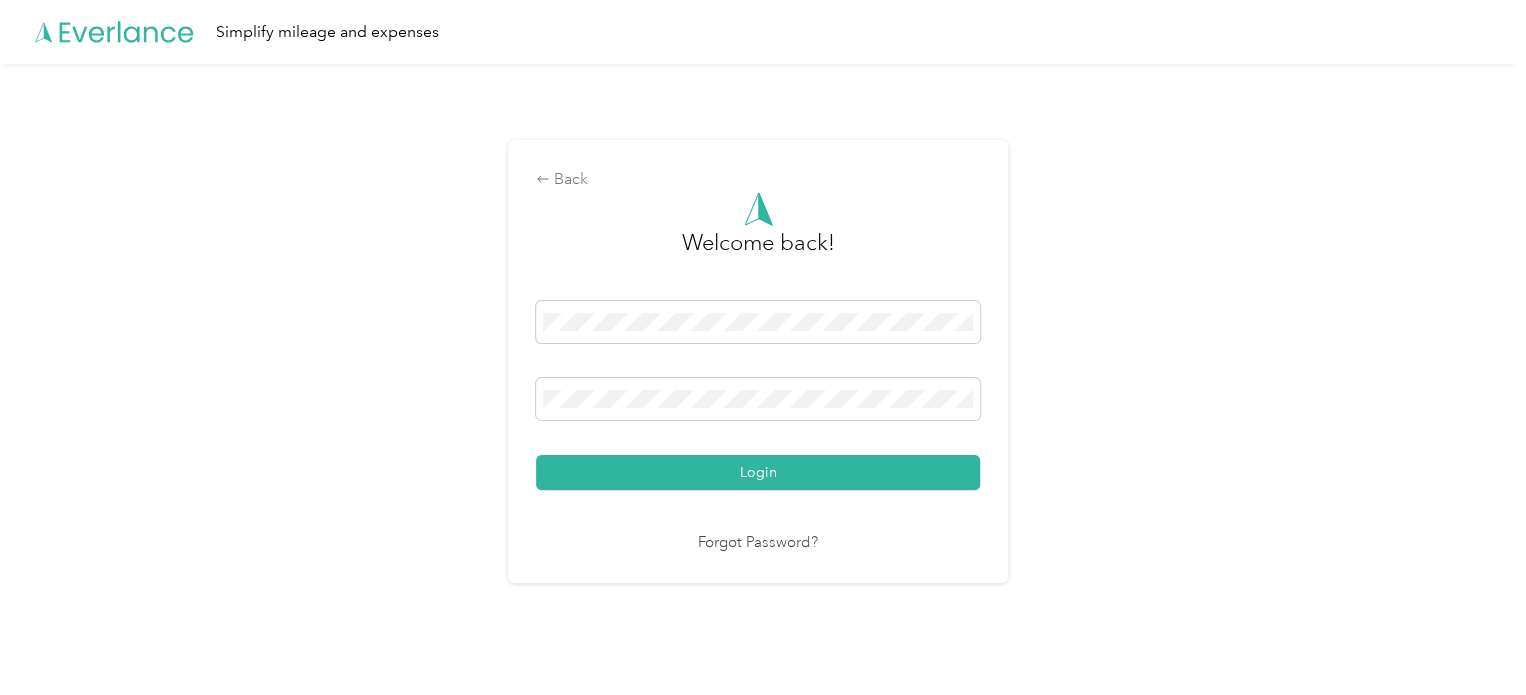 click on "Login" at bounding box center [758, 472] 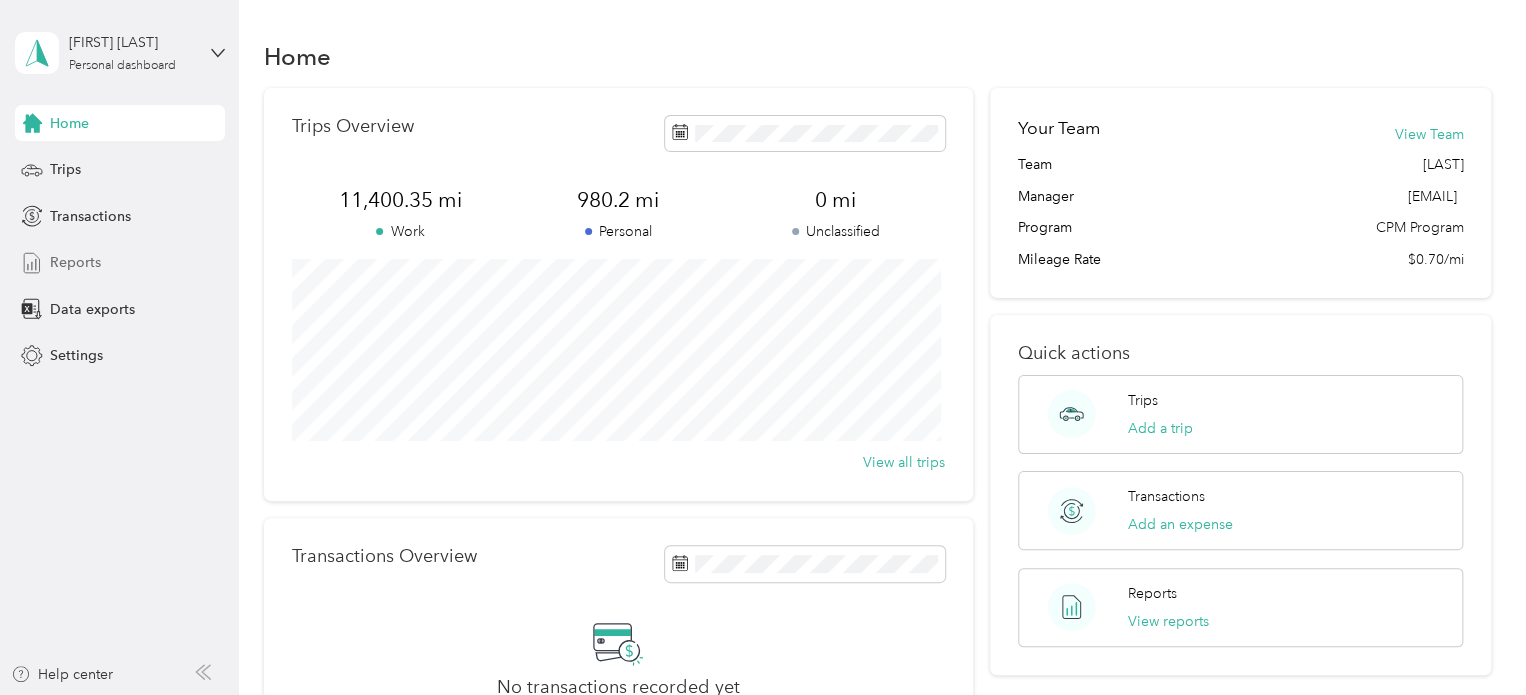 click on "Reports" at bounding box center [75, 262] 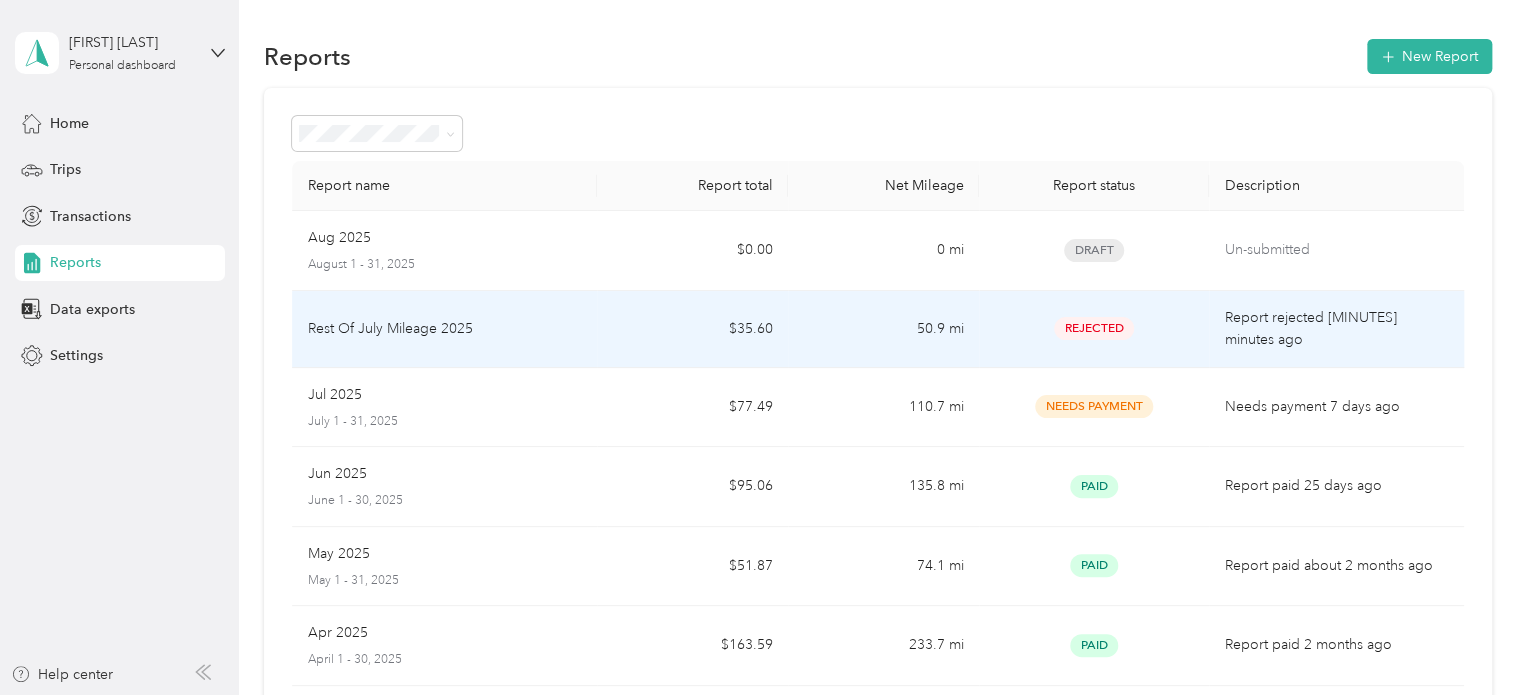 click on "Rest Of July Mileage 2025" at bounding box center (445, 329) 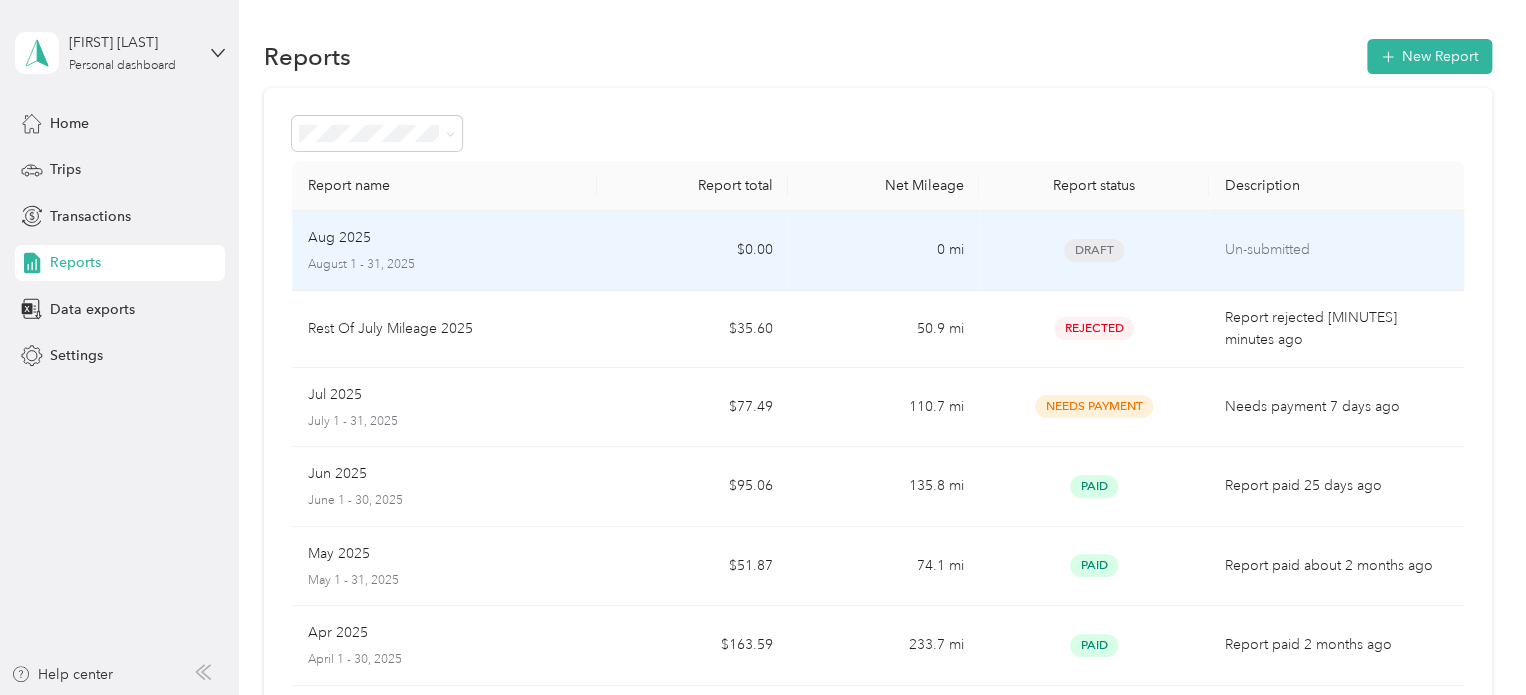 click on "$0.00" at bounding box center (692, 251) 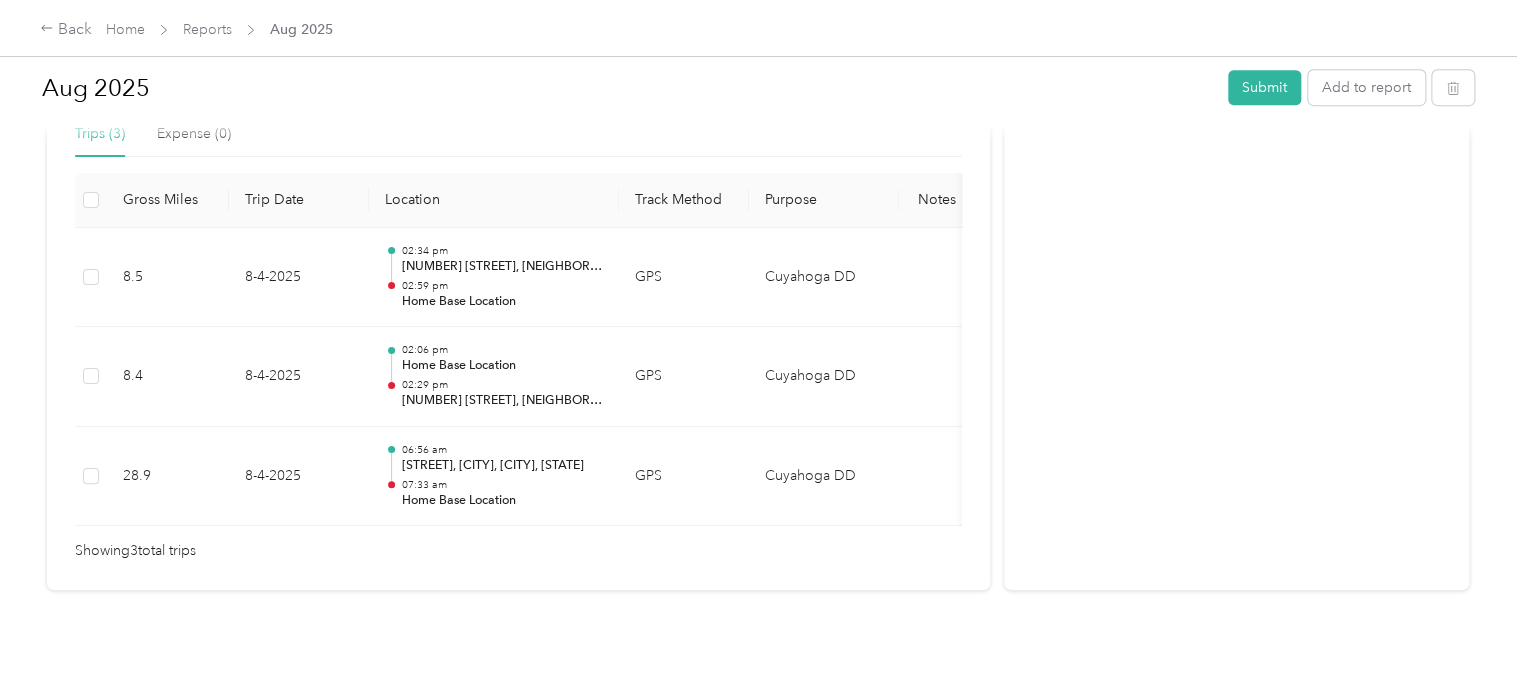 scroll, scrollTop: 0, scrollLeft: 0, axis: both 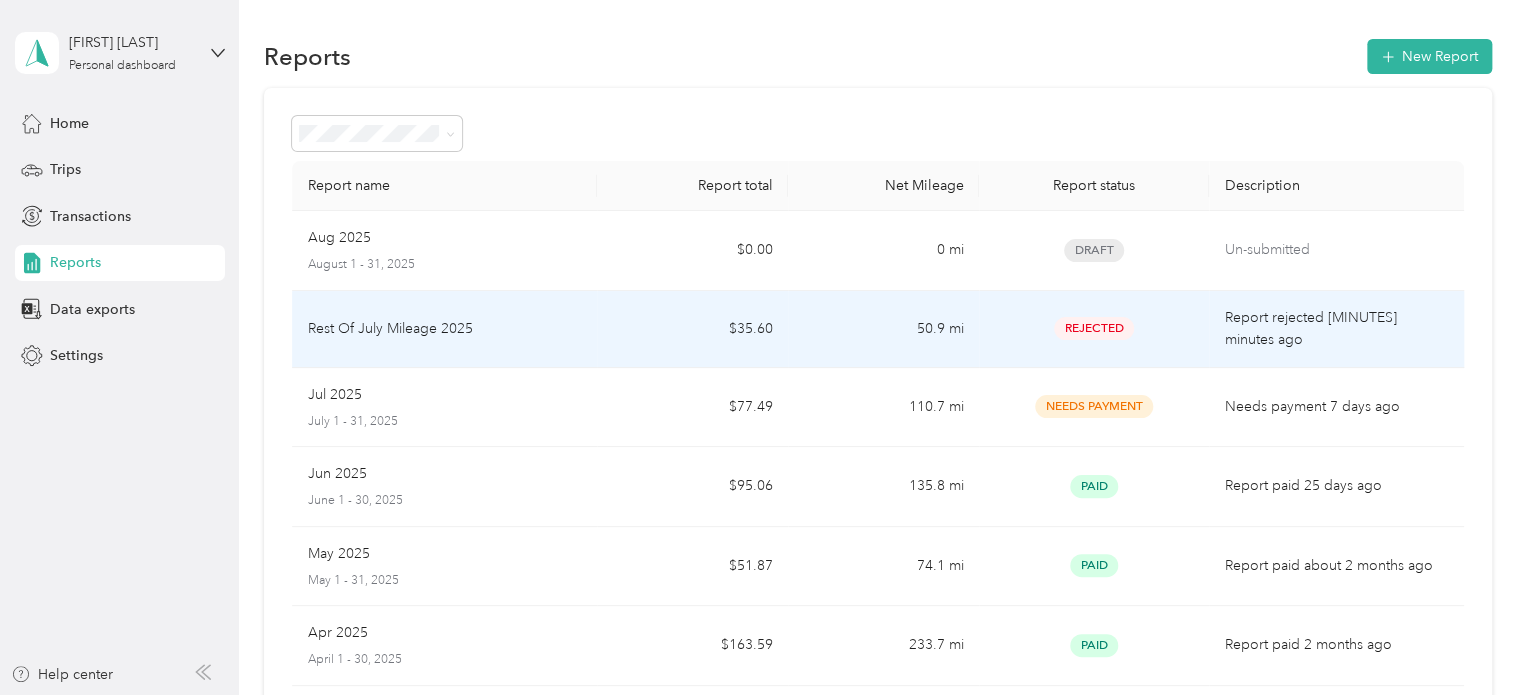 click on "Rest Of July Mileage 2025" at bounding box center (390, 329) 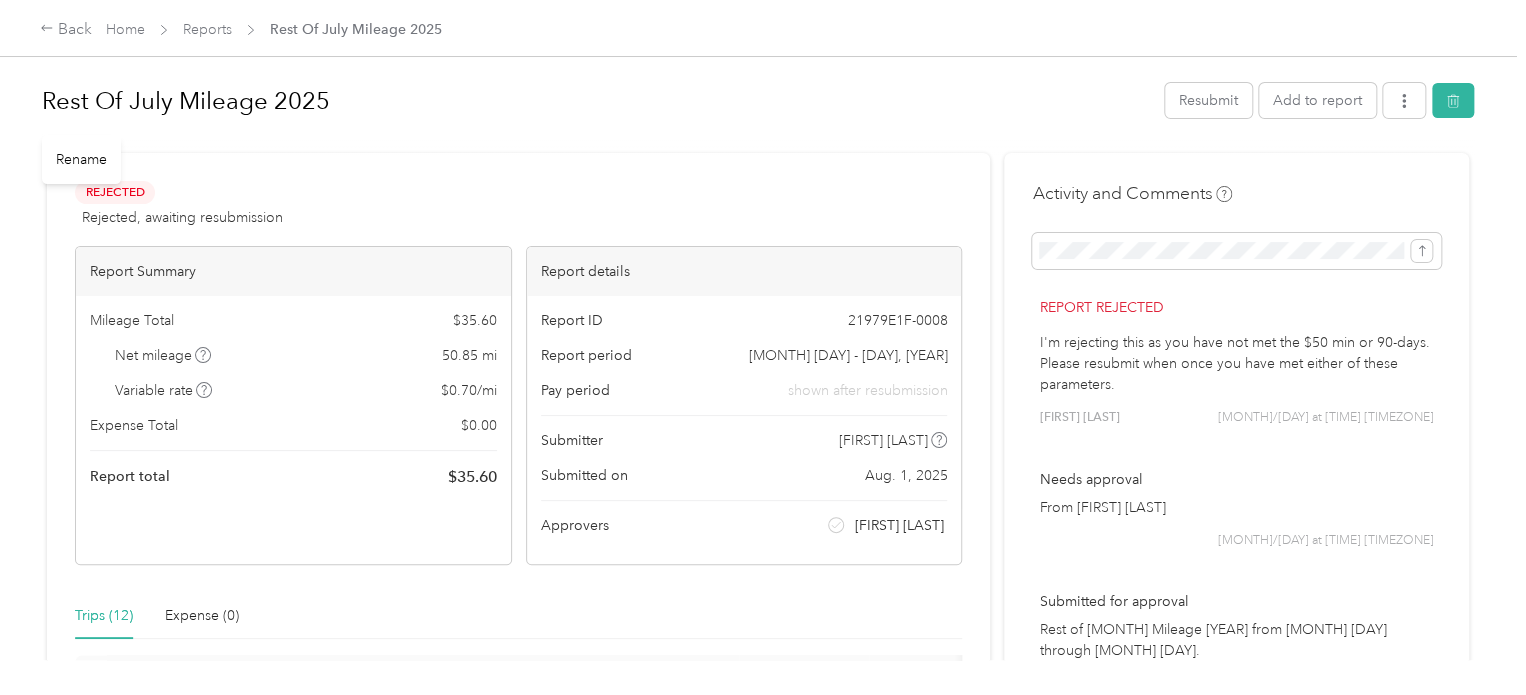 click on "Rename" at bounding box center [81, 159] 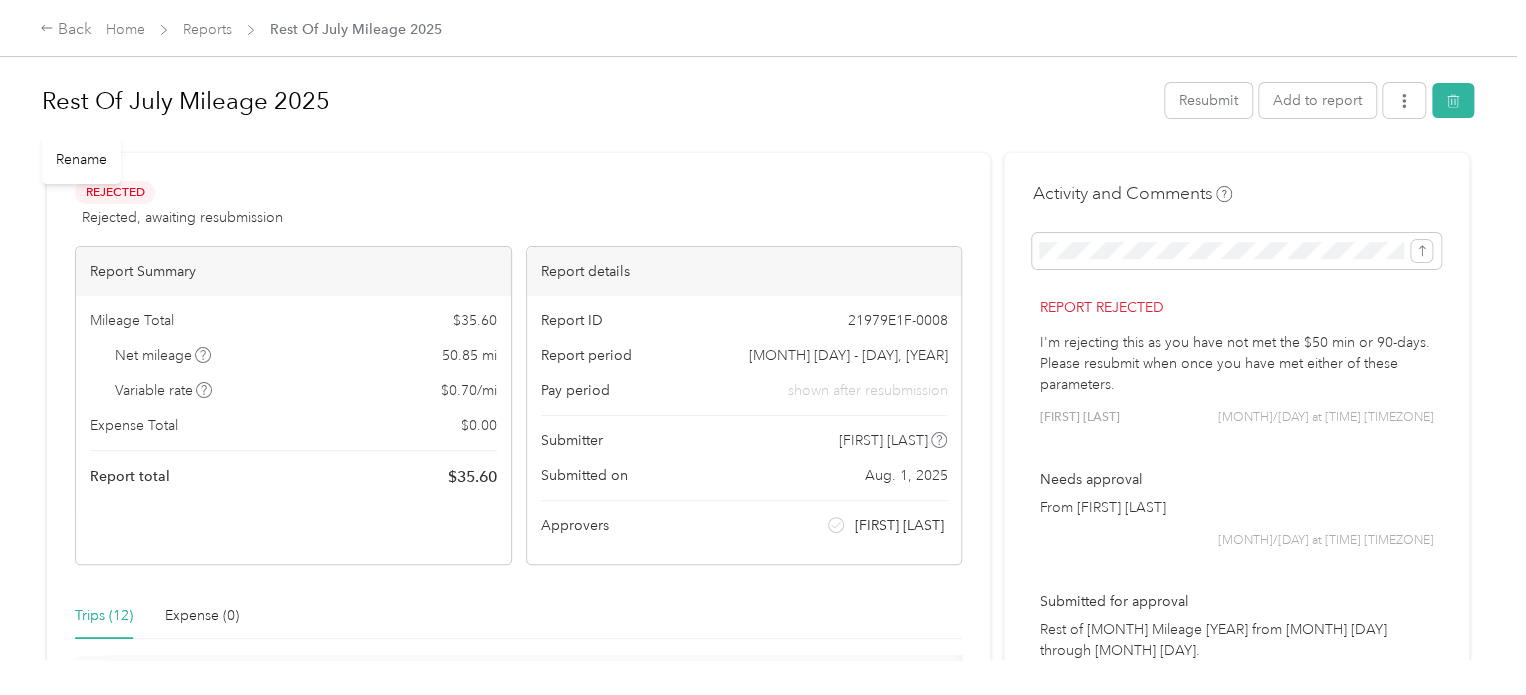click on "Rename" at bounding box center [81, 159] 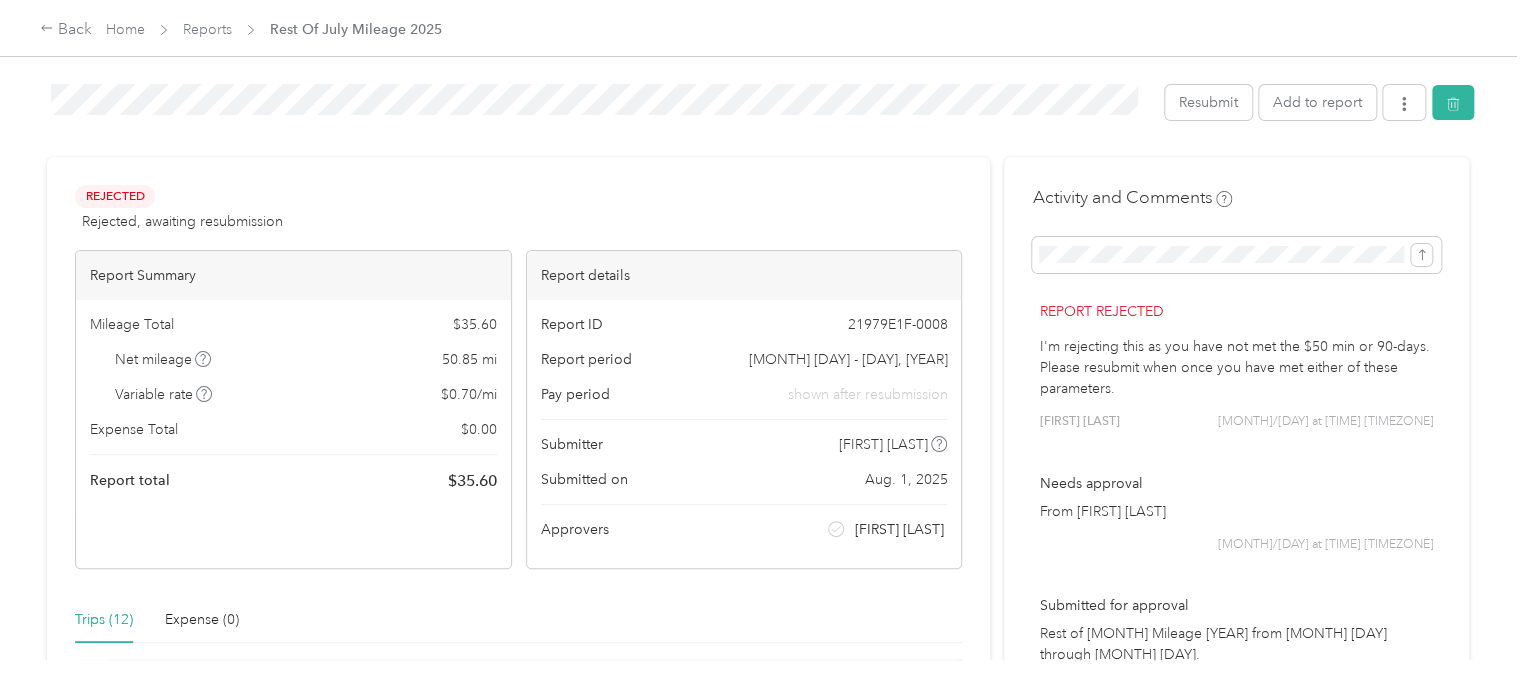 click on "Rejected Rejected, awaiting resubmission View  activity & comments Report Summary Mileage Total $ [AMOUNT] Net mileage   [MILES]   mi Variable rate   $ [RATE] / mi Expense Total $ [AMOUNT] Report total $ [AMOUNT] Report details Report ID [REPORT_ID] Report period [MONTH] [DAY] - [DAY], [YEAR] Pay period shown after resubmission Submitter [FIRST] [LAST] Submitted on [MONTH]. [DAY], [YEAR] Approvers [FIRST] [LAST] Trips ([COUNT]) Expense ([COUNT]) Gross Miles Trip Date Value Location Track Method Purpose Notes Tags                     [MILES] [MONTH]-[DAY]-[YEAR] $[AMOUNT] [TIME] [LOCATION_NAME]  [TIME] [LOCATION_NAME]  GPS Cuyahoga DD - [MILES] [MONTH]-[DAY]-[YEAR] $[AMOUNT] [TIME] [LOCATION_NAME]  [TIME] [LOCATION_NAME]  GPS Cuyahoga DD - [MILES] [MONTH]-[YEAR]-[YEAR] $[AMOUNT] [TIME] [LOCATION_NAME]  [TIME] [LOCATION_NAME]  GPS Cuyahoga DD - [MILES] [MONTH]-[YEAR]-[YEAR] $[AMOUNT] [TIME] [LOCATION_NAME]  [TIME] [LOCATION_NAME]  GPS Cuyahoga DD - [MILES] [MONTH]-[YEAR]-[YEAR] $[AMOUNT] [TIME] [LOCATION_NAME]  [TIME] [LOCATION_NAME]  Manual Cuyahoga DD - [MILES] [MONTH]-[YEAR]-[YEAR] $[AMOUNT] [TIME] [LOCATION_NAME]  [TIME] [LOCATION_NAME]  GPS Cuyahoga DD - [MILES] $[AMOUNT]" at bounding box center (518, 1064) 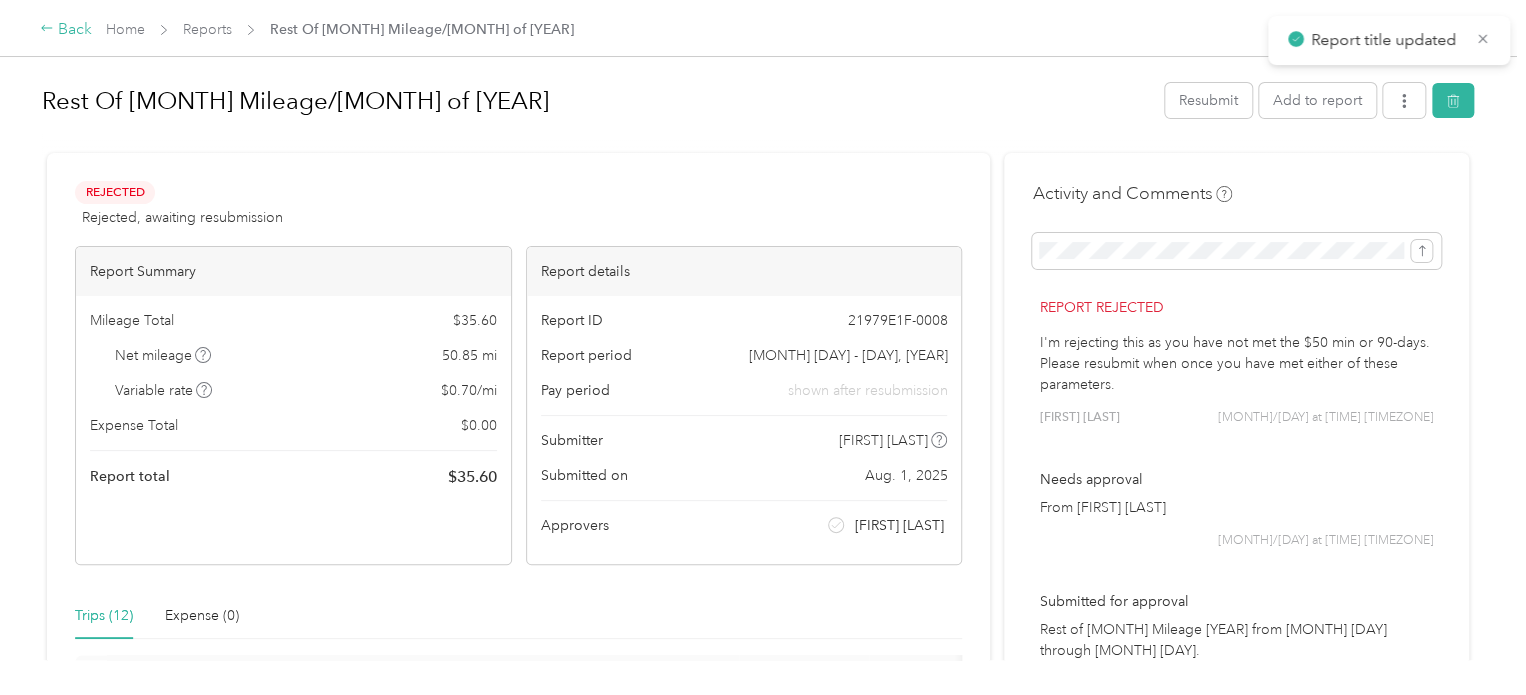 click 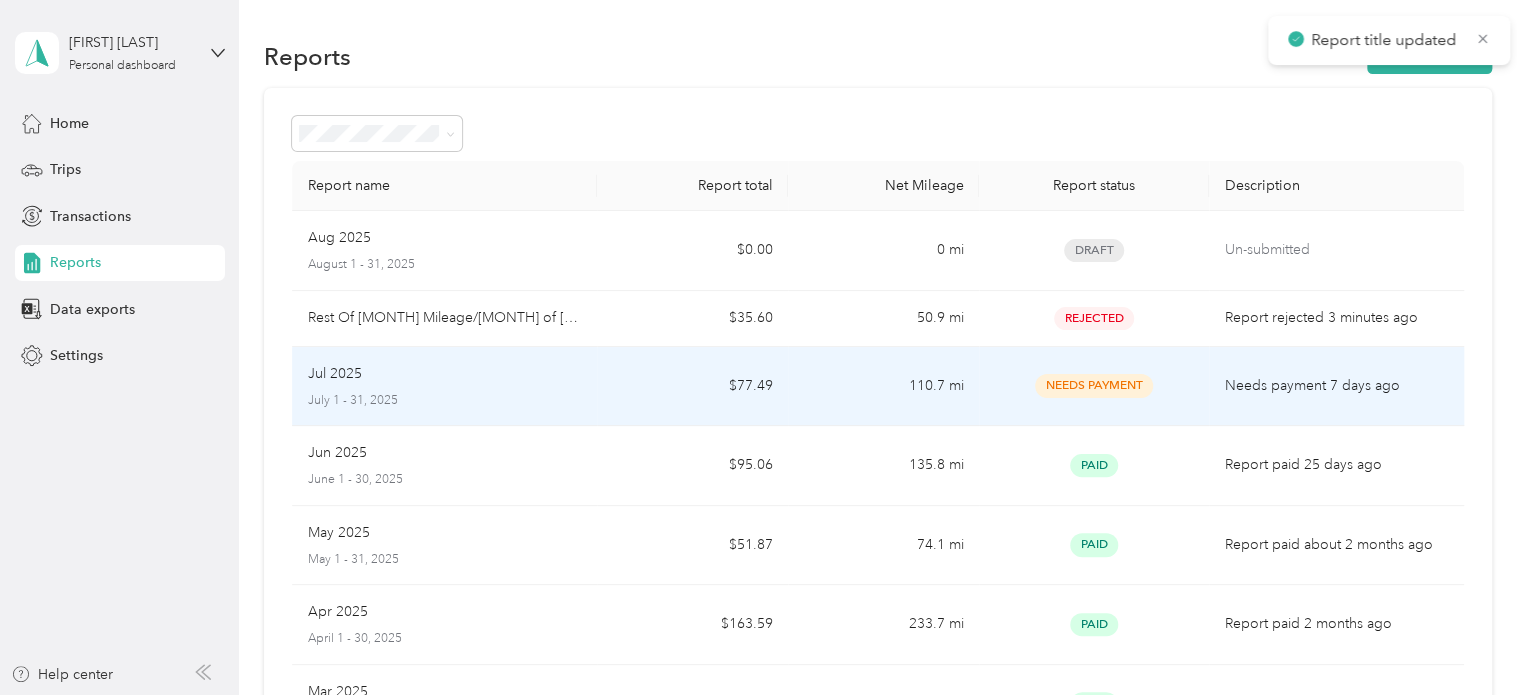 click on "July 1 - 31, 2025" at bounding box center (445, 401) 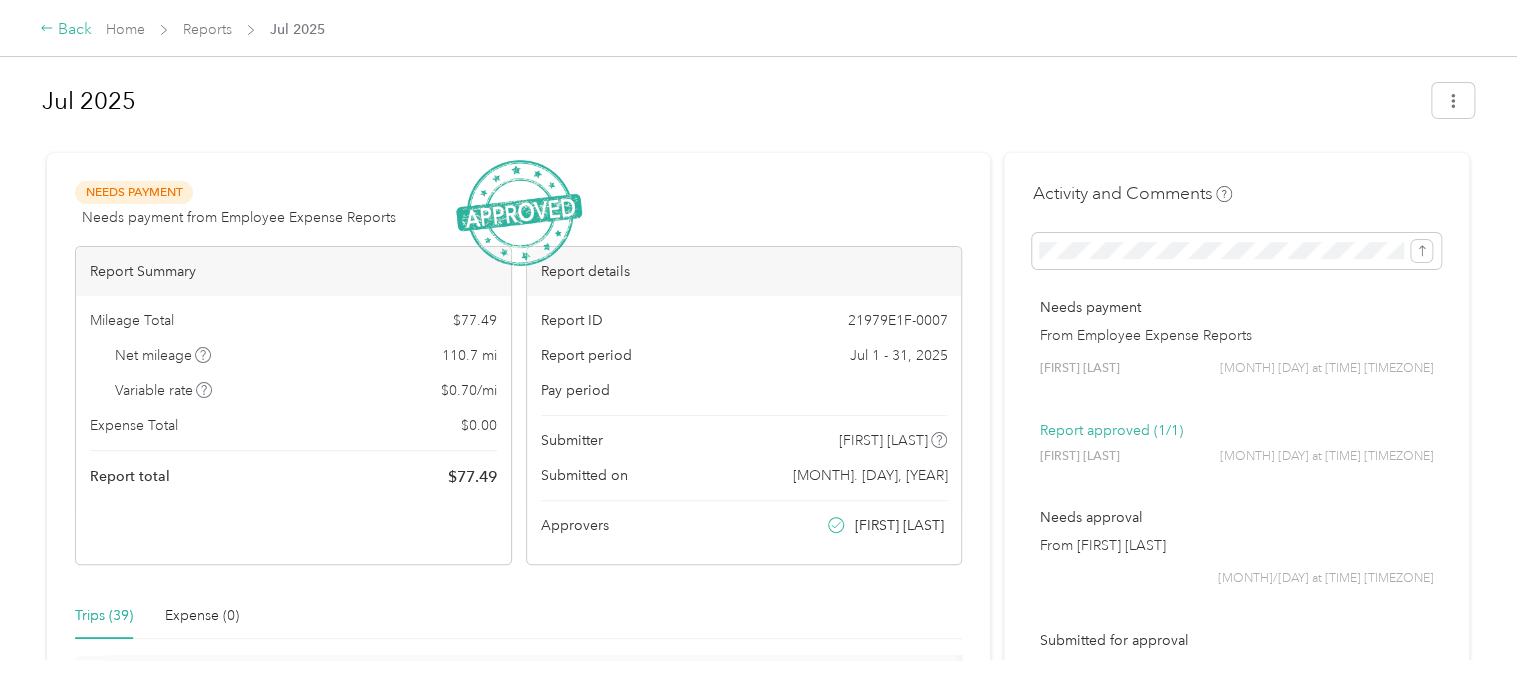 click on "Back" at bounding box center [66, 30] 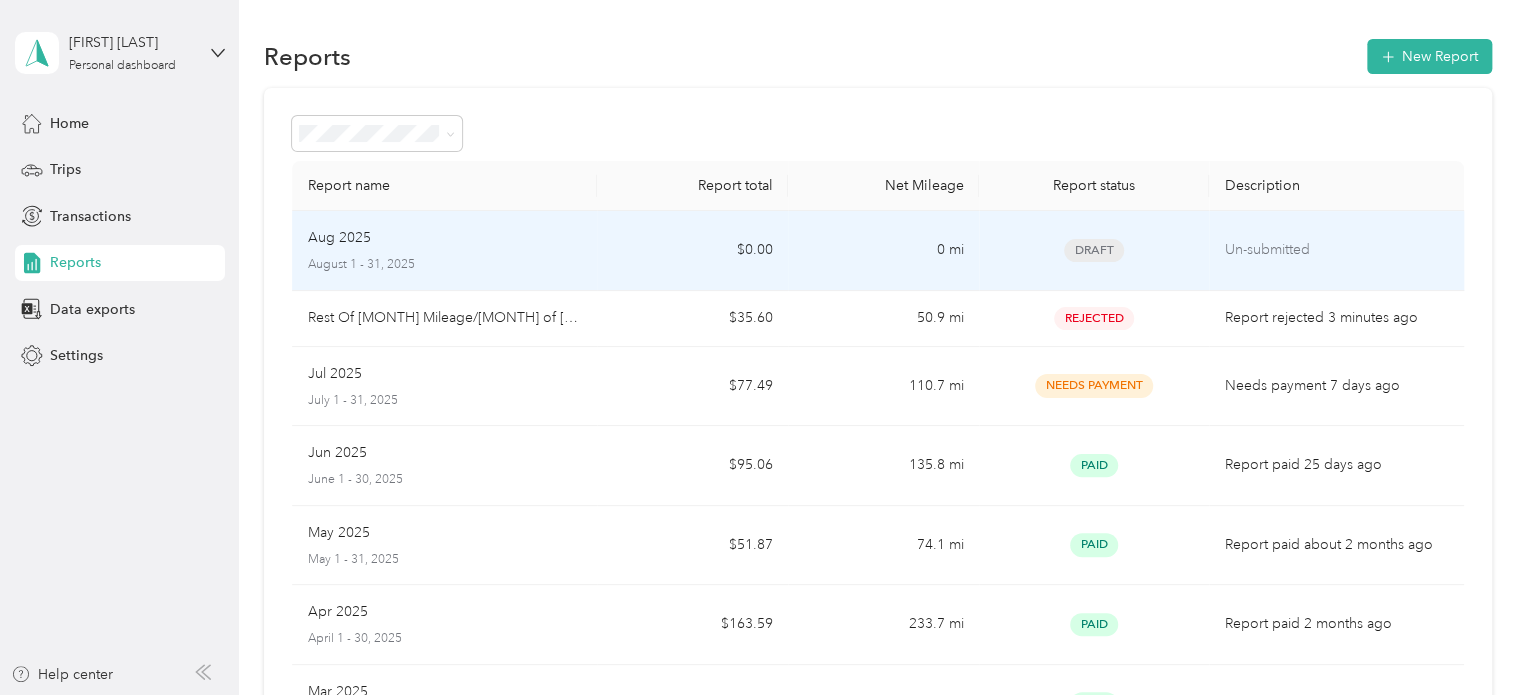 click on "August 1 - 31, 2025" at bounding box center [445, 265] 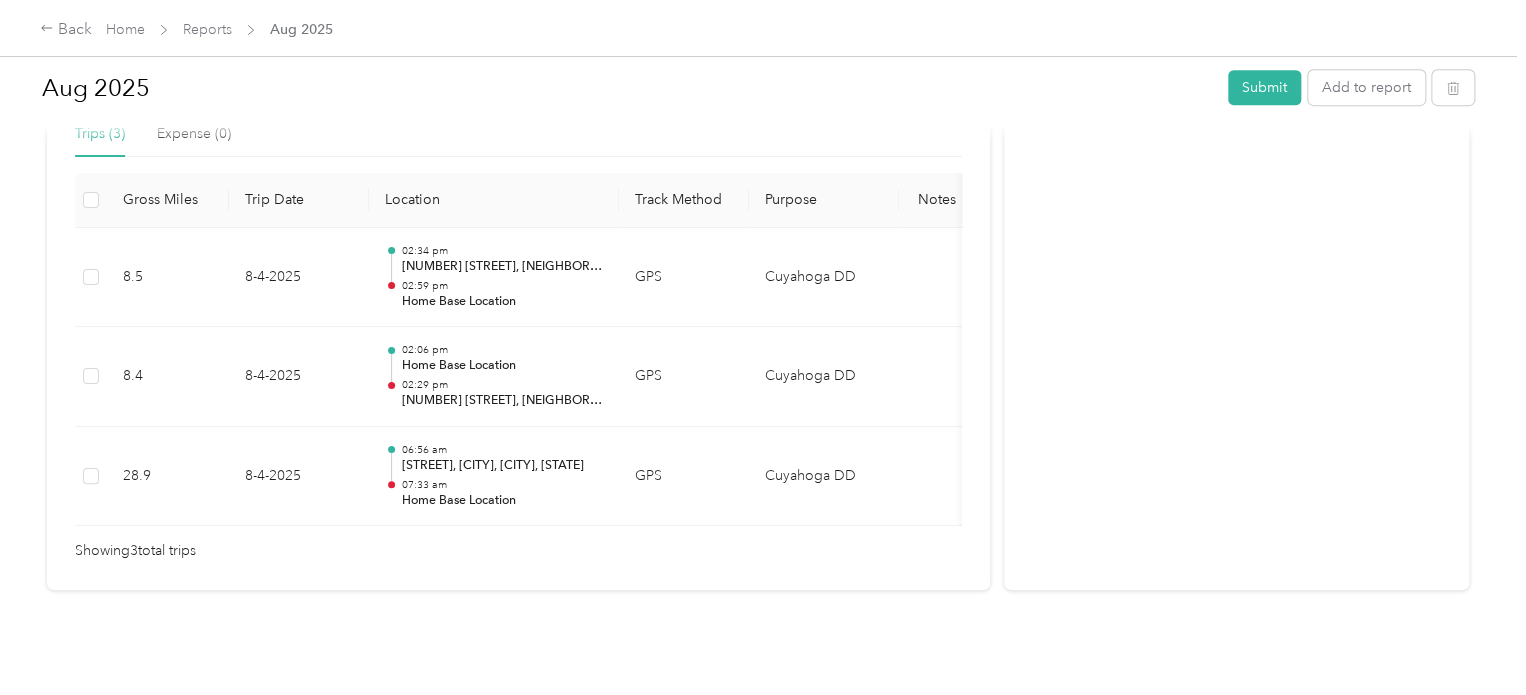 scroll, scrollTop: 510, scrollLeft: 0, axis: vertical 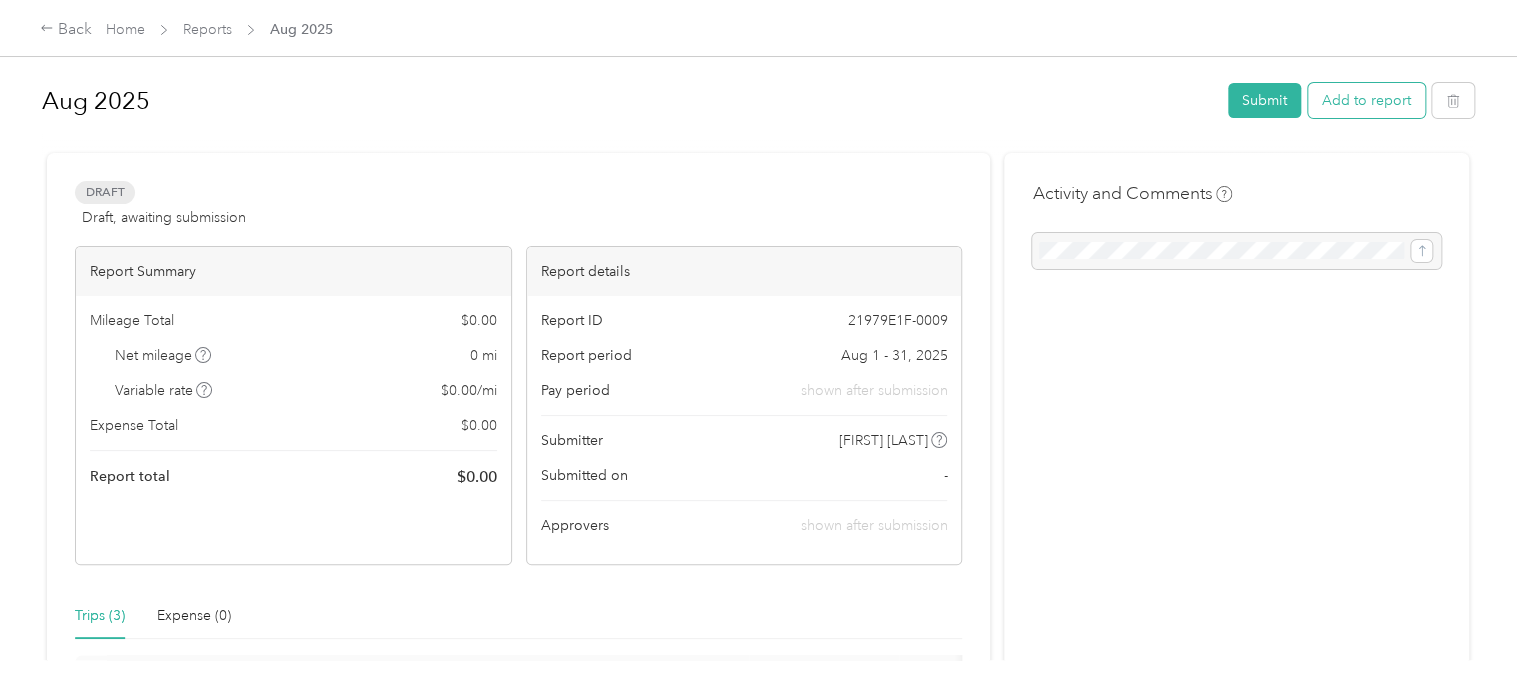 click on "Add to report" at bounding box center (1366, 100) 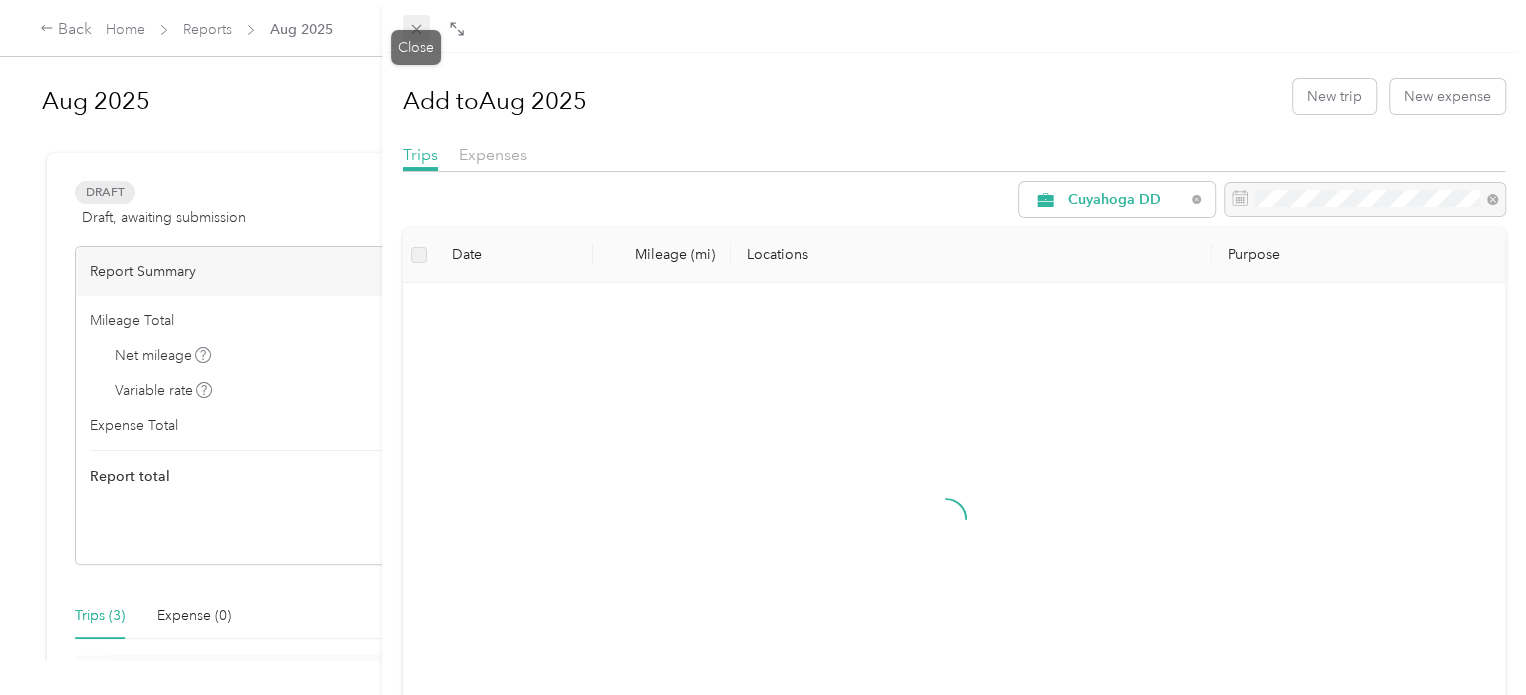 click 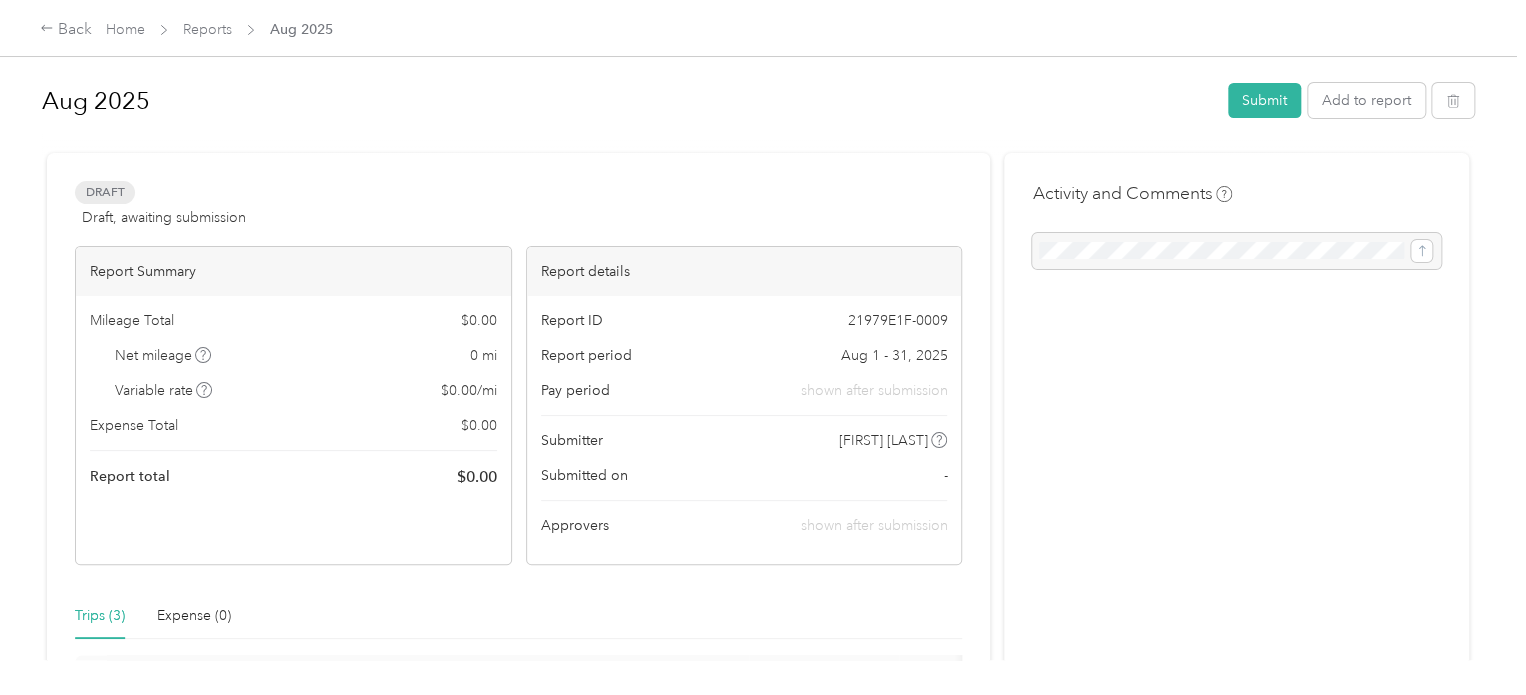 scroll, scrollTop: 508, scrollLeft: 0, axis: vertical 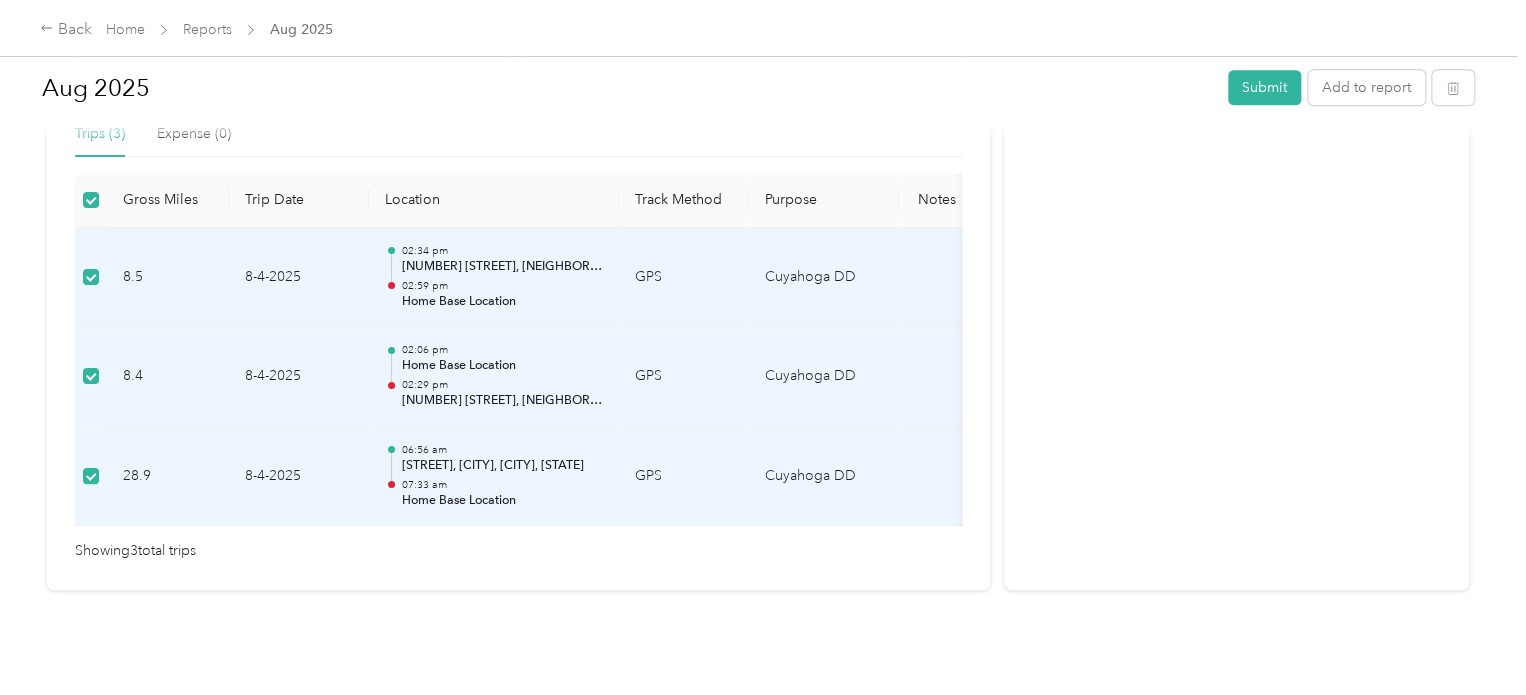 click on "Draft Draft, awaiting submission View  activity & comments Report Summary Mileage Total $ [AMOUNT] Net mileage   [MILES]   mi Variable rate   $ [RATE] / mi Expense Total $ [AMOUNT] Report total $ [AMOUNT] Report details Report ID [REPORT_ID] Report period [MONTH] [DAY] - [DAY], [YEAR] Pay period shown after submission Submitter [FIRST] [LAST] Submitted on - Approvers shown after submission Trips ([COUNT]) Expense ([COUNT]) Gross Miles Trip Date Location Track Method Purpose Notes Tags                   [MILES] [MONTH]-[DAY]-[YEAR] [TIME] [NUMBER] [STREET], [NEIGHBORHOOD], [CITY], [STATE] [TIME] [LOCATION_NAME]  GPS Cuyahoga DD - [MILES] [MONTH]-[DAY]-[YEAR] [TIME] [LOCATION_NAME]  [TIME] [NUMBER] [STREET], [NEIGHBORHOOD], [CITY], [STATE] GPS Cuyahoga DD - [MILES] [MONTH]-[DAY]-[YEAR] [TIME] [STREET], [CITY], [CITY] [TIME] [LOCATION_NAME]  GPS Cuyahoga DD - Showing  [COUNT]  total trips" at bounding box center [518, 131] 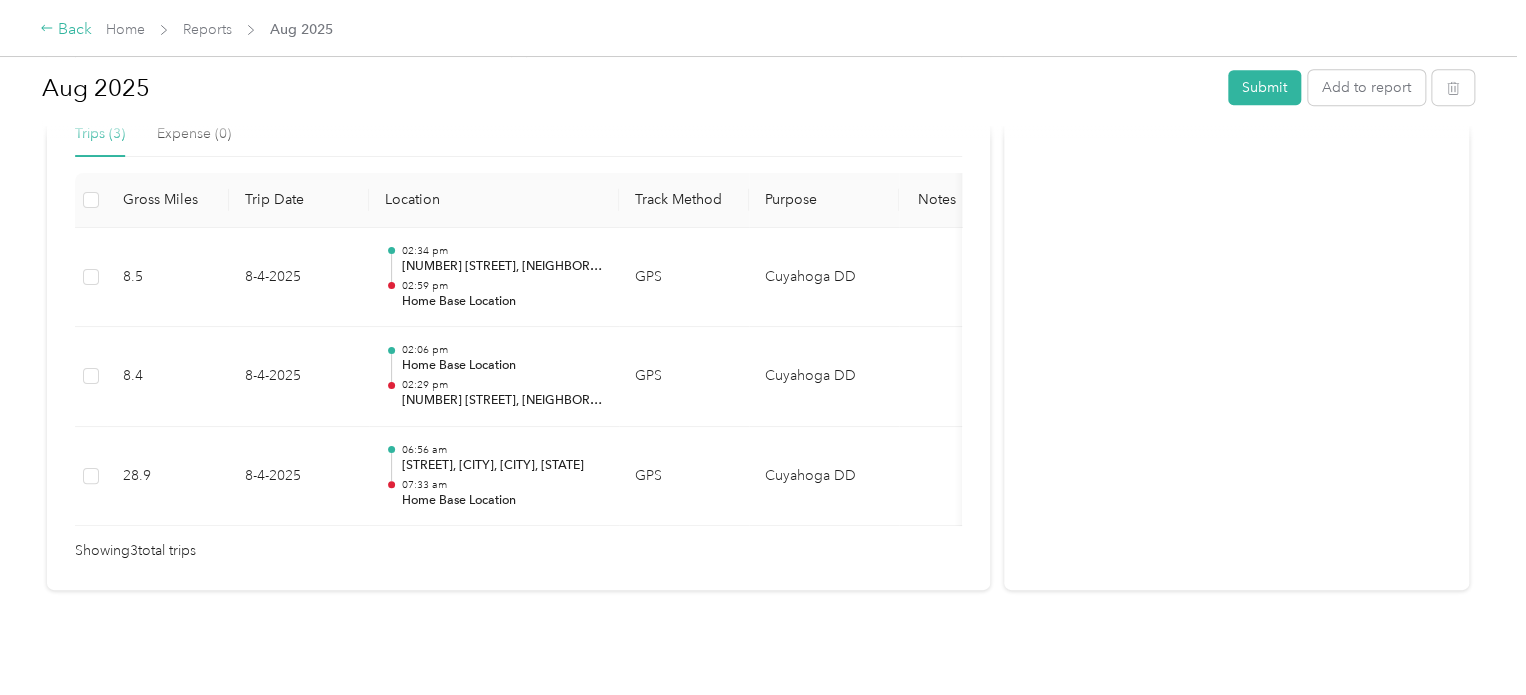 click on "Back" at bounding box center [66, 30] 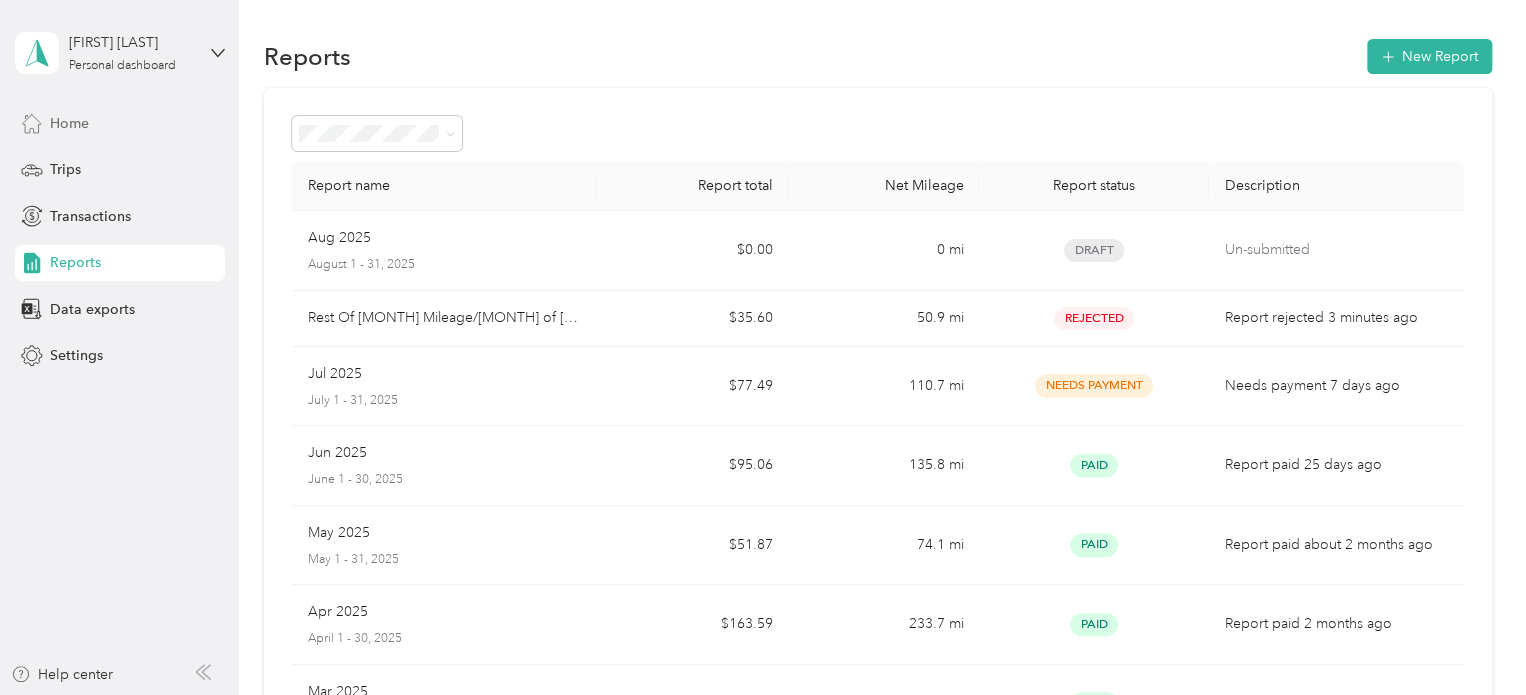 click on "Home" at bounding box center [120, 123] 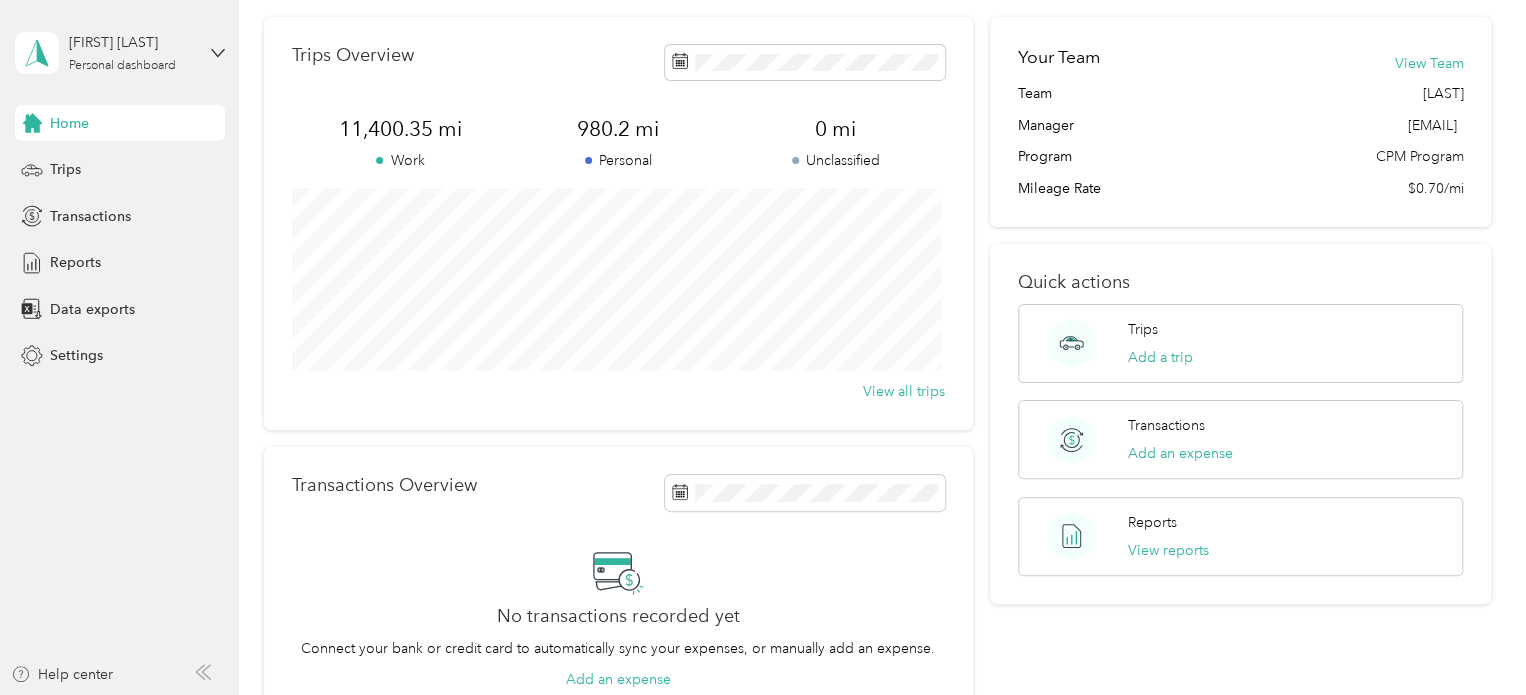 scroll, scrollTop: 78, scrollLeft: 0, axis: vertical 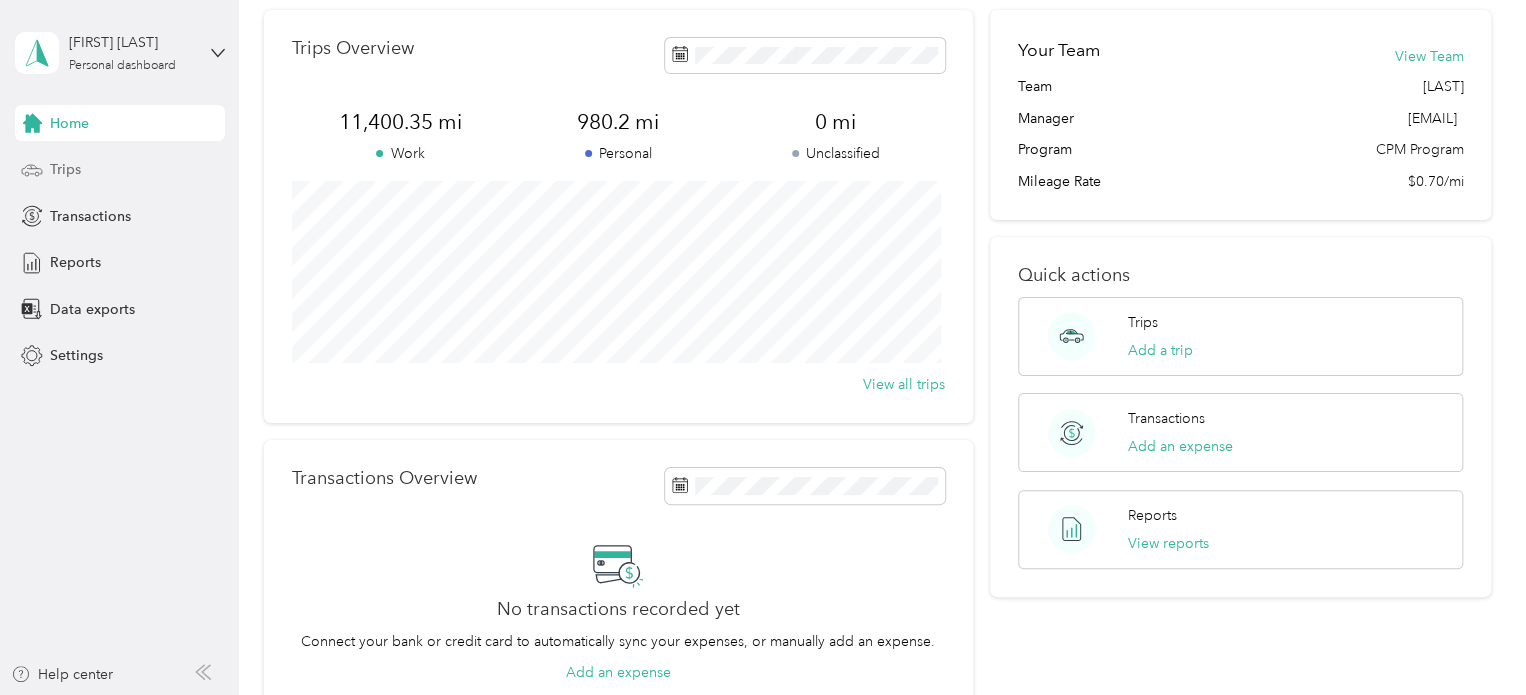 click on "Trips" at bounding box center (120, 170) 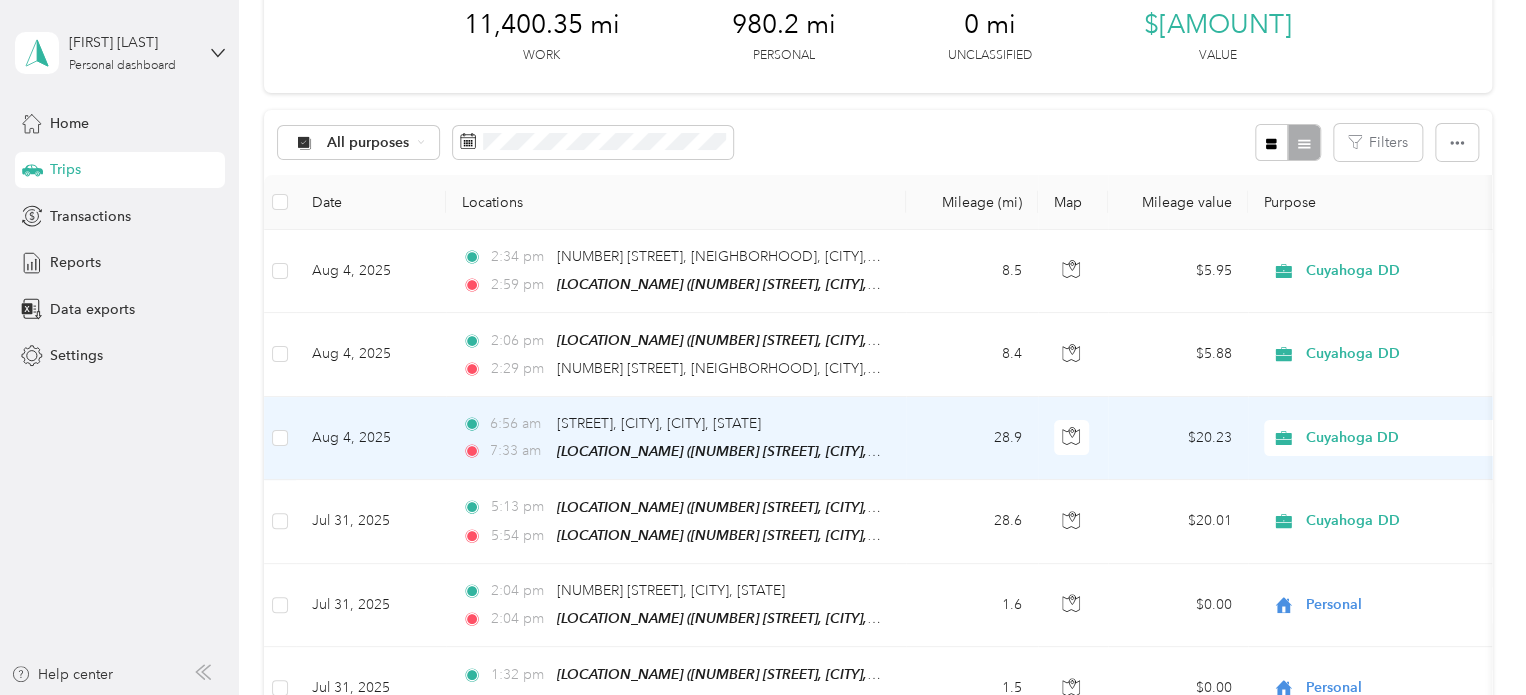 scroll, scrollTop: 167, scrollLeft: 0, axis: vertical 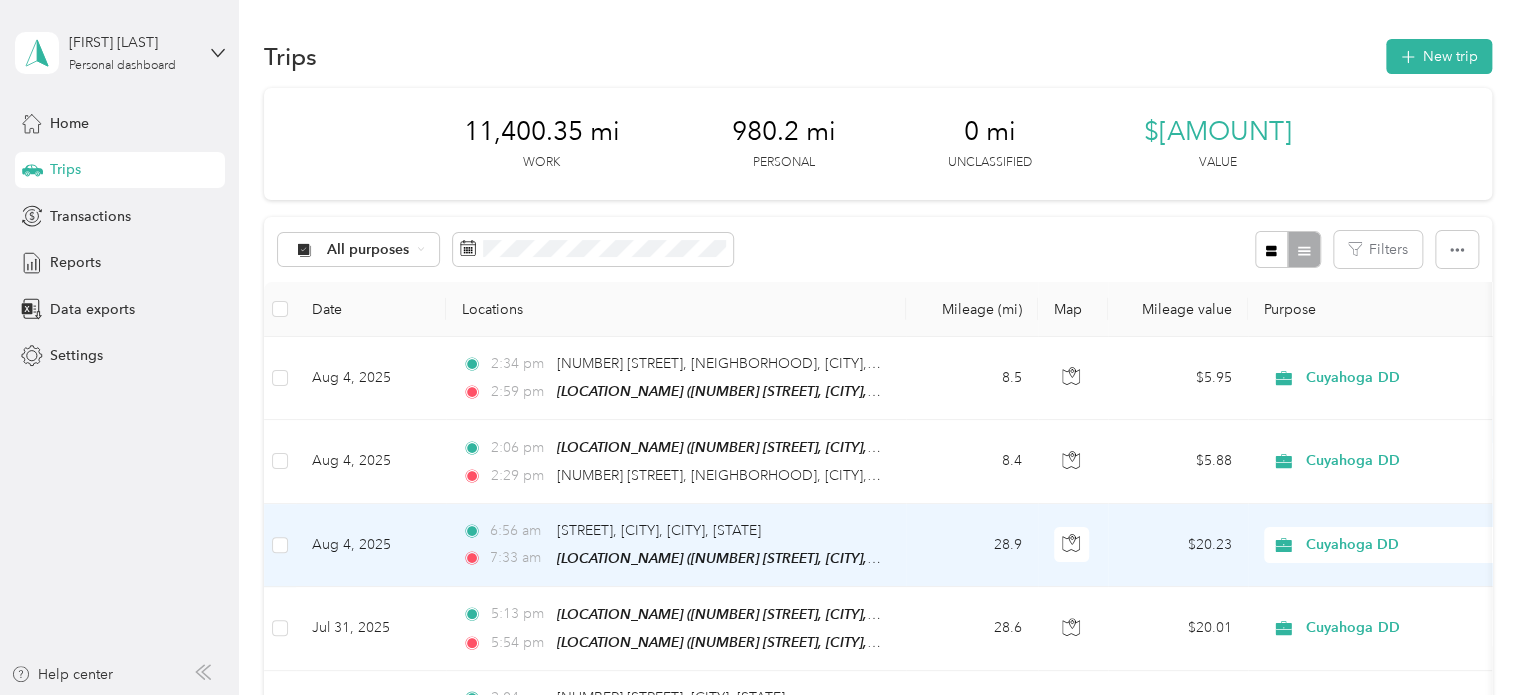 click on "28.9" at bounding box center (972, 545) 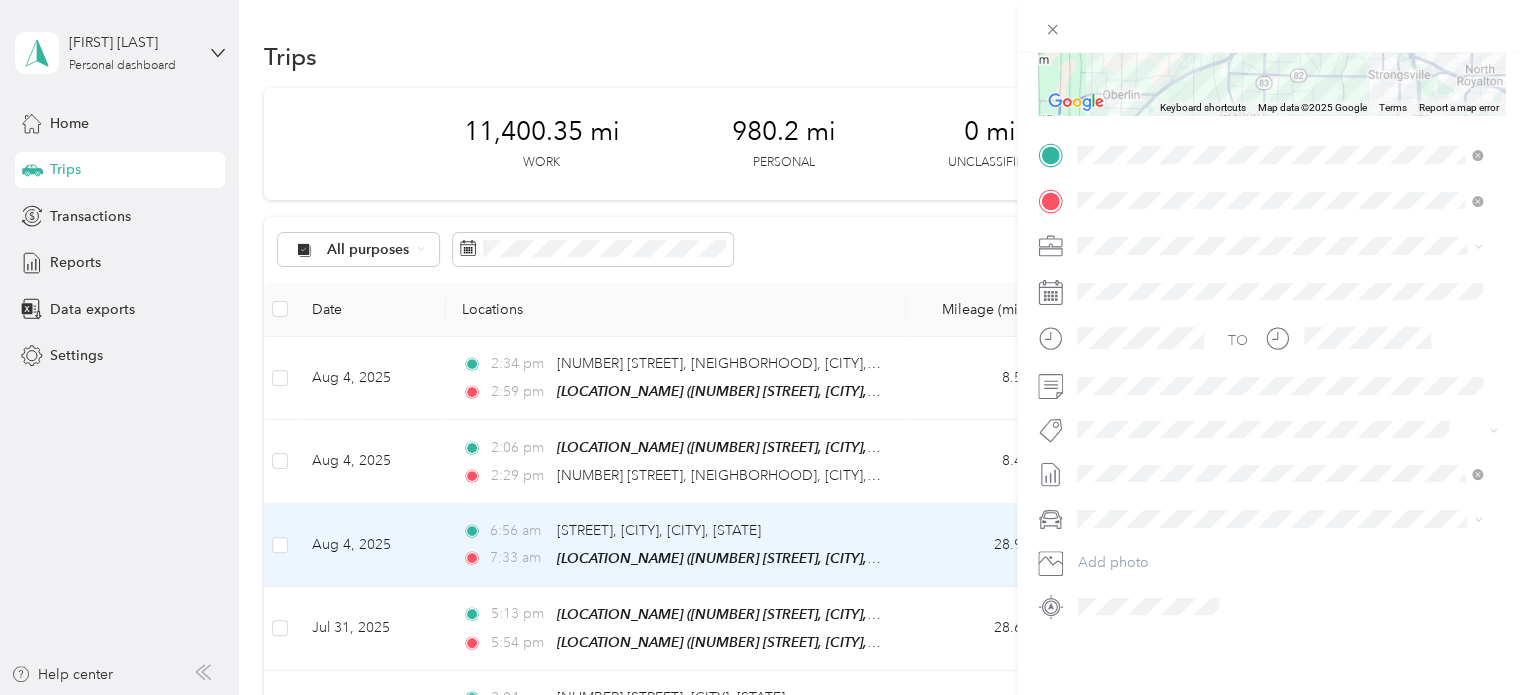 scroll, scrollTop: 353, scrollLeft: 0, axis: vertical 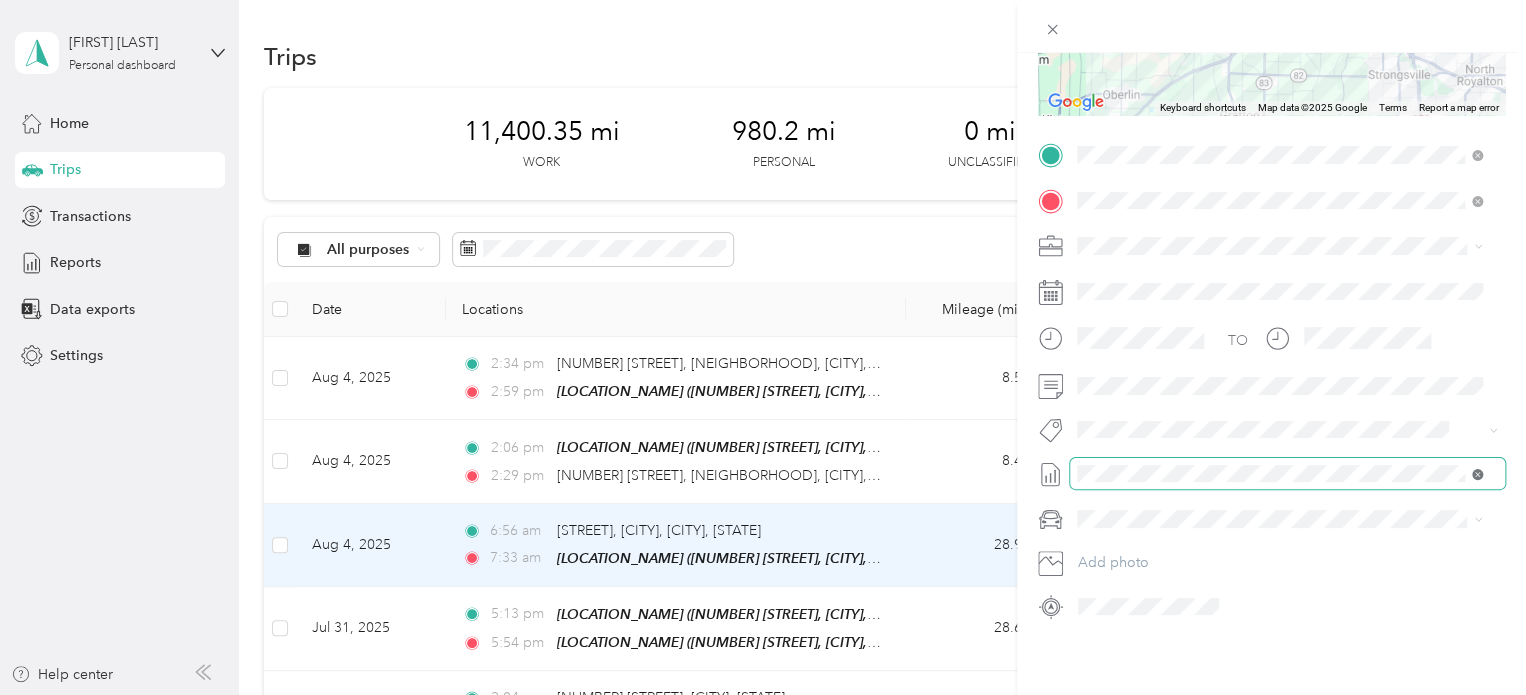 click 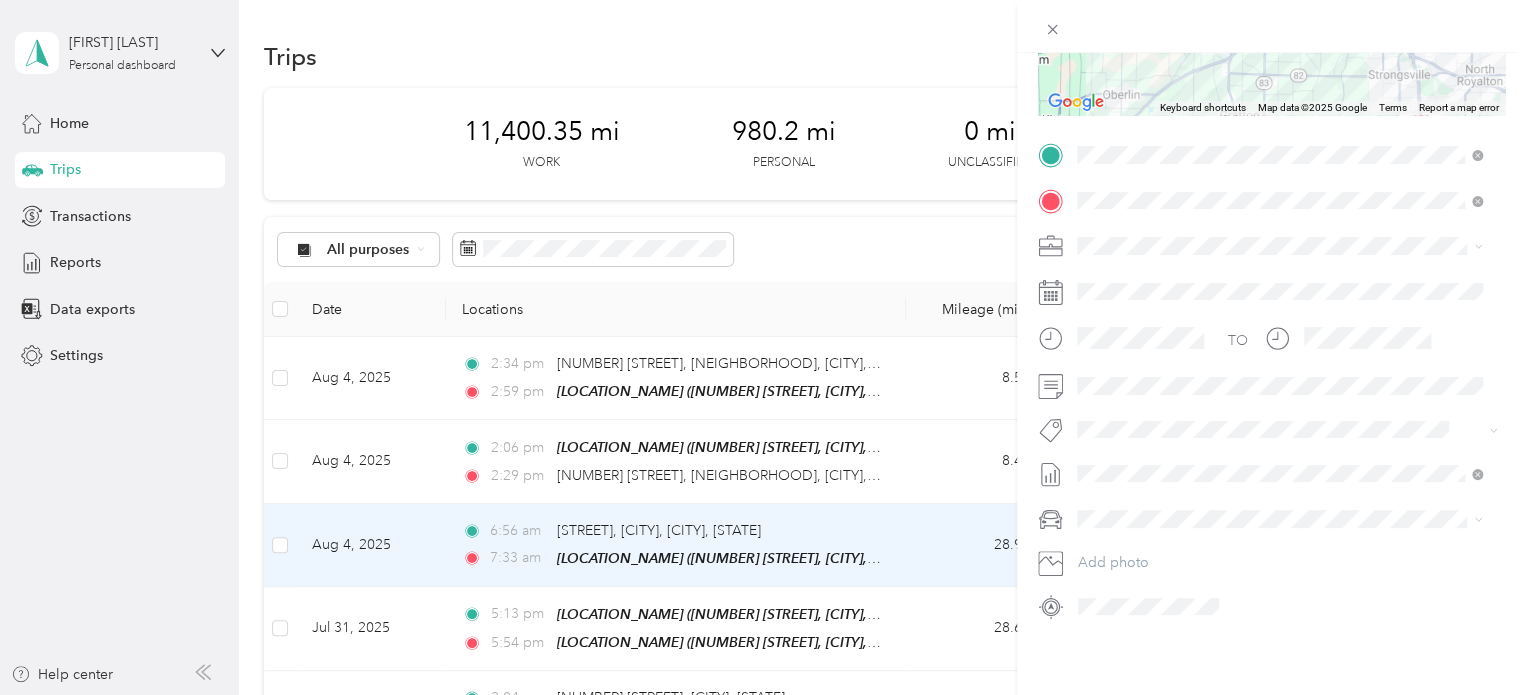 click on "Aug 2025" at bounding box center (1108, 524) 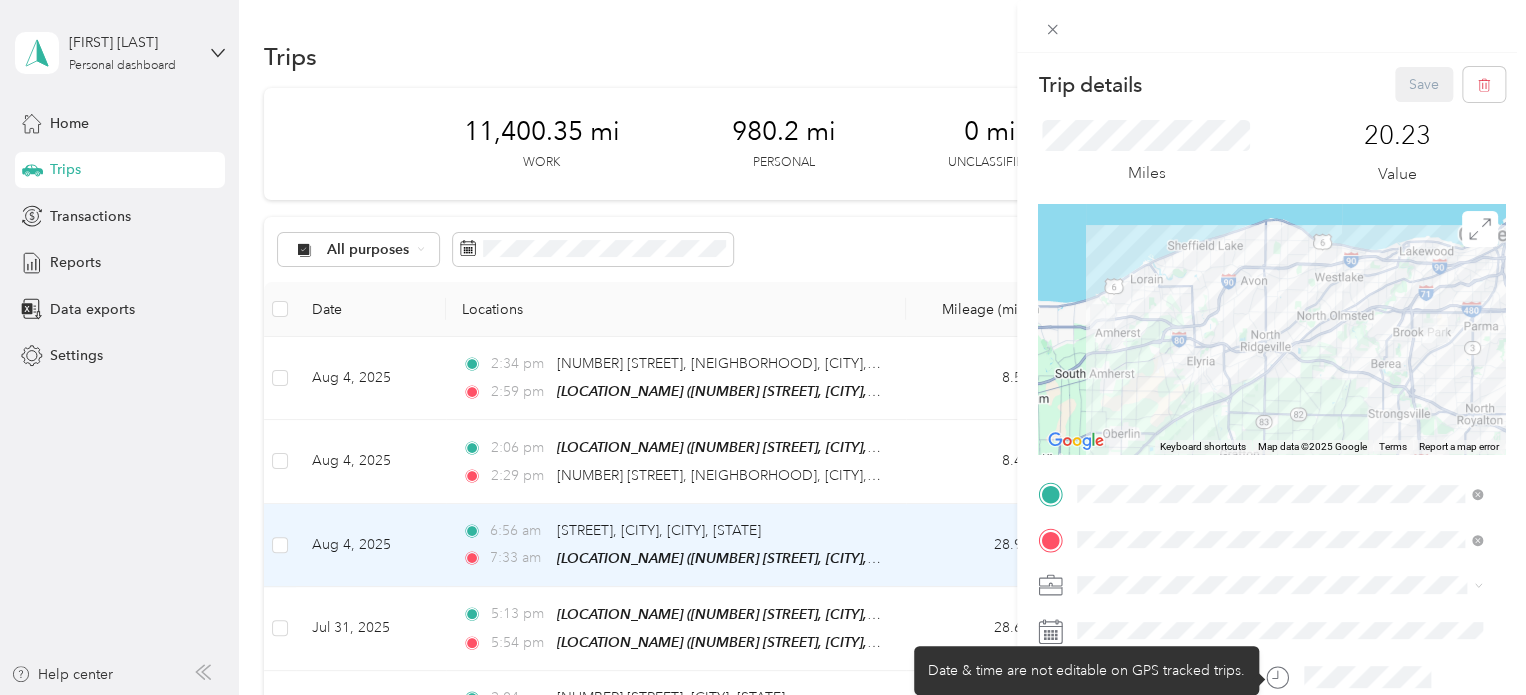 scroll, scrollTop: 354, scrollLeft: 0, axis: vertical 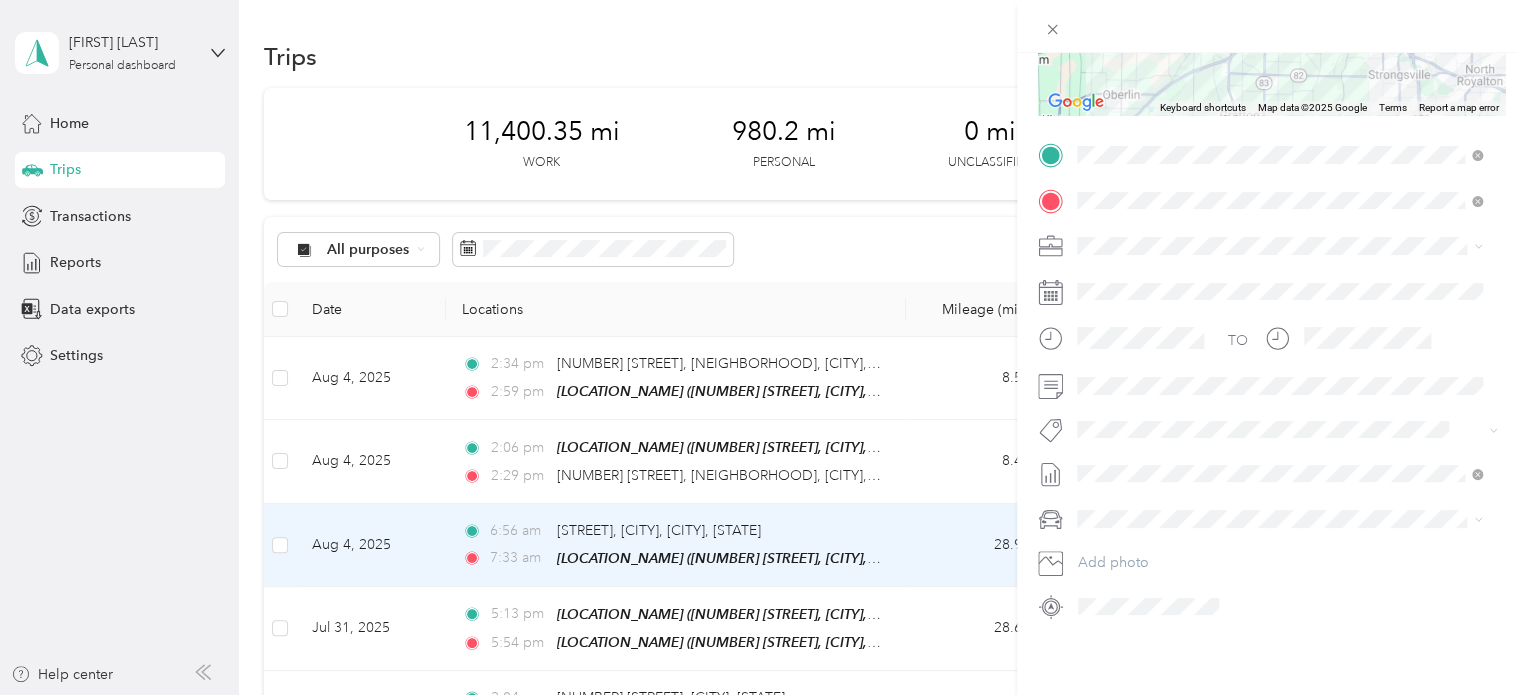 click 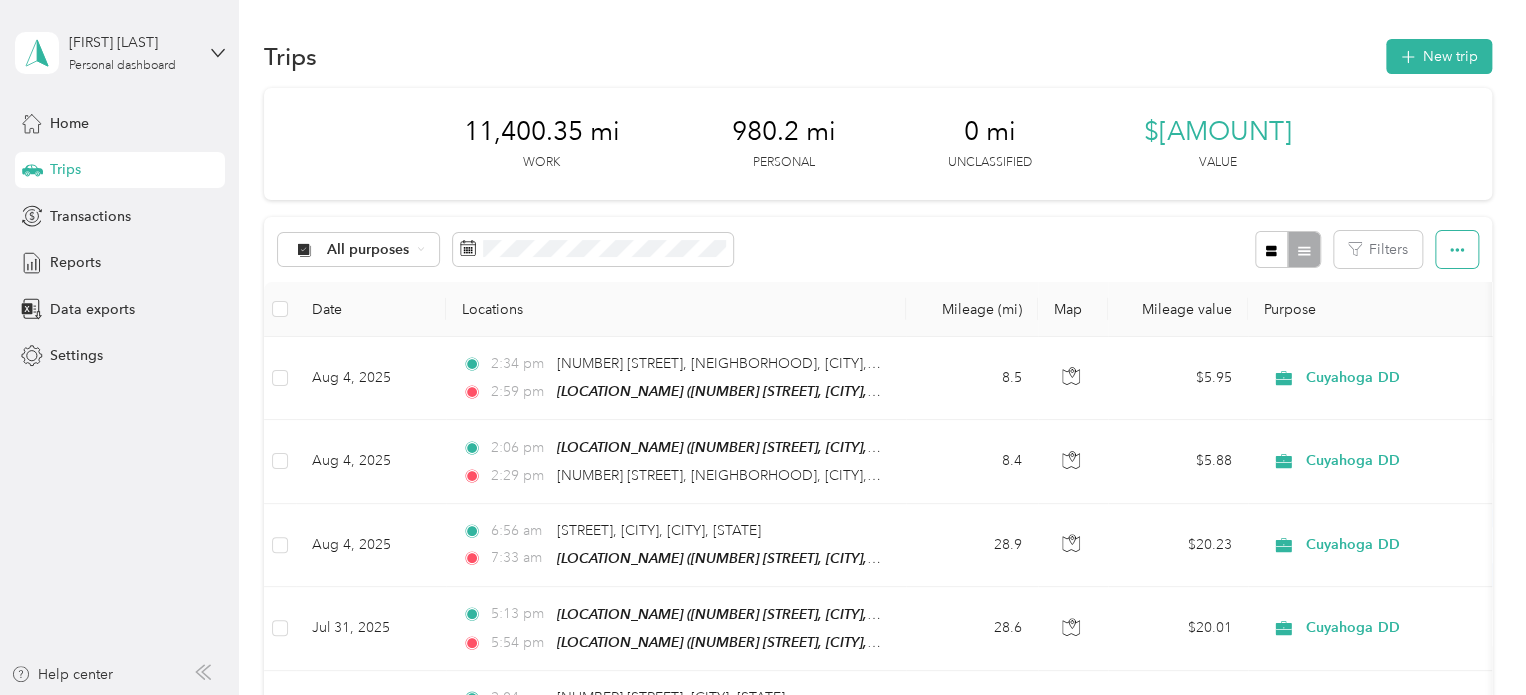 click at bounding box center [1457, 249] 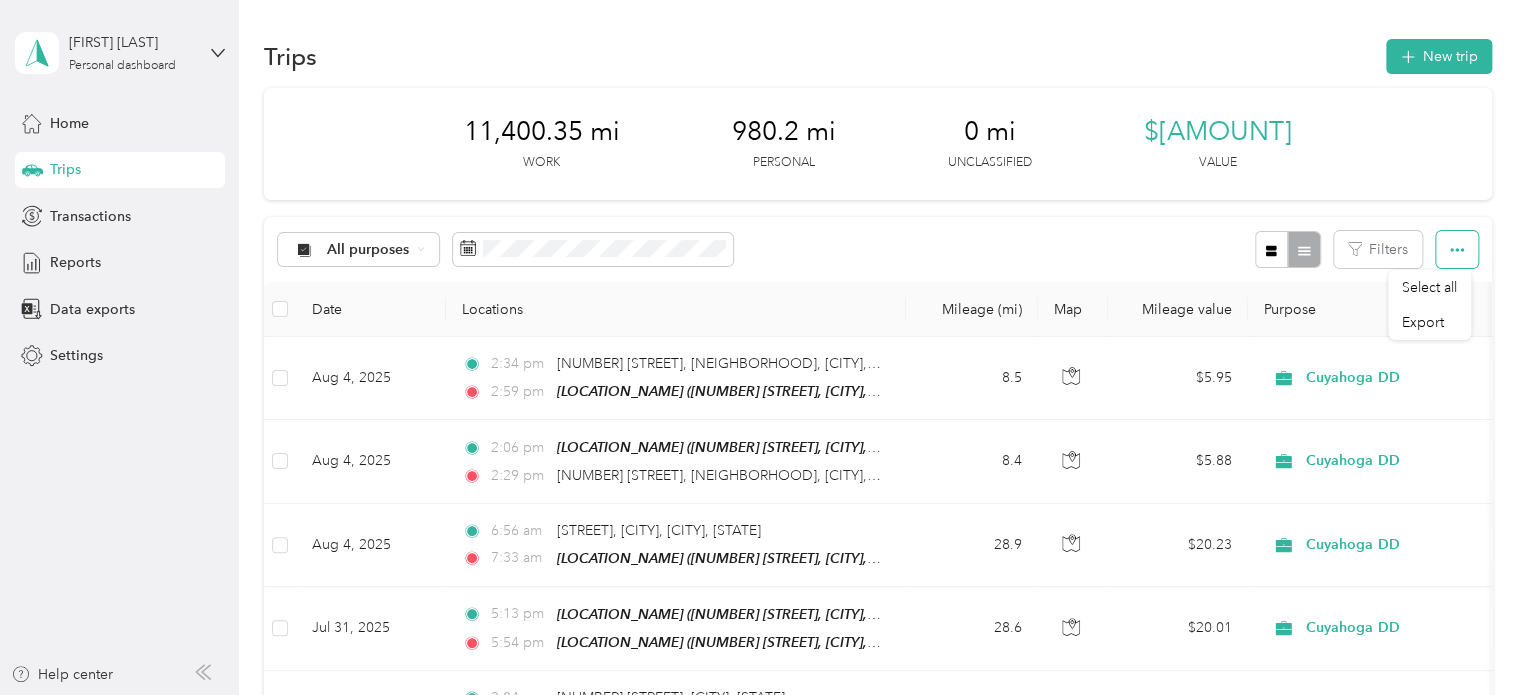 click at bounding box center (1457, 249) 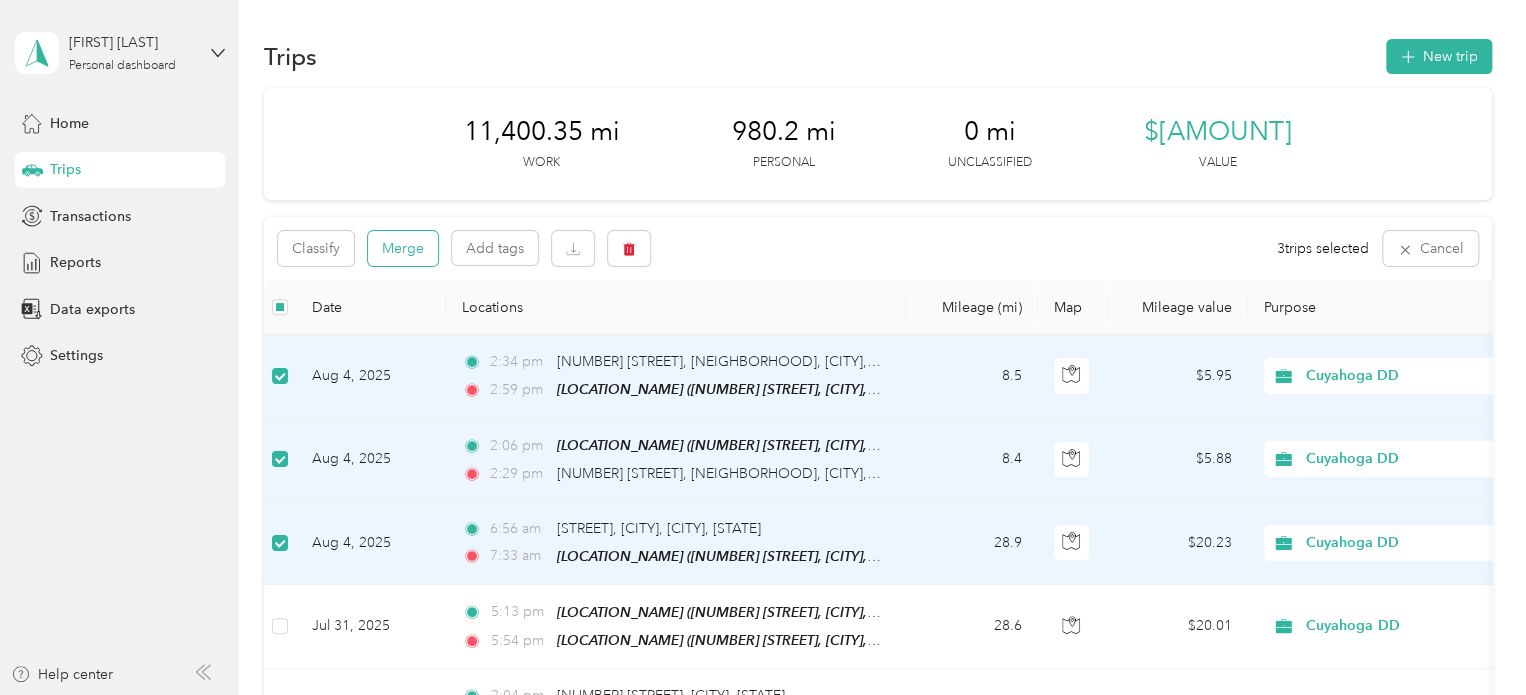 click on "Merge" at bounding box center [403, 248] 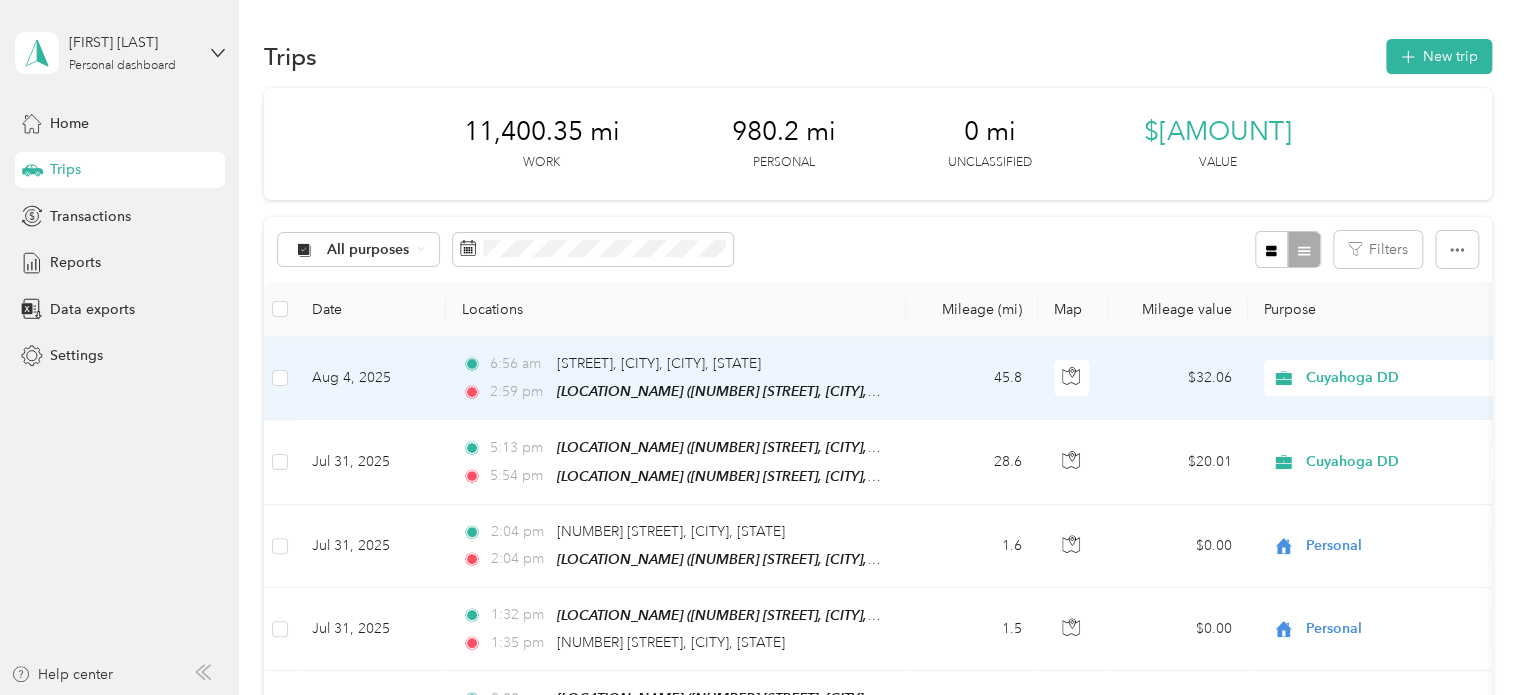 click on "[TIME] [STREET], [CITY], [CITY]" at bounding box center (672, 364) 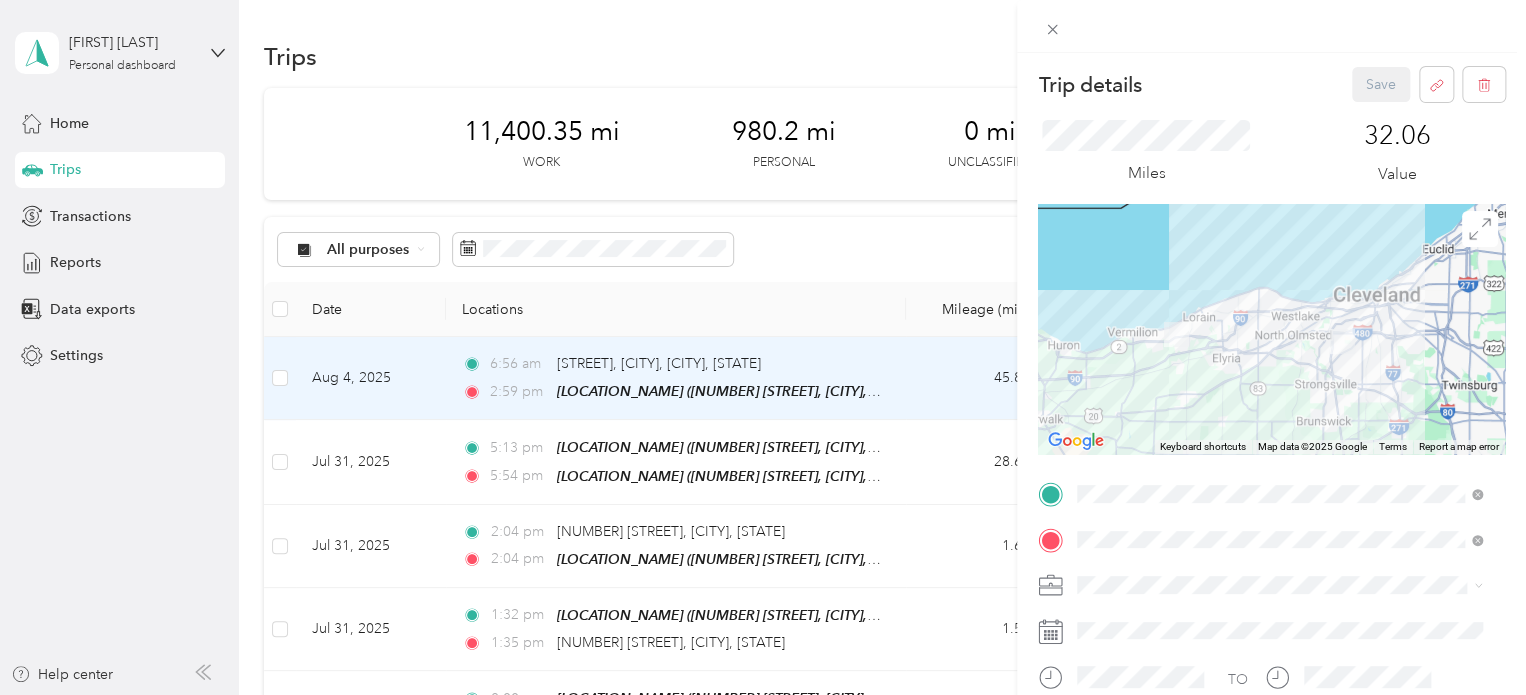 scroll, scrollTop: 399, scrollLeft: 0, axis: vertical 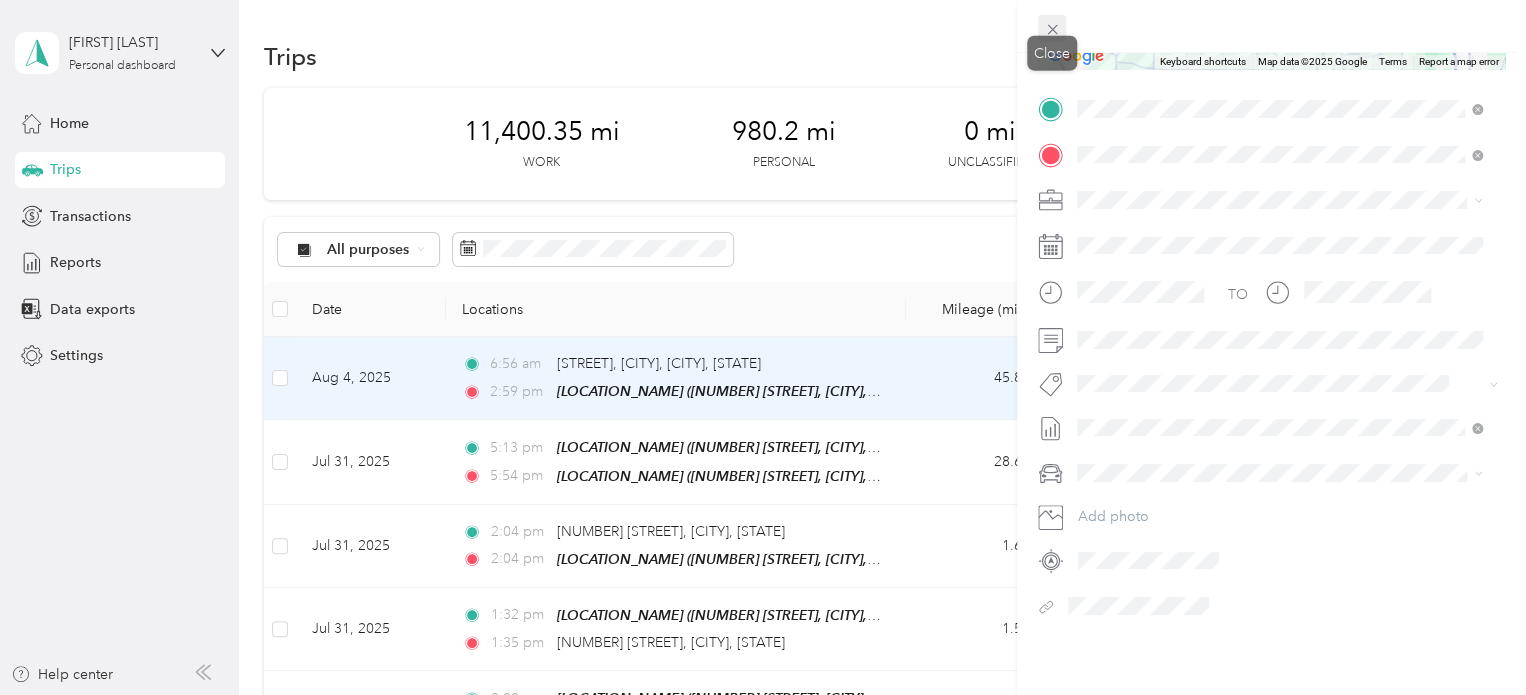 click 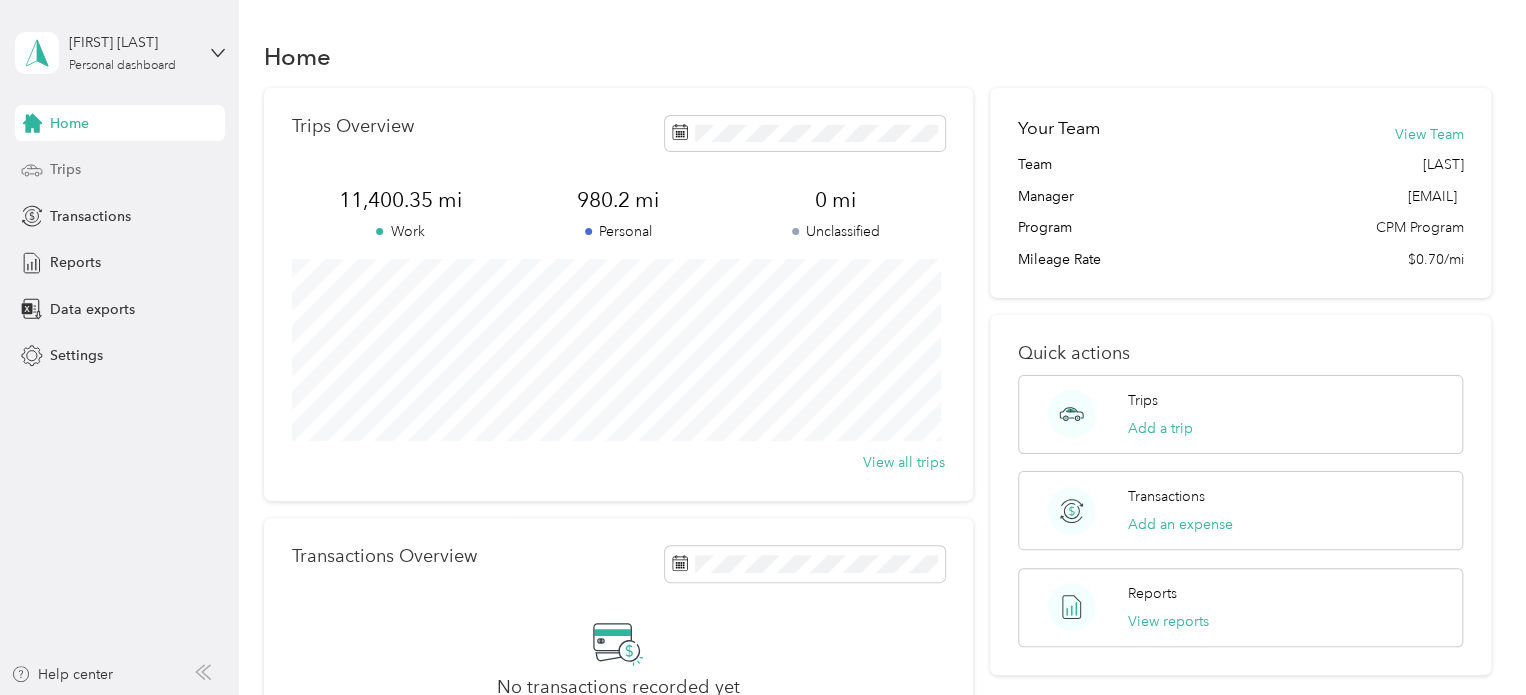 click on "Trips" at bounding box center (120, 170) 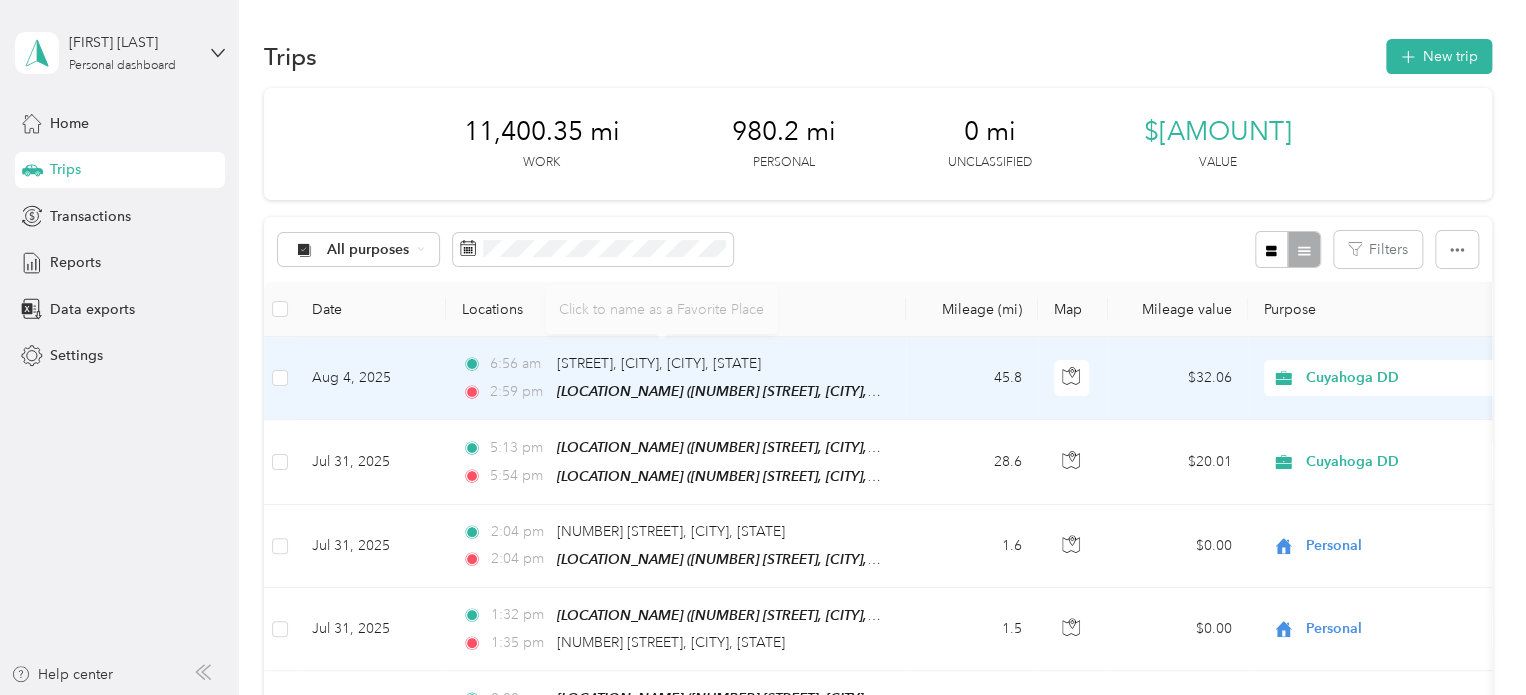 click on "[TIME] [STREET], [CITY], [CITY]" at bounding box center (672, 364) 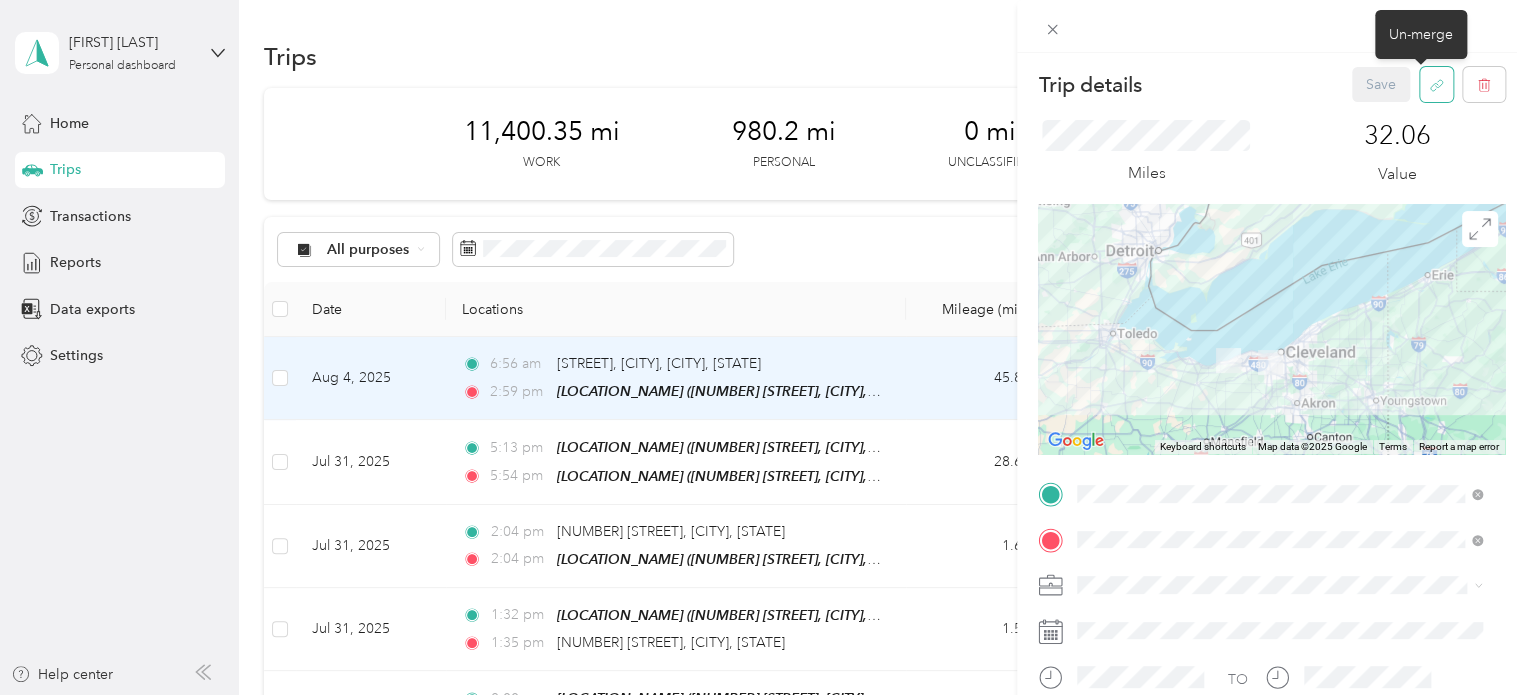 click at bounding box center [1436, 84] 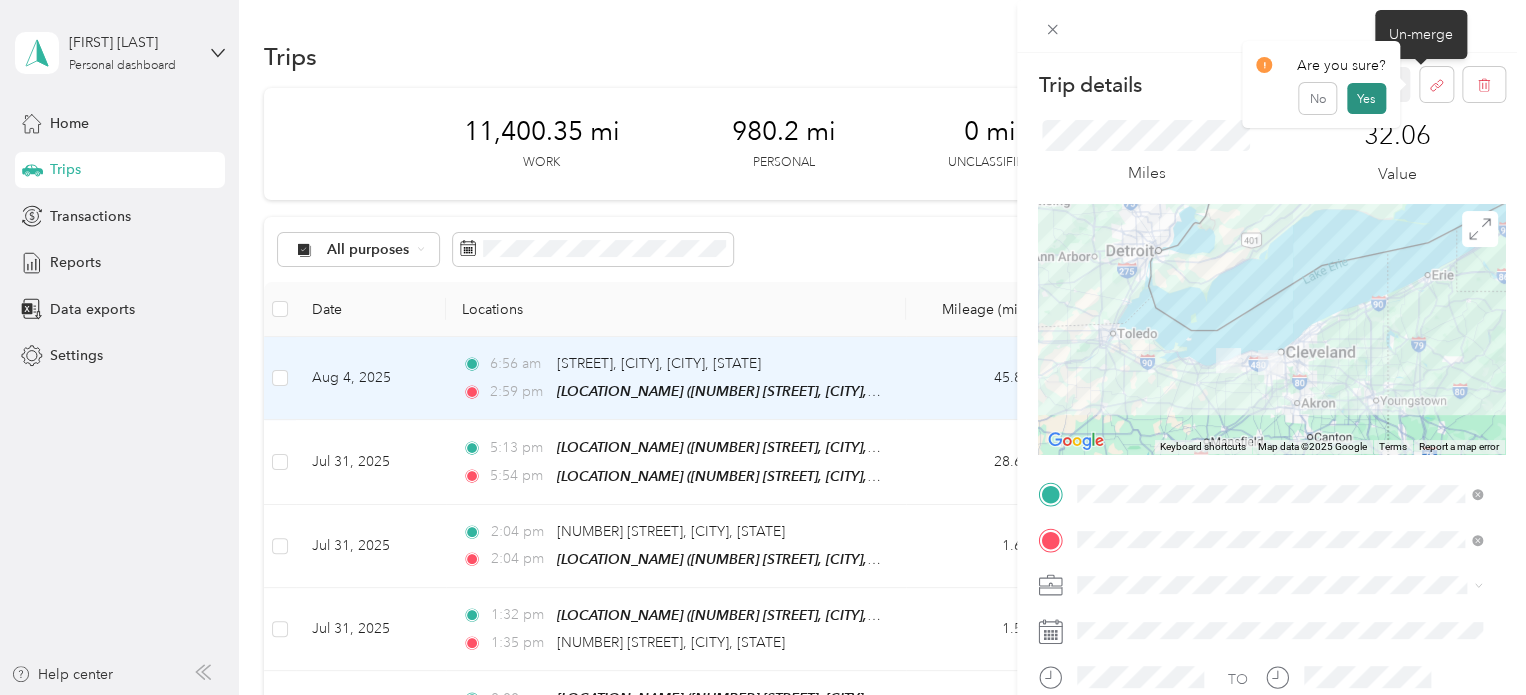 click on "Yes" at bounding box center [1366, 99] 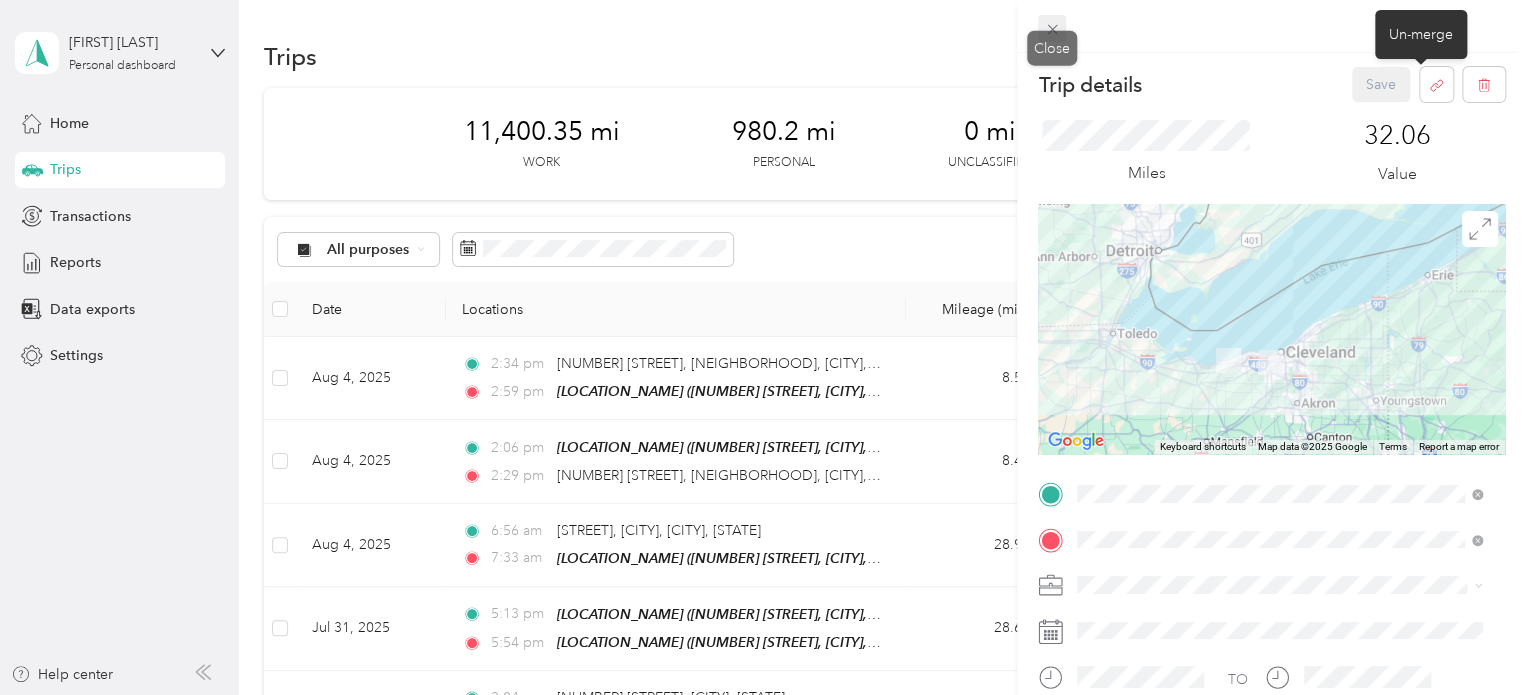 click 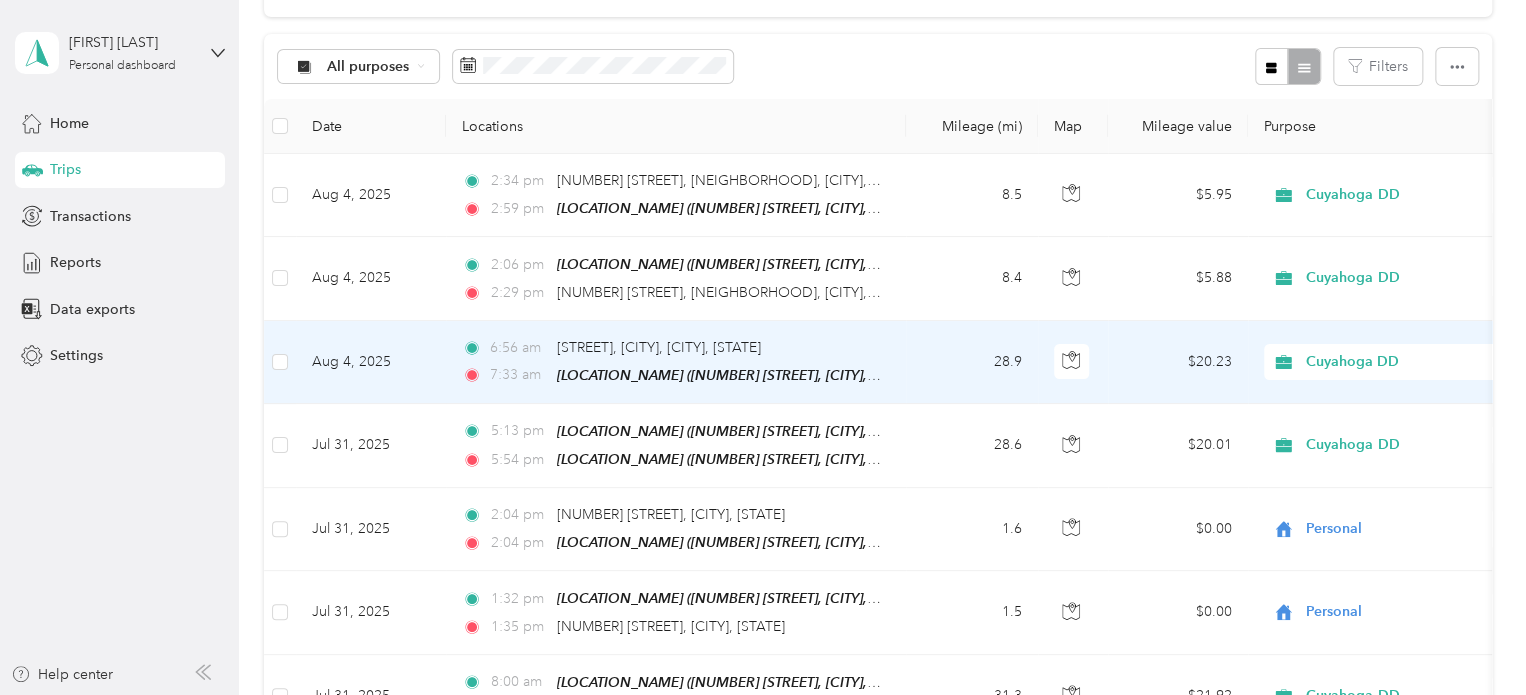 scroll, scrollTop: 184, scrollLeft: 0, axis: vertical 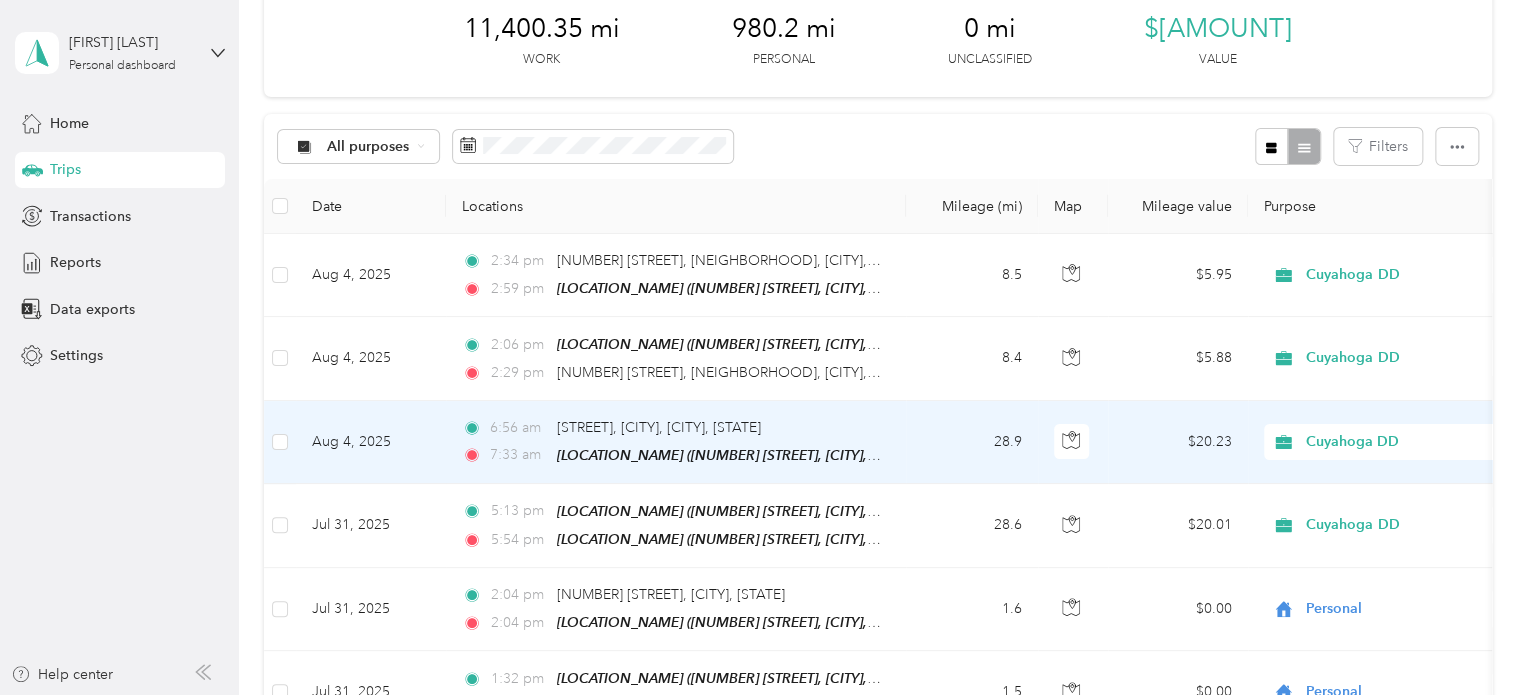 click on "[TIME] [STREET], [CITY], [CITY] [TIME] [LOCATION_NAME]  ([NUMBER] [STREET], [CITY], [STATE])" at bounding box center [676, 442] 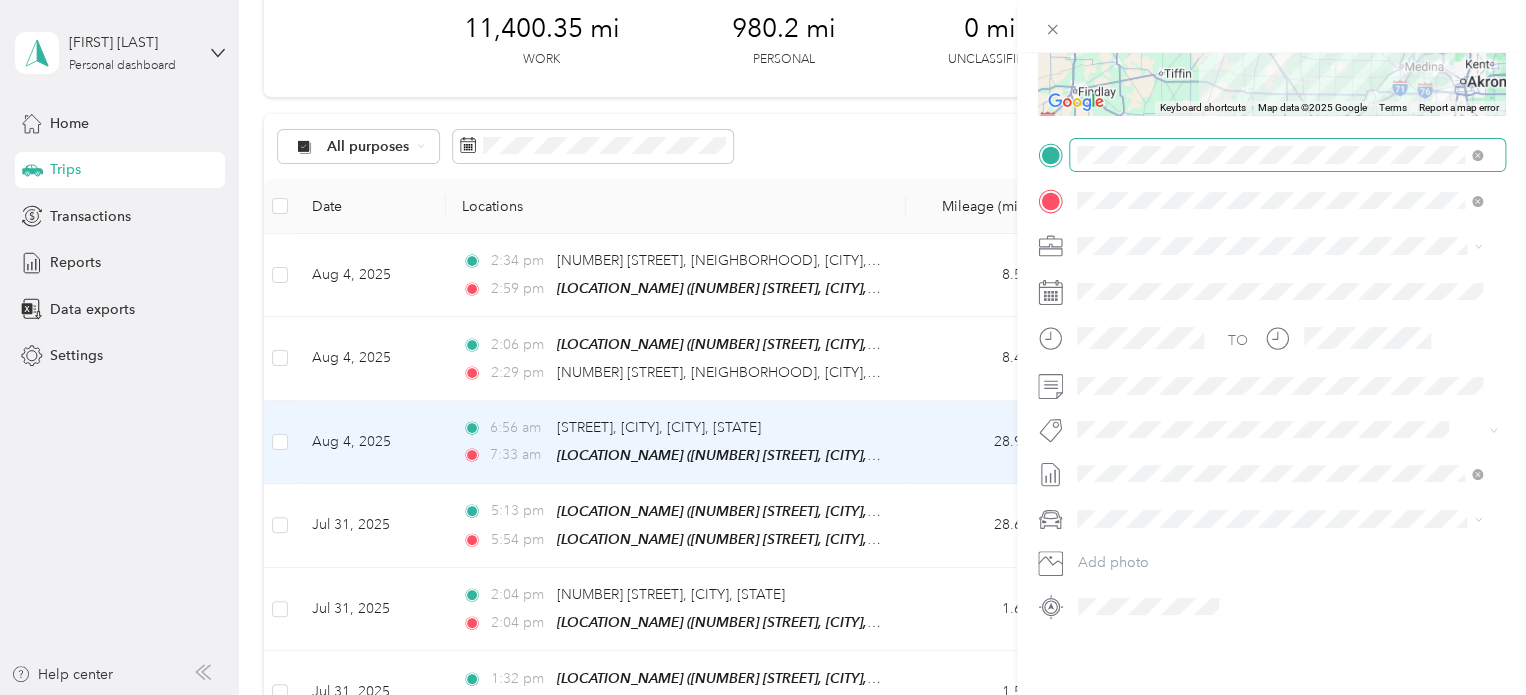 scroll, scrollTop: 354, scrollLeft: 0, axis: vertical 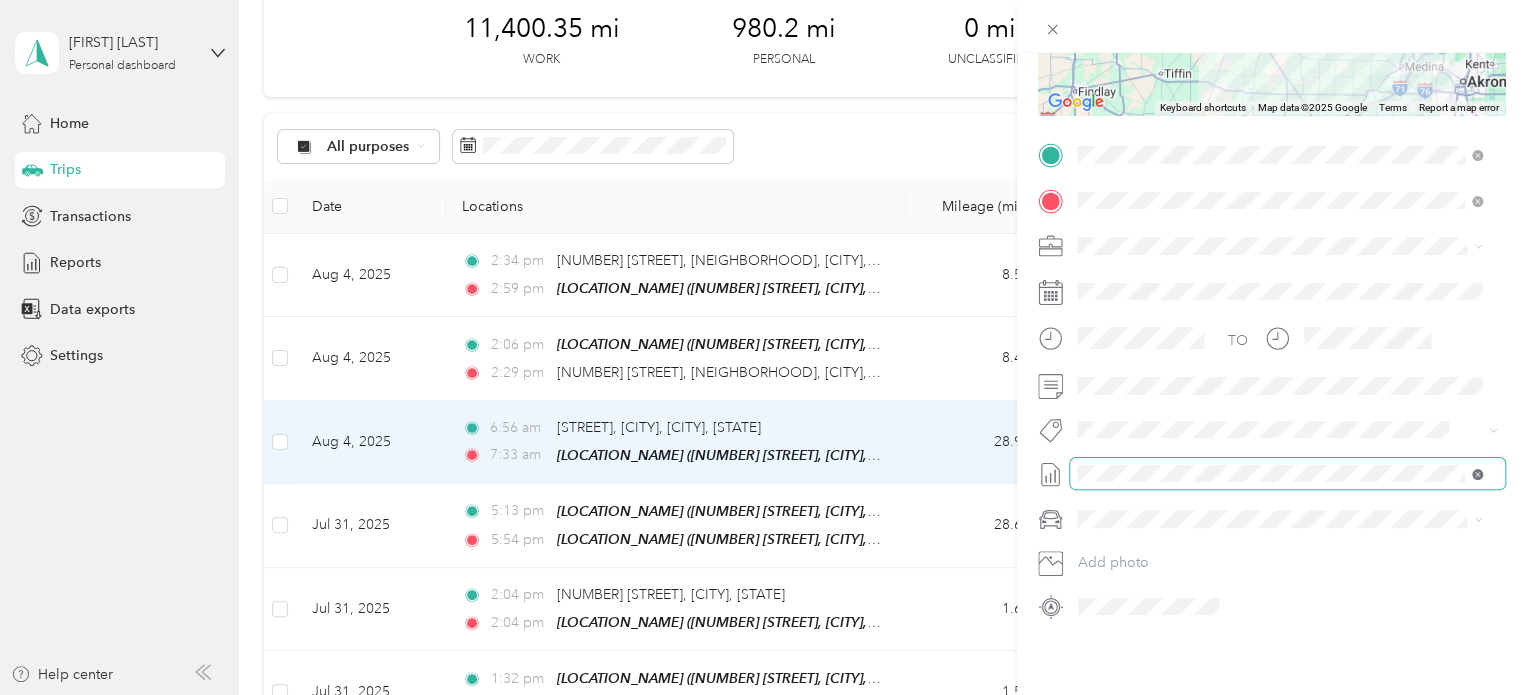 click 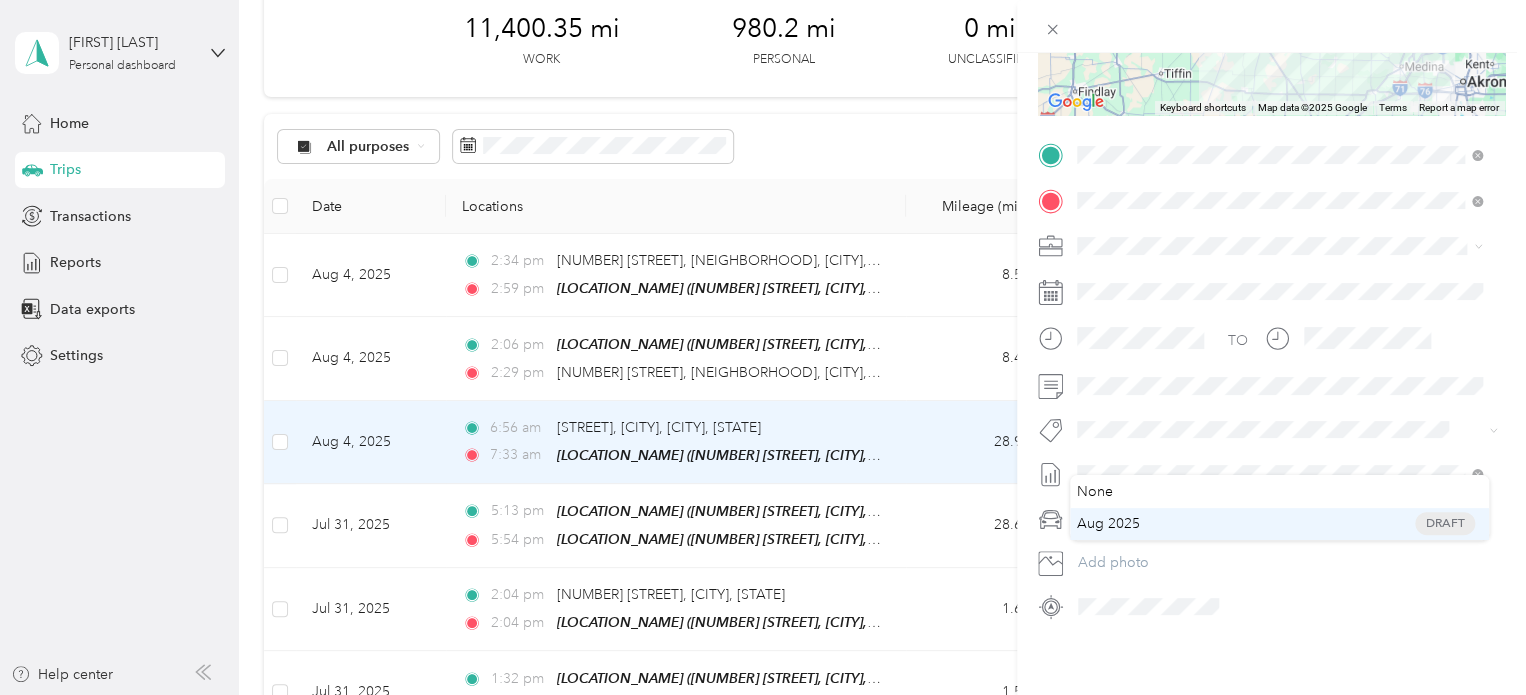 click on "[MONTH] [YEAR] Draft" at bounding box center (1279, 524) 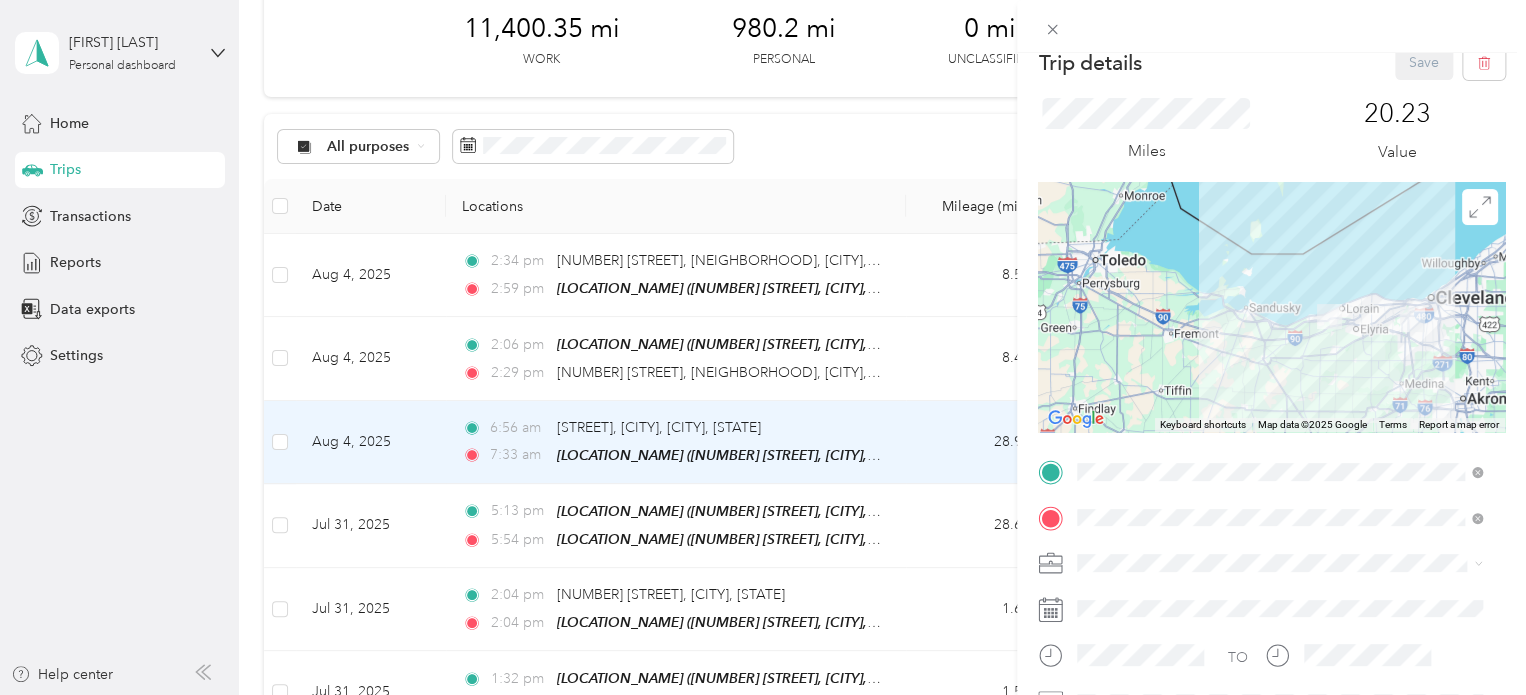 scroll, scrollTop: 0, scrollLeft: 0, axis: both 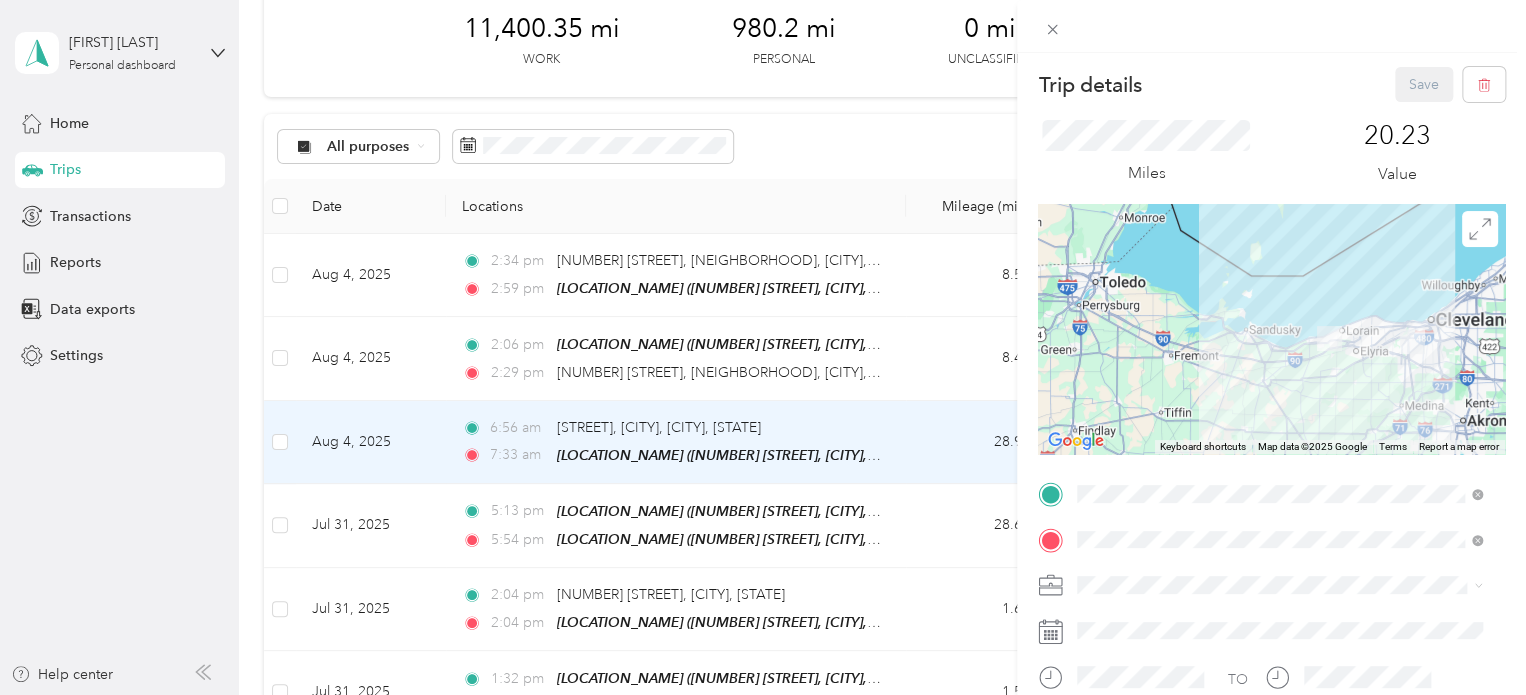 click on "Trip details Save This trip cannot be edited because it is either under review, approved, or paid. Contact your Team Manager to edit it. Miles [MILES] Value  ← Move left → Move right ↑ Move up ↓ Move down + Zoom in - Zoom out [LOCATION_NAME] Jump left by 75% [LOCATION_NAME] Jump right by 75% Page Up Jump up by 75% Page Down Jump down by 75% Keyboard shortcuts Map Data Map data ©[YEAR] Google Map data ©[YEAR] Google [DISTANCE] Click to toggle between metric and imperial units Terms Report a map error TO Add photo" at bounding box center [763, 347] 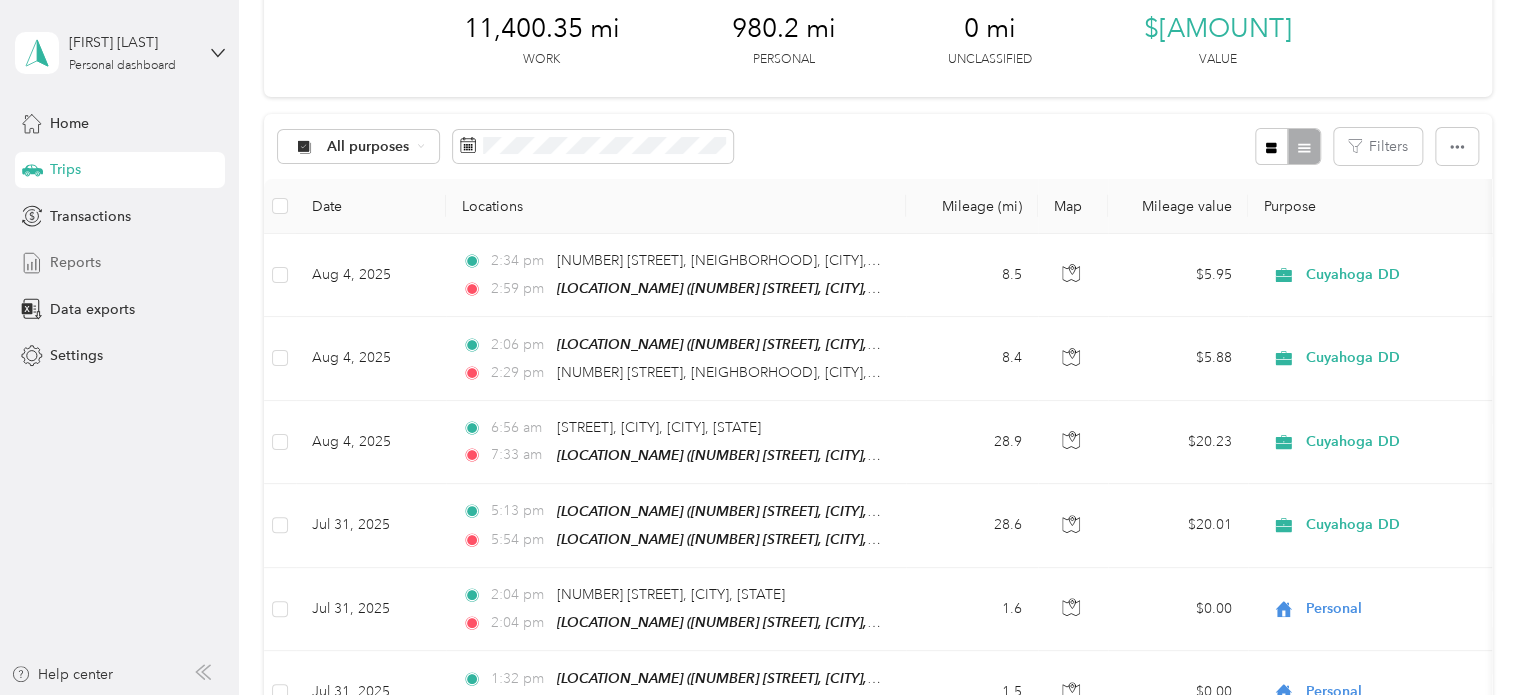 click on "Reports" at bounding box center [75, 262] 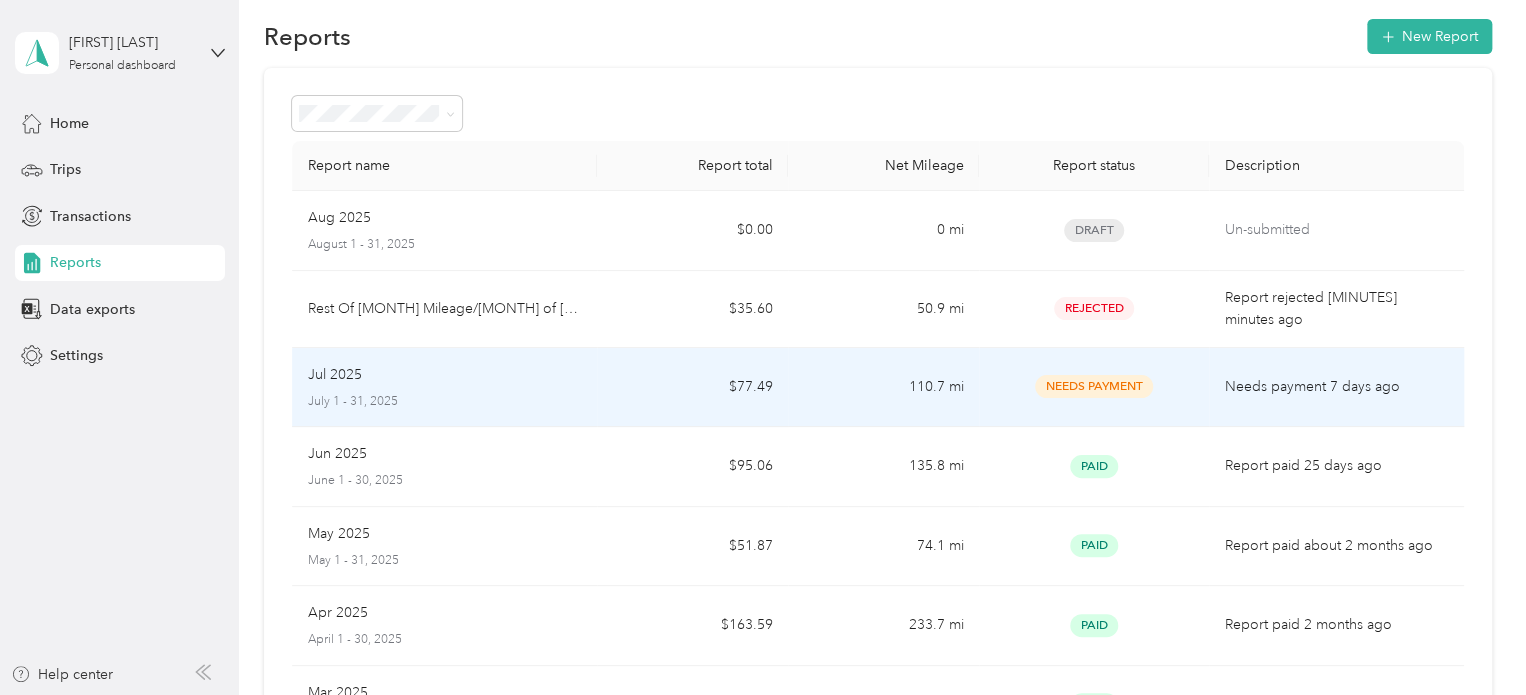 scroll, scrollTop: 19, scrollLeft: 0, axis: vertical 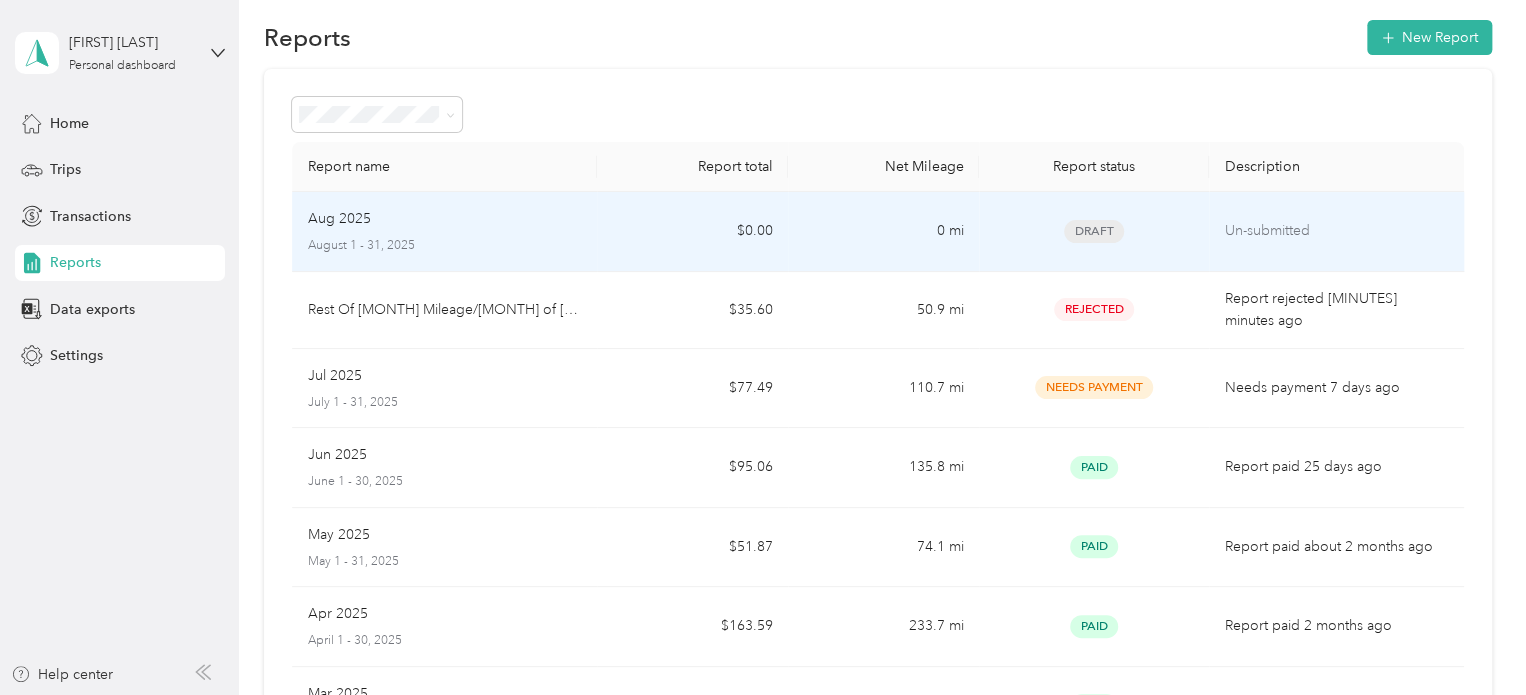 click on "August 1 - 31, 2025" at bounding box center (445, 246) 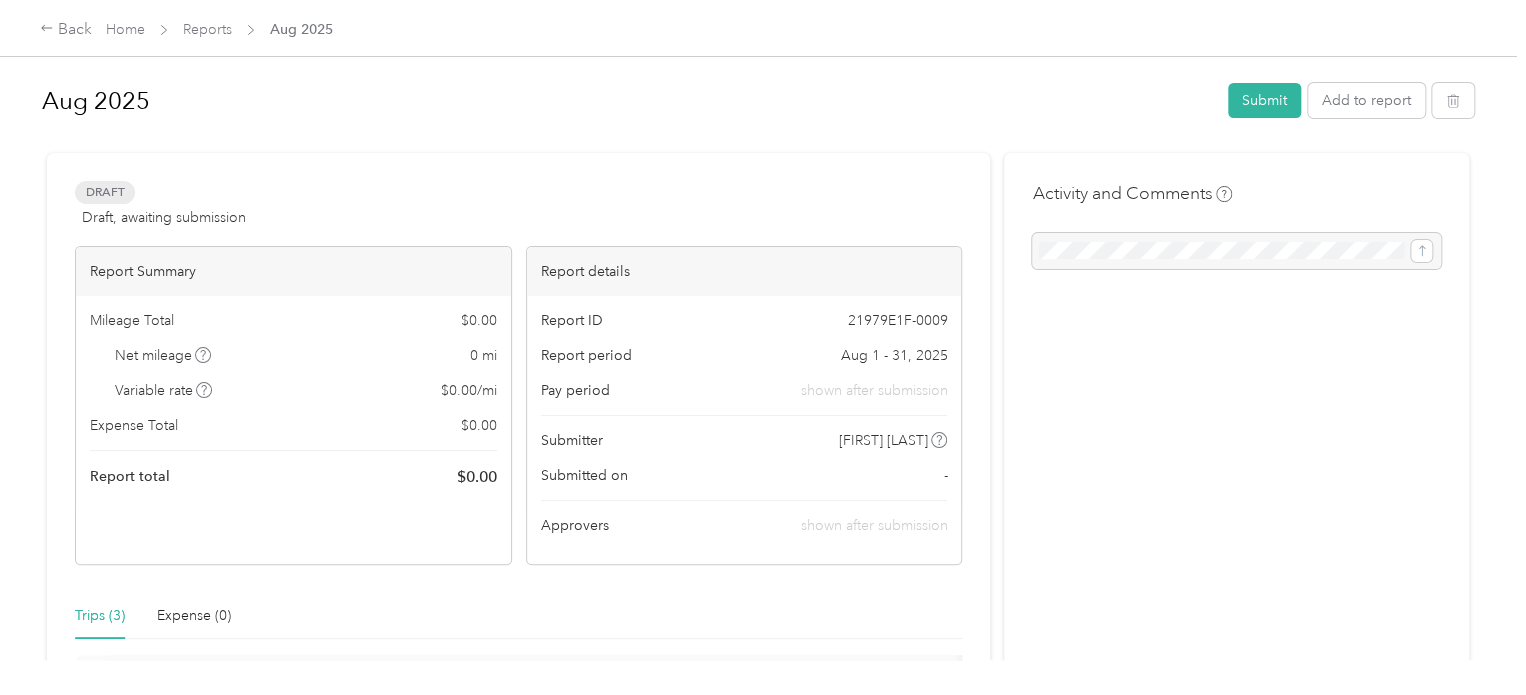 scroll, scrollTop: 511, scrollLeft: 0, axis: vertical 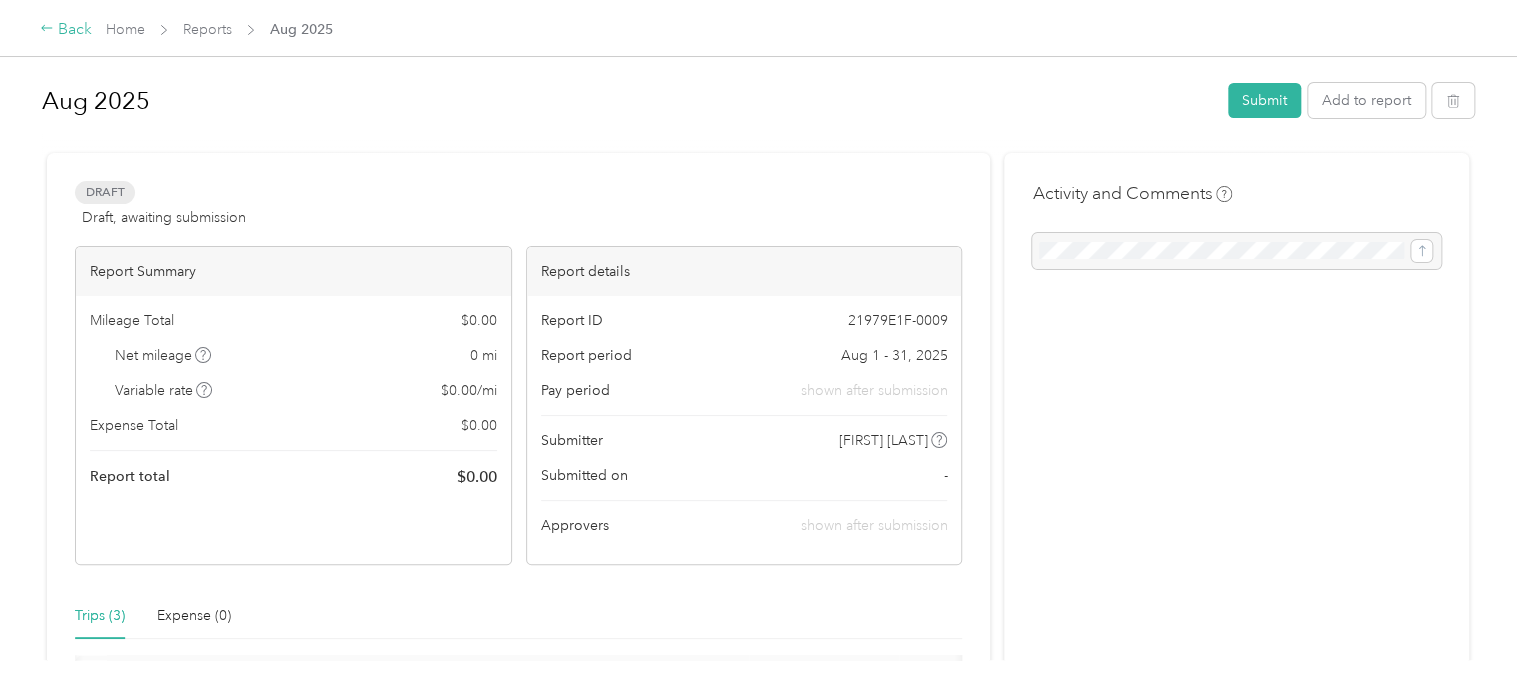 click 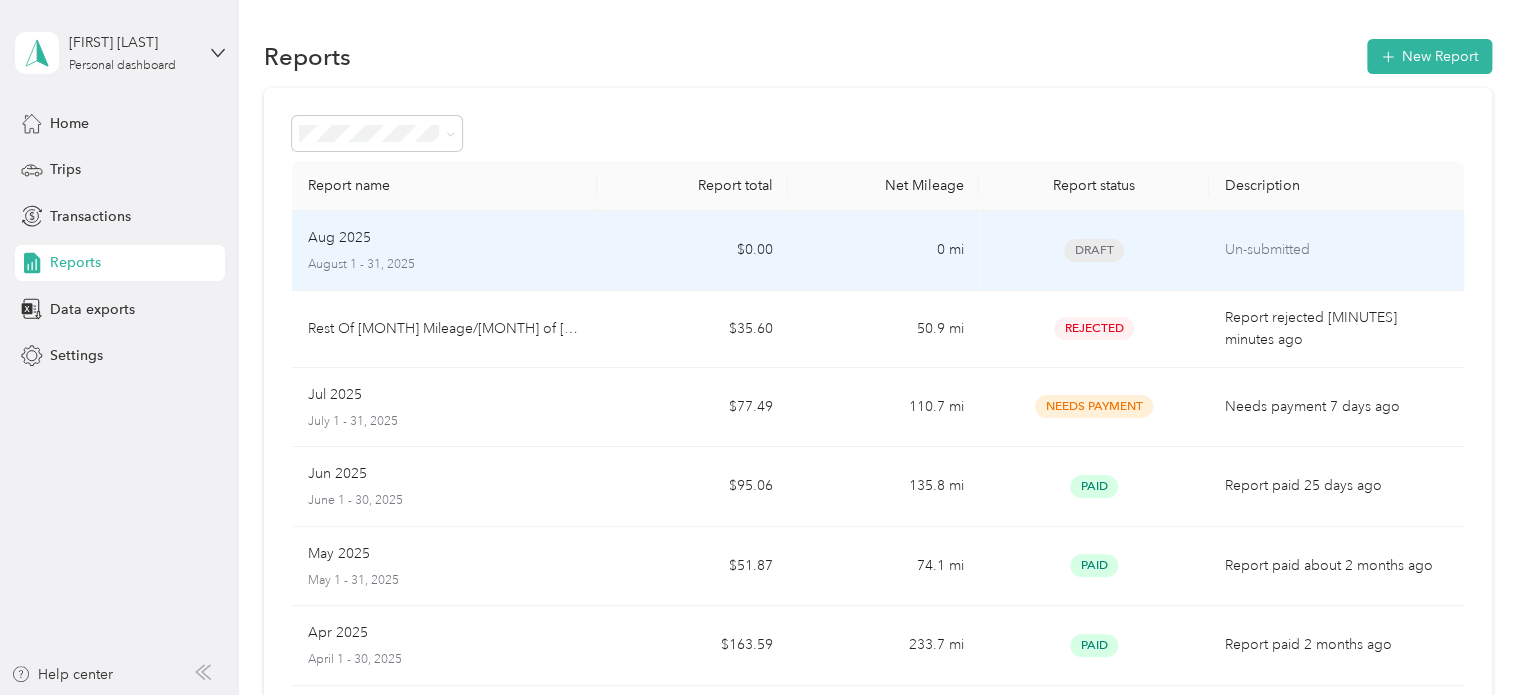 click on "August 1 - 31, 2025" at bounding box center [445, 265] 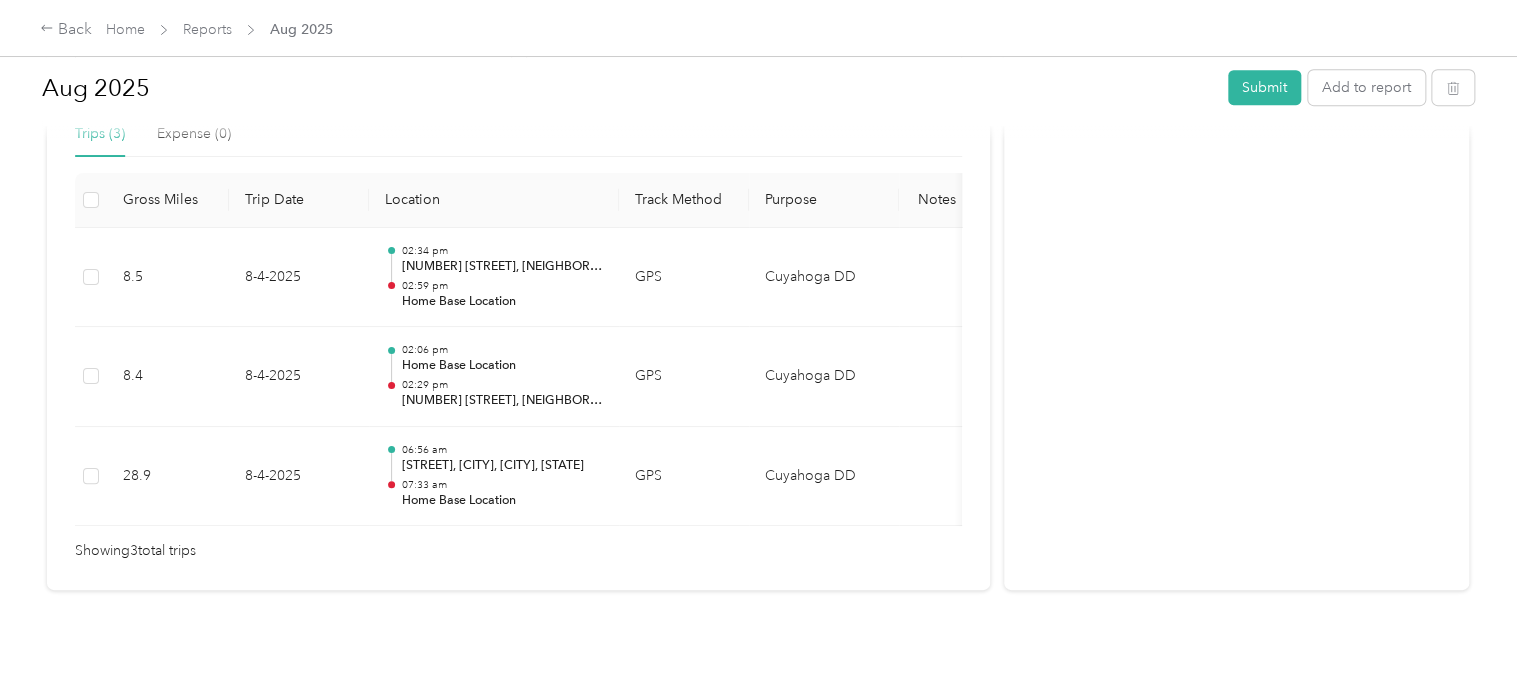 scroll, scrollTop: 495, scrollLeft: 0, axis: vertical 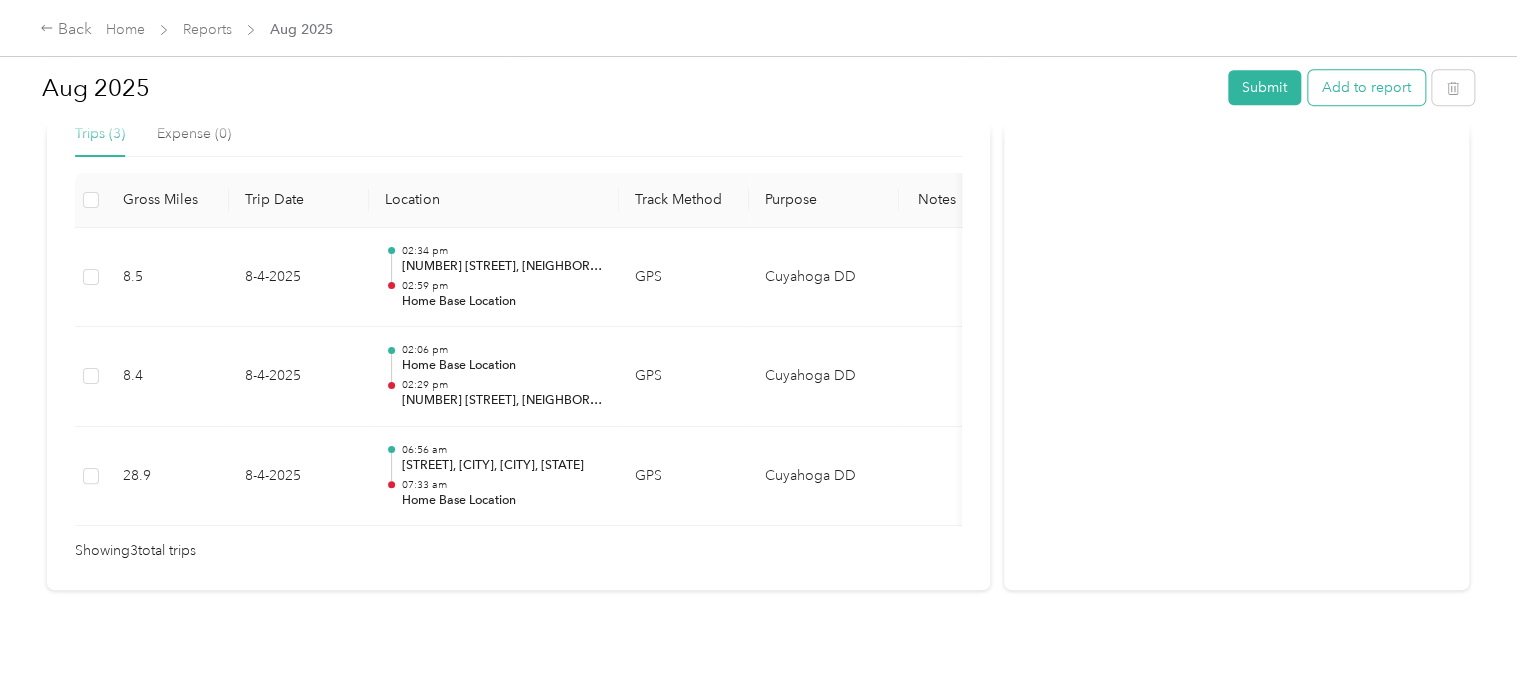 click on "Add to report" at bounding box center (1366, 87) 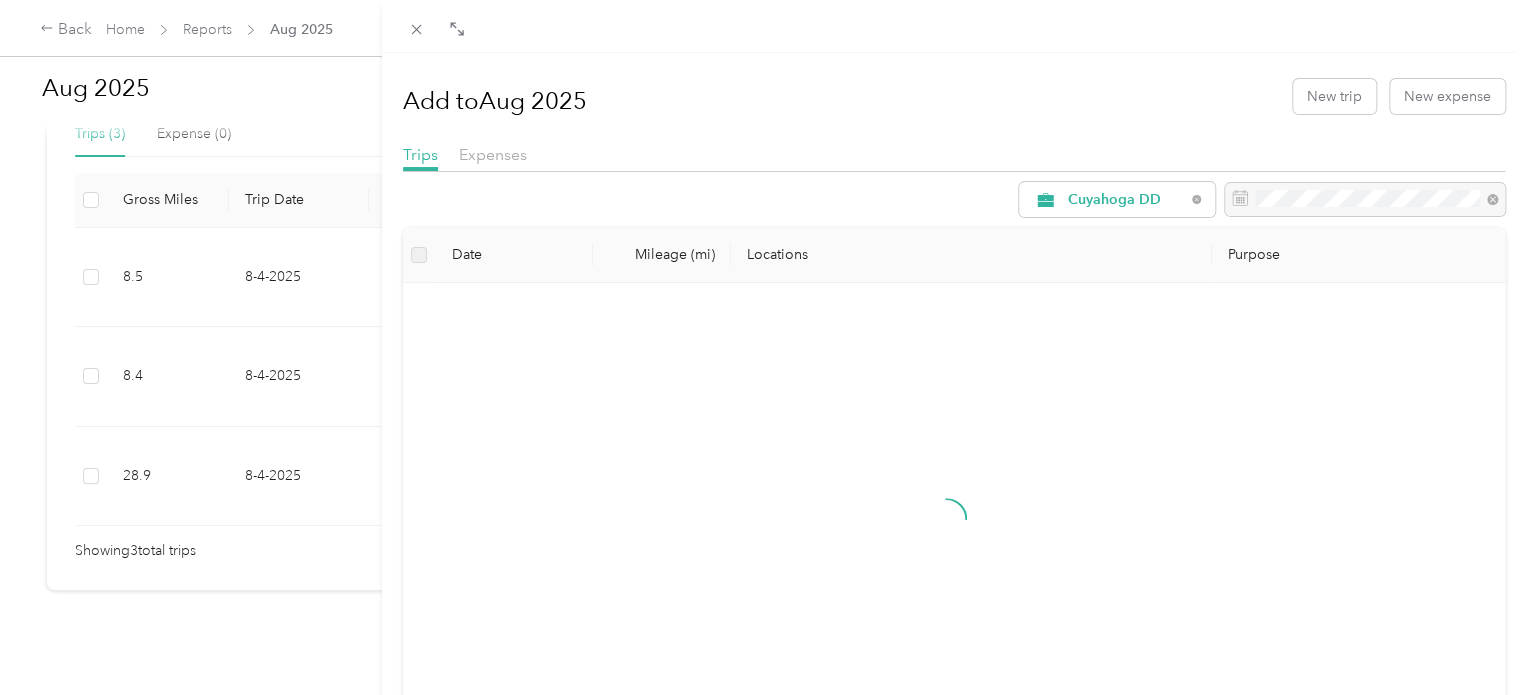 click at bounding box center (954, 177) 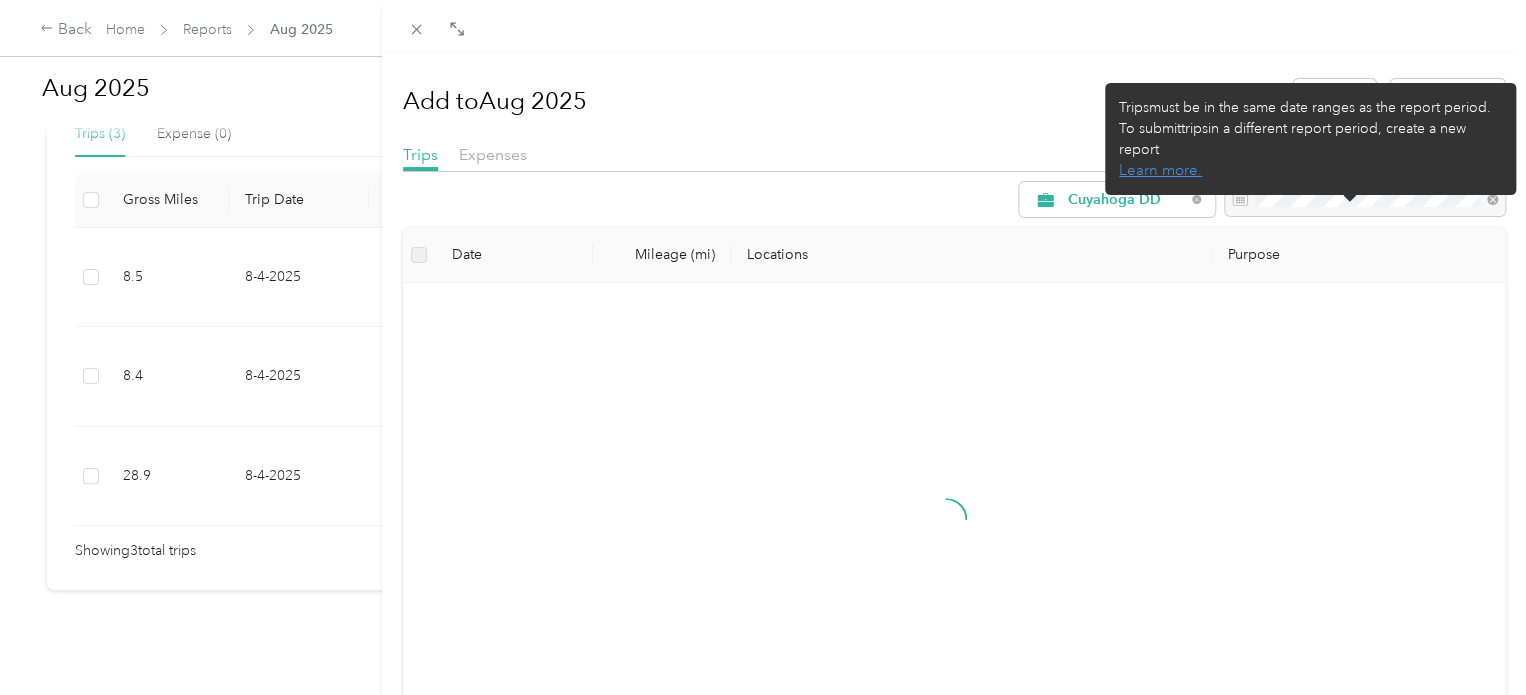 click at bounding box center [1365, 200] 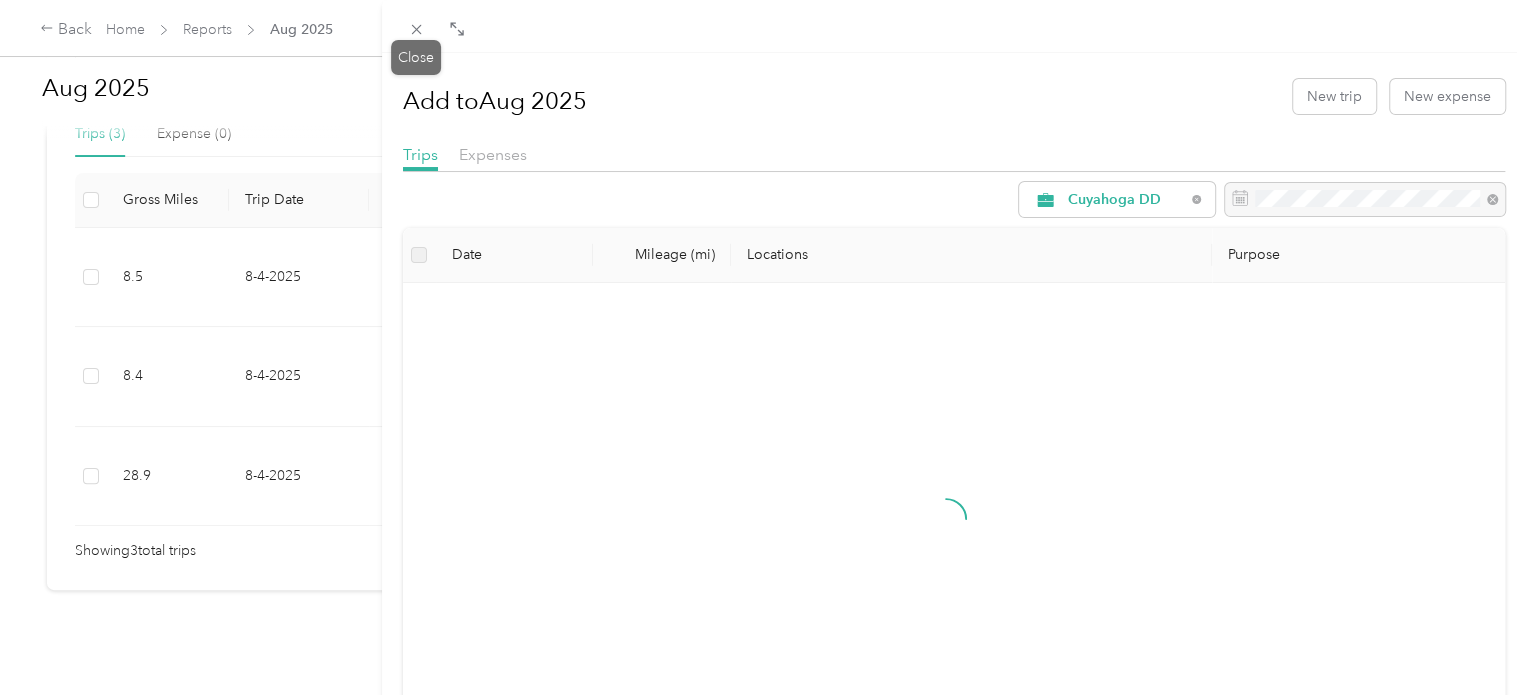 click on "Close" at bounding box center [416, 57] 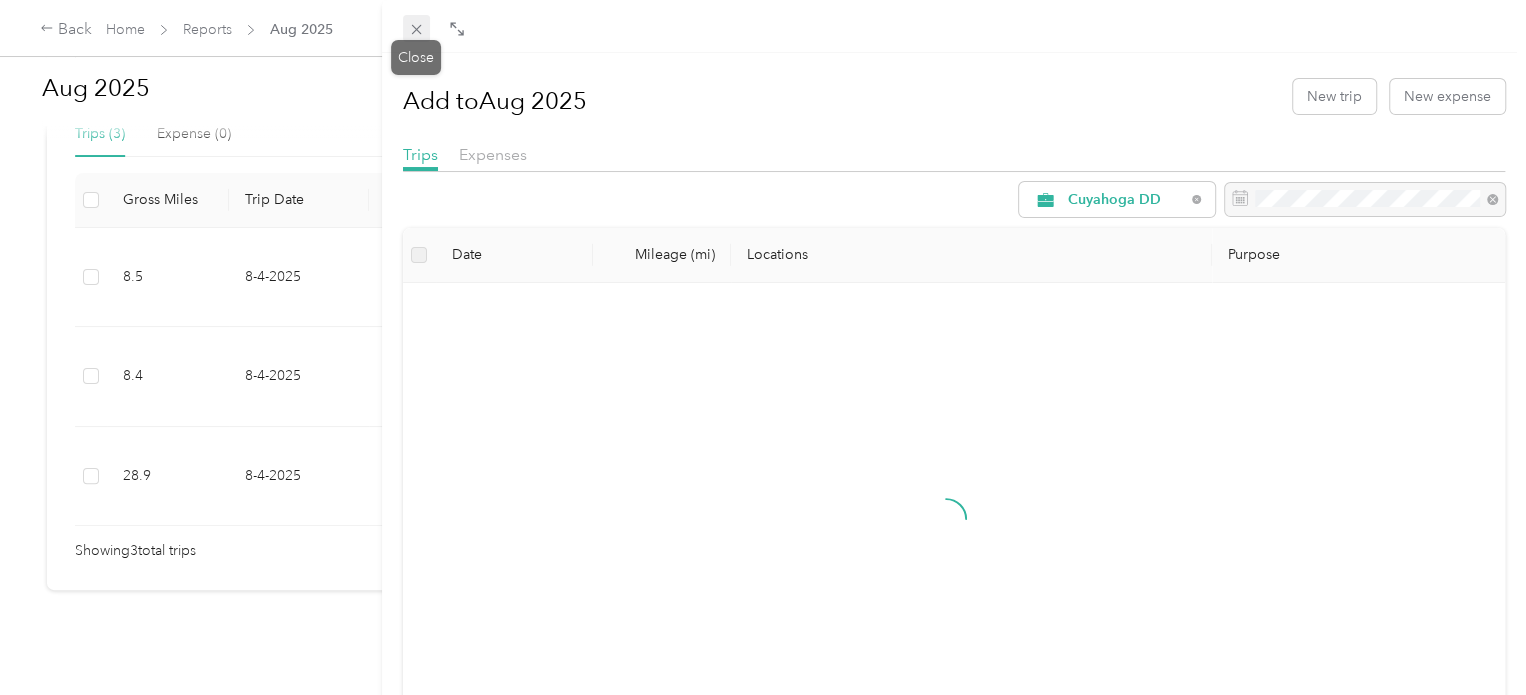 click 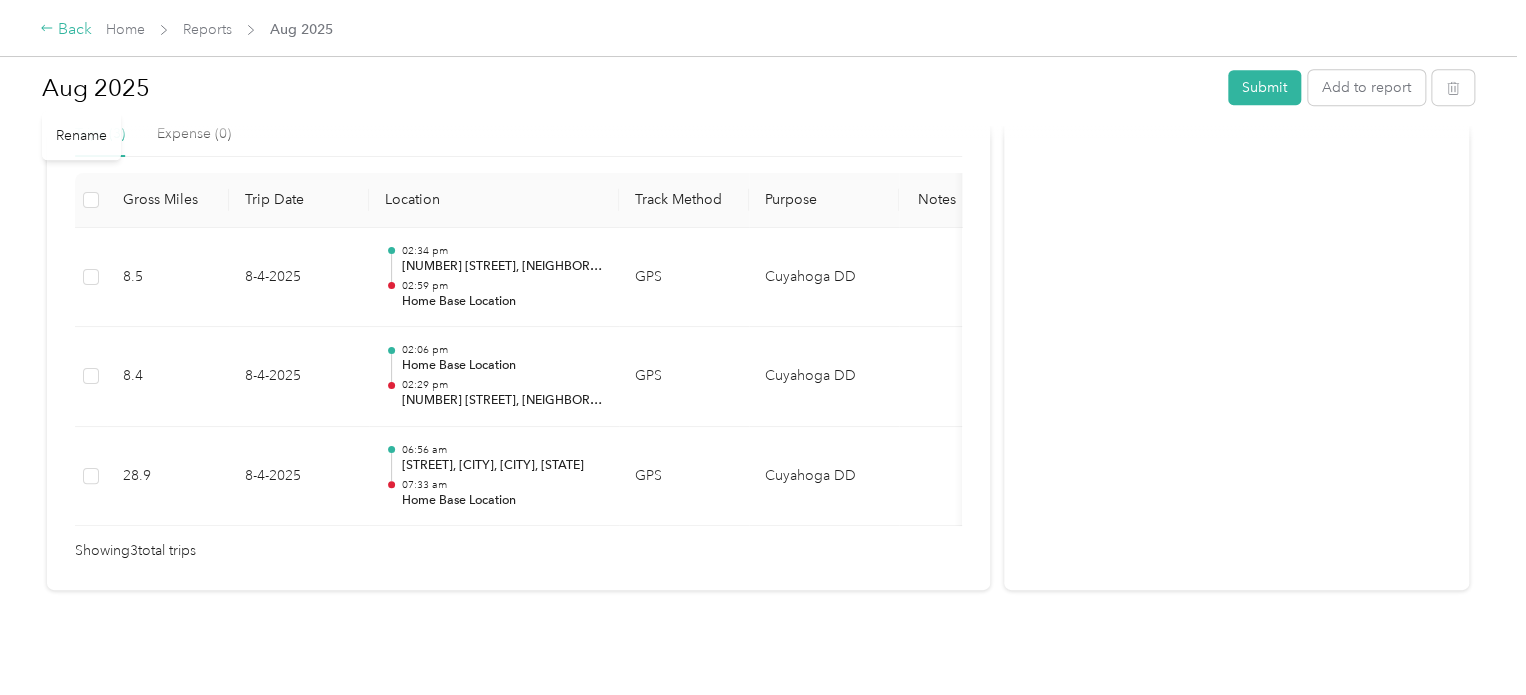 click on "Back" at bounding box center [66, 30] 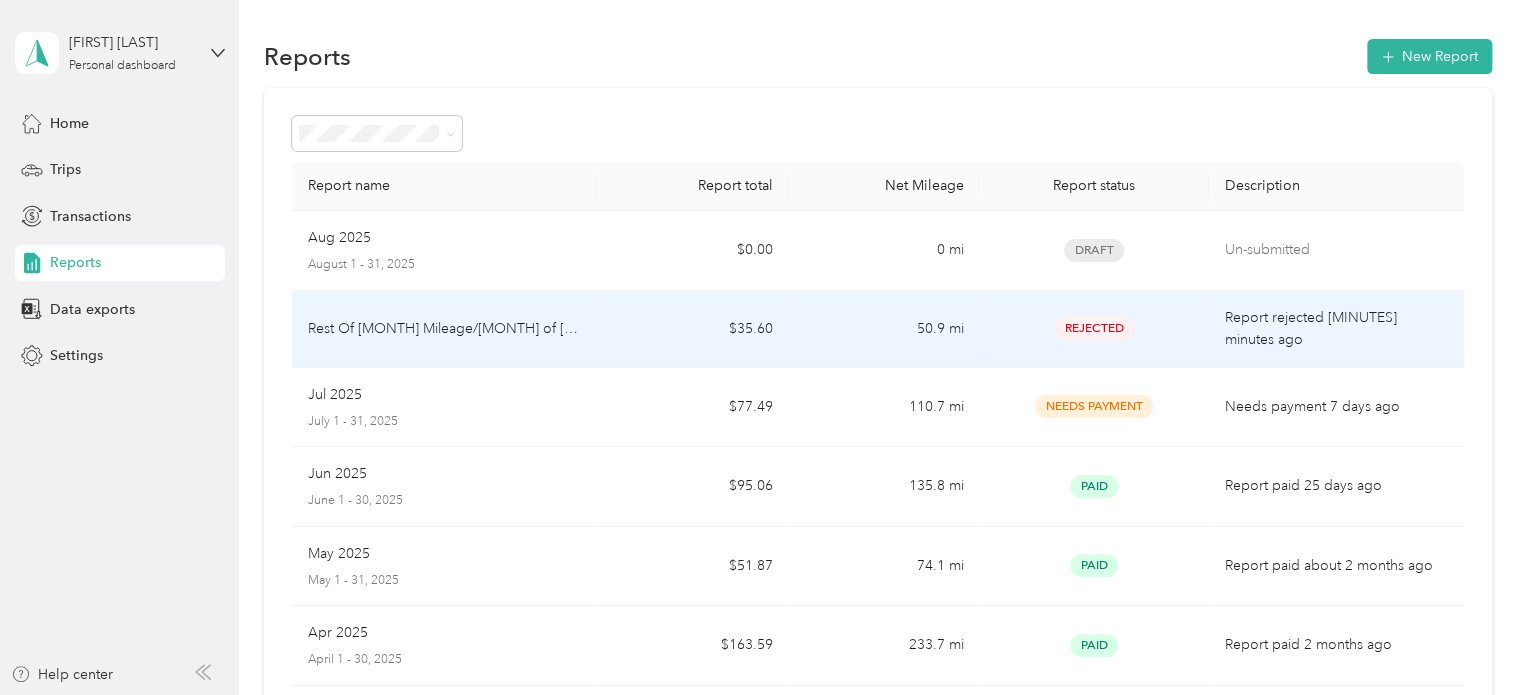 click on "Rest Of [MONTH] Mileage/[MONTH] of [YEAR]" at bounding box center [445, 329] 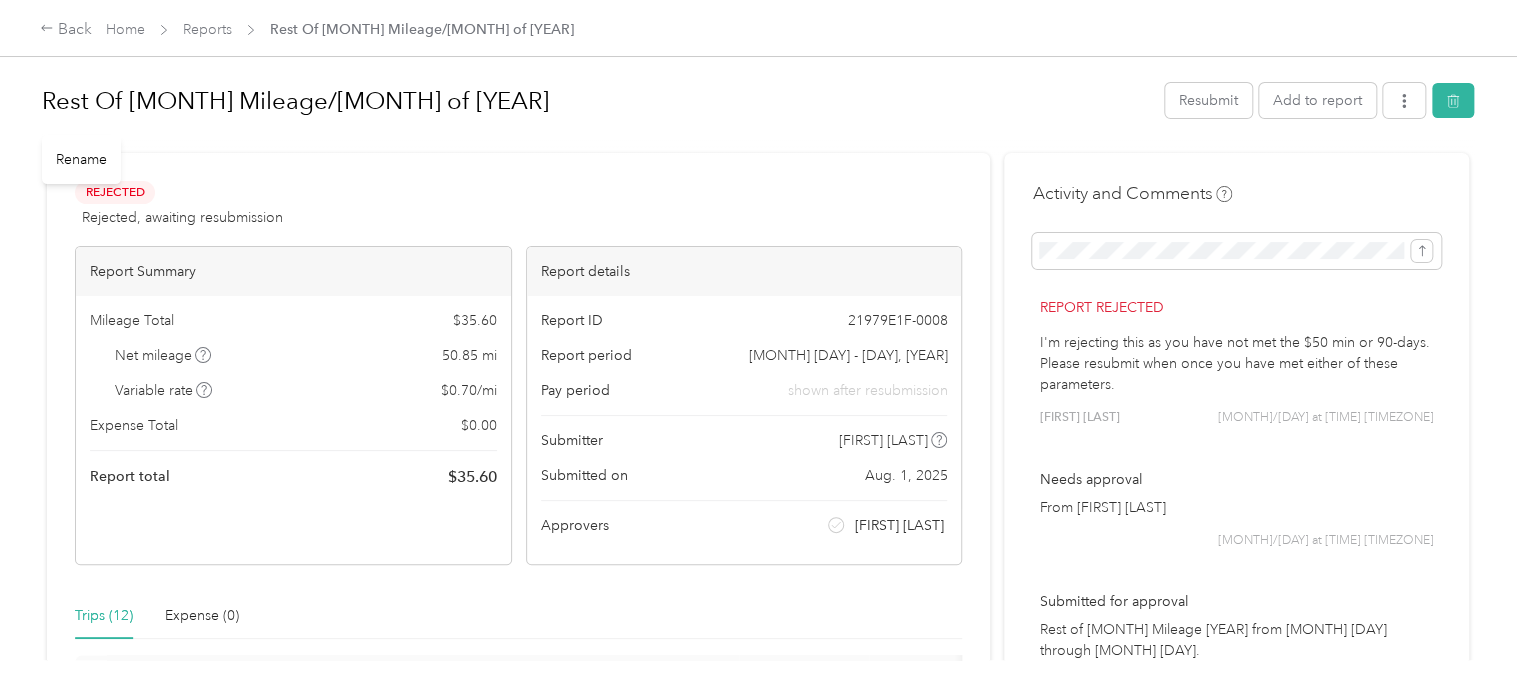 click on "Rest Of [MONTH] Mileage/[MONTH] of [YEAR]" at bounding box center [596, 101] 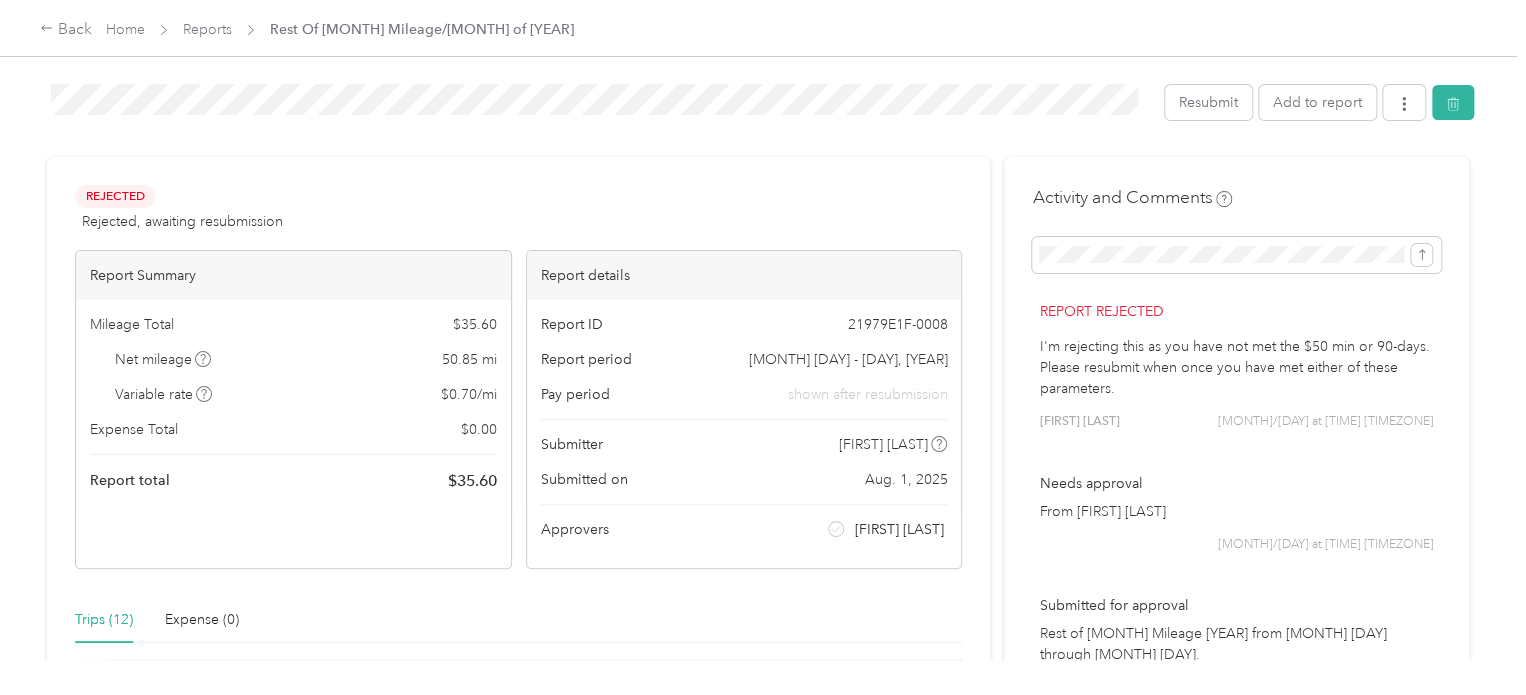 click on "Rejected Rejected, awaiting resubmission View  activity & comments" at bounding box center [518, 209] 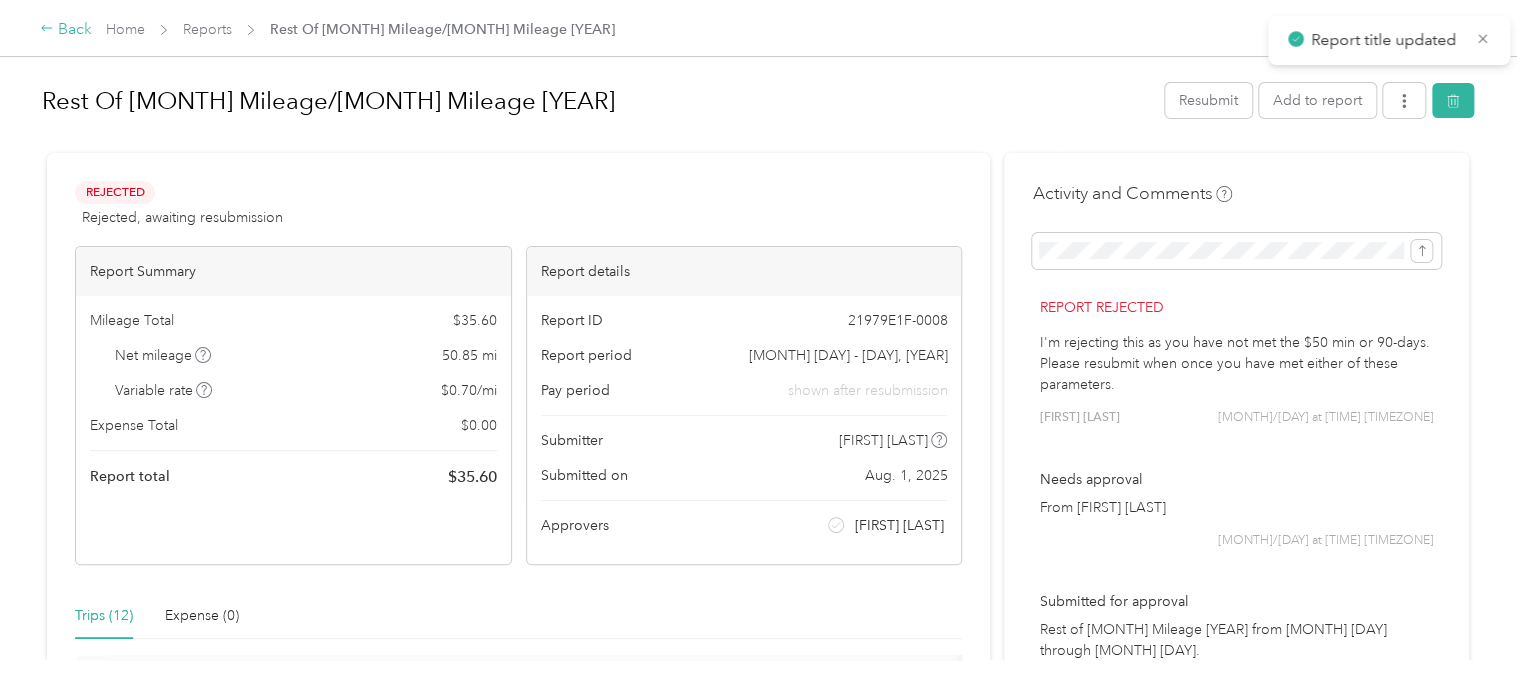 click 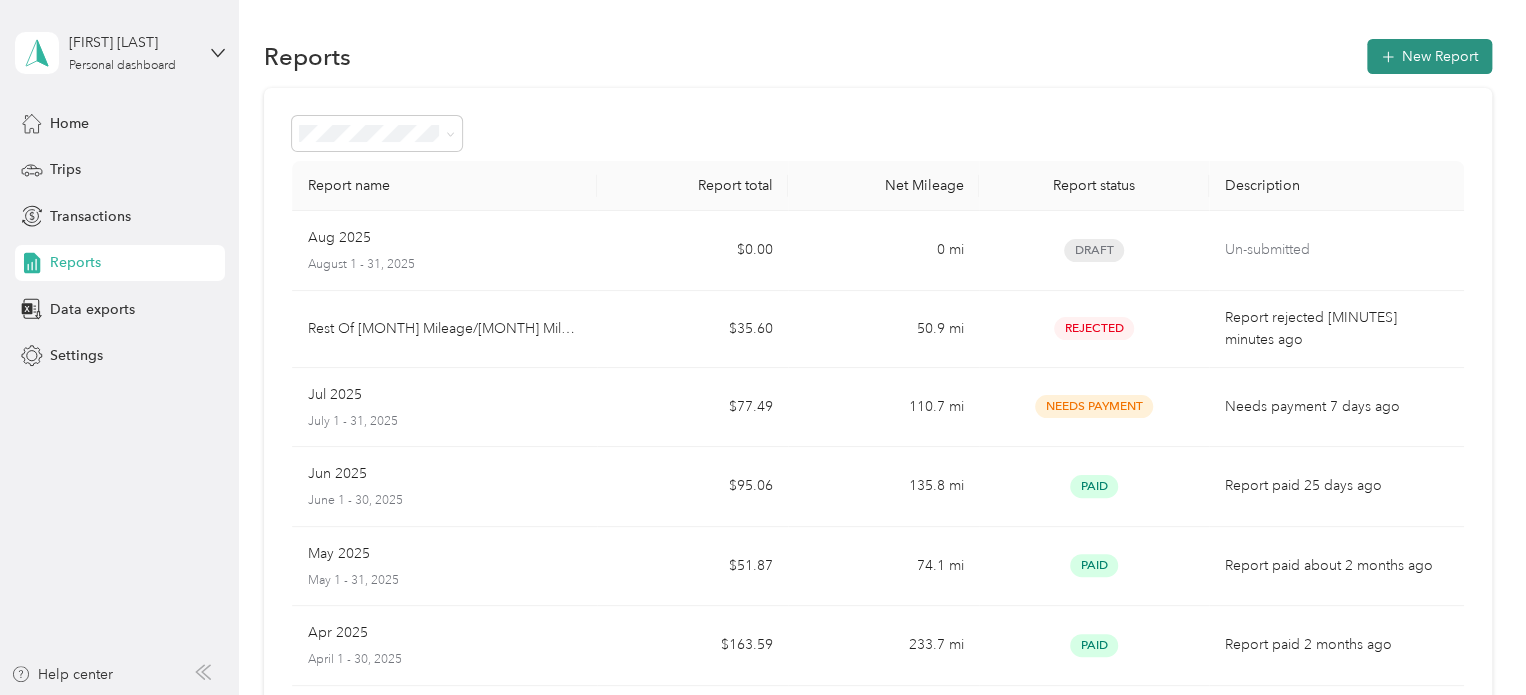 click on "New Report" at bounding box center (1429, 56) 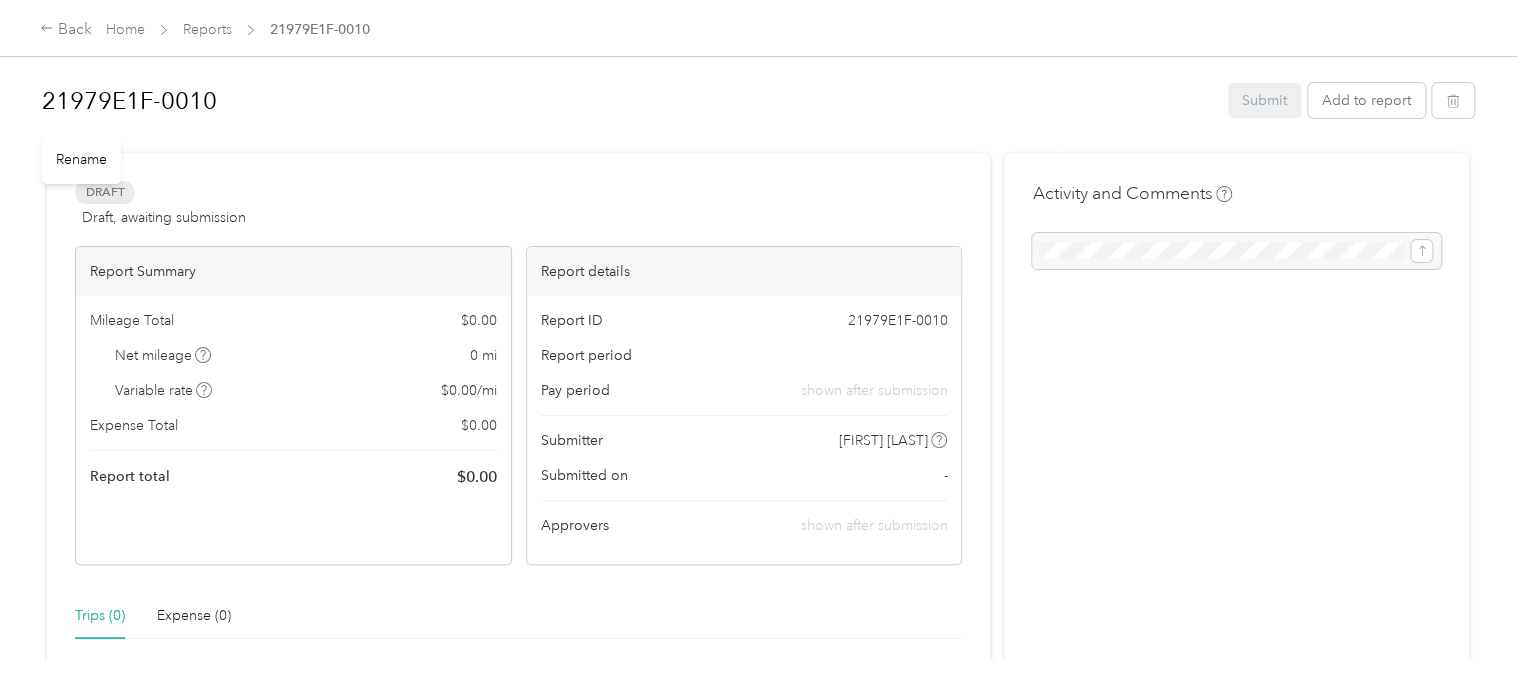 click on "21979E1F-0010" at bounding box center [628, 101] 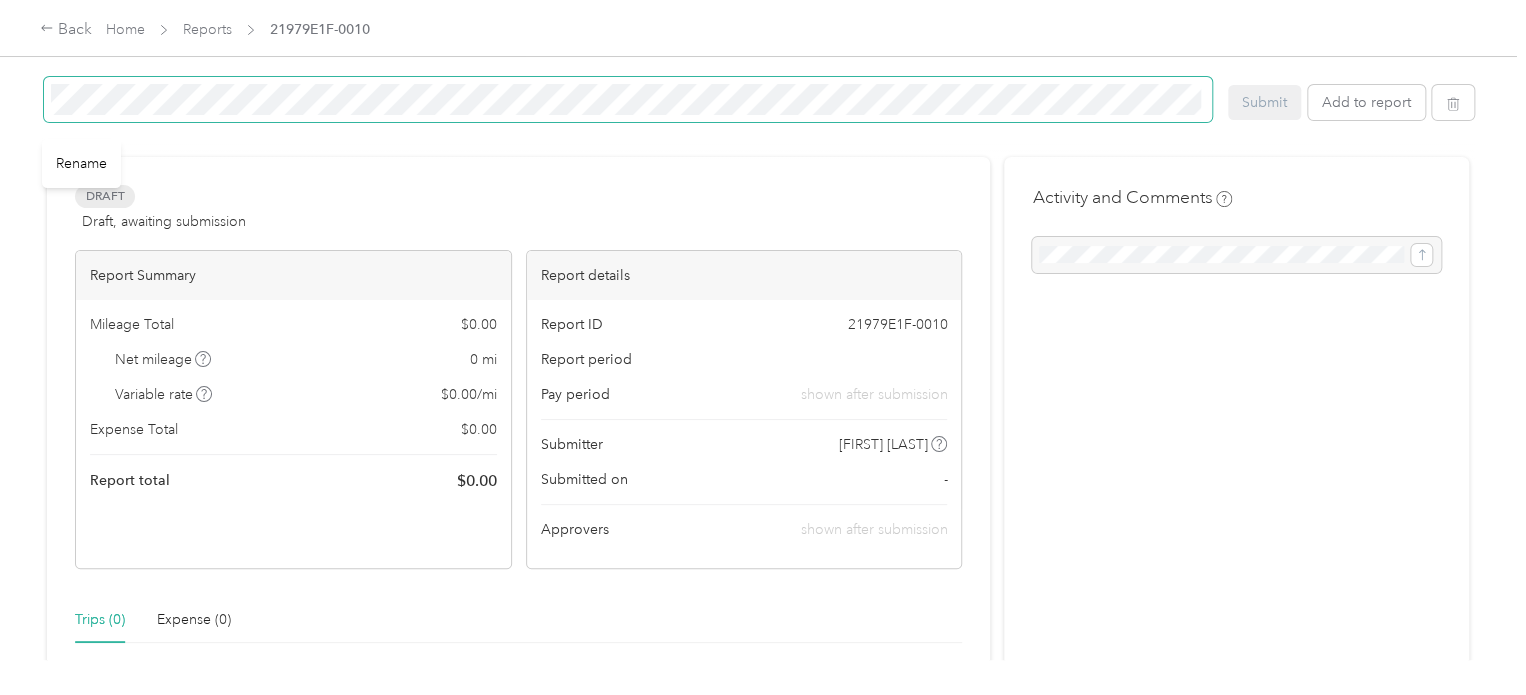 click at bounding box center [628, 99] 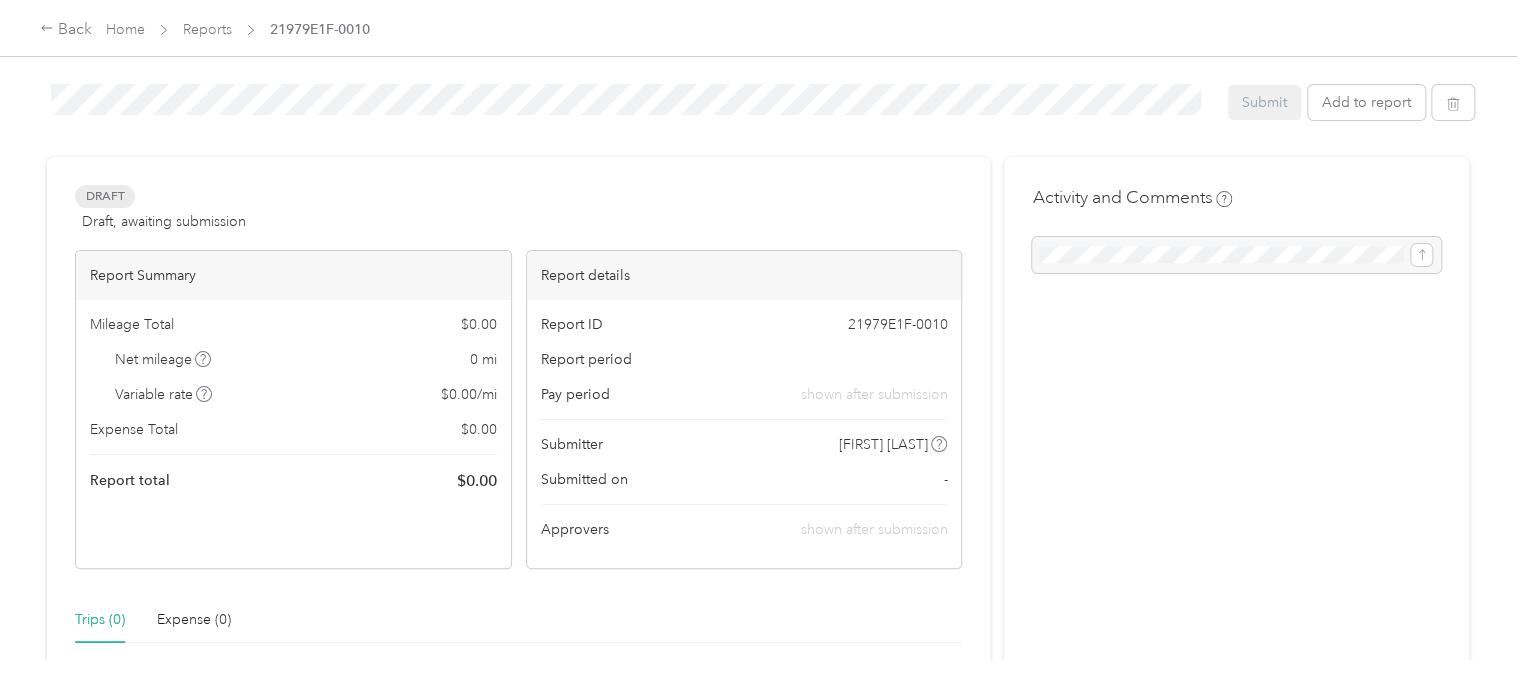 click on "Draft Draft, awaiting submission View  activity & comments Report Summary Mileage Total $ [AMOUNT] Net mileage   [MILES]   mi Variable rate   $ [RATE] / mi Expense Total $ [AMOUNT] Report total $ [AMOUNT] Report details Report ID [REPORT_ID] Report period Pay period shown after submission Submitter [FIRST] [LAST] Submitted on - Approvers shown after submission Trips ([COUNT]) Expense ([COUNT]) There are no trips in this report. New trip Add trips" at bounding box center [518, 610] 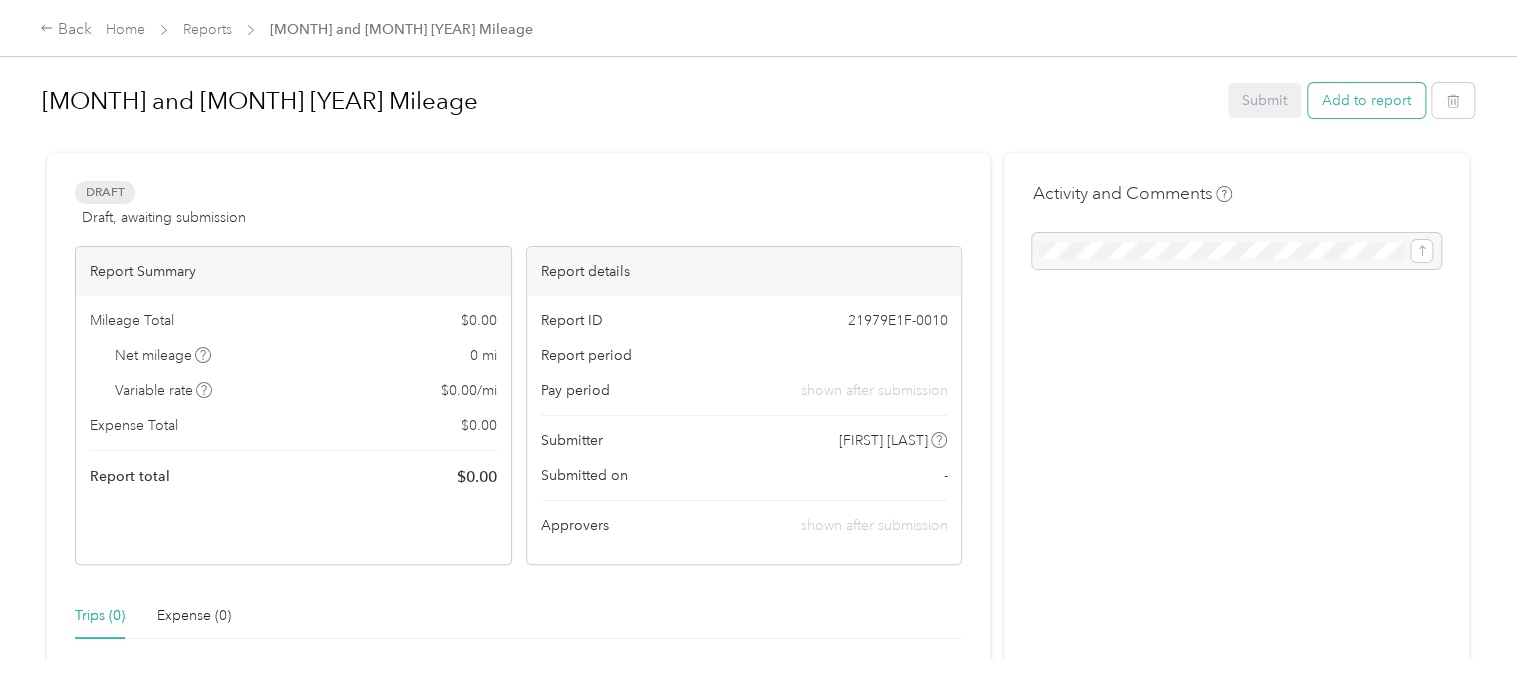 click on "Add to report" at bounding box center (1366, 100) 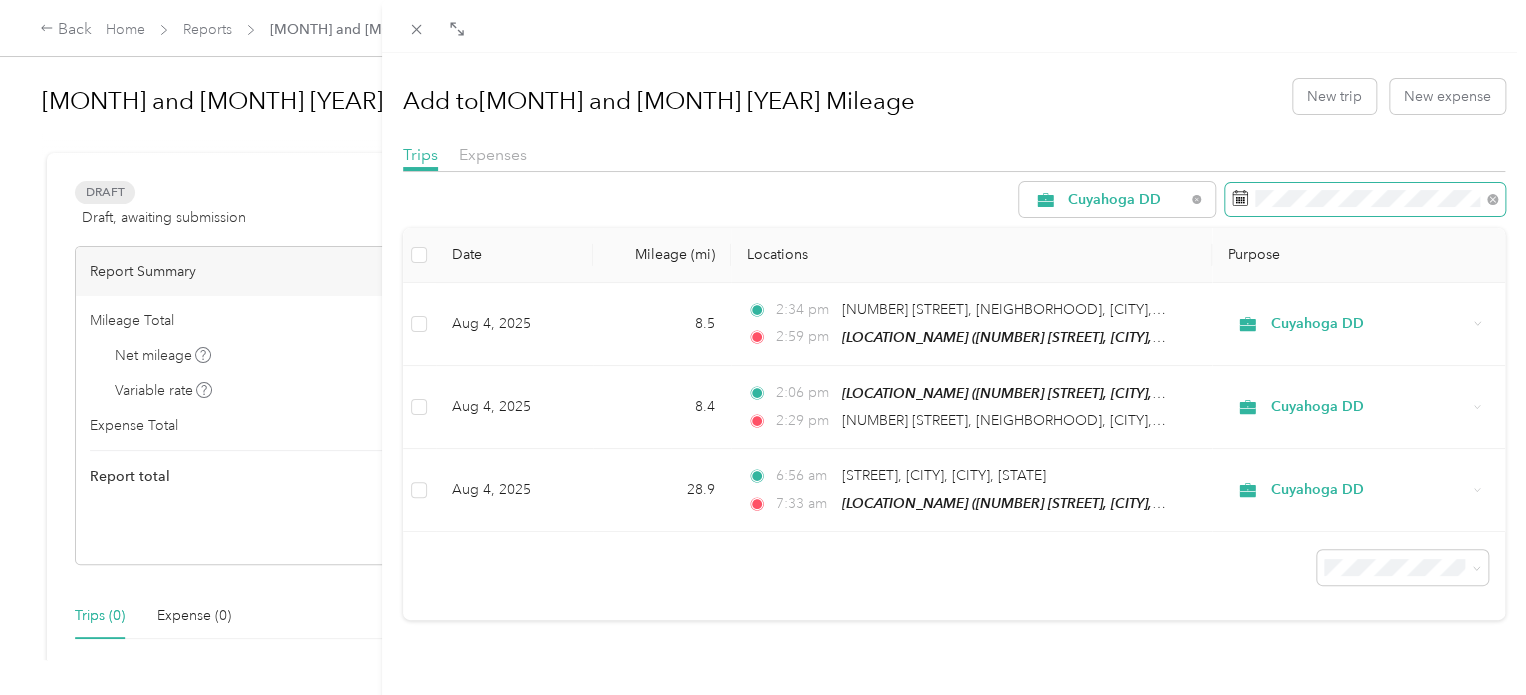 click 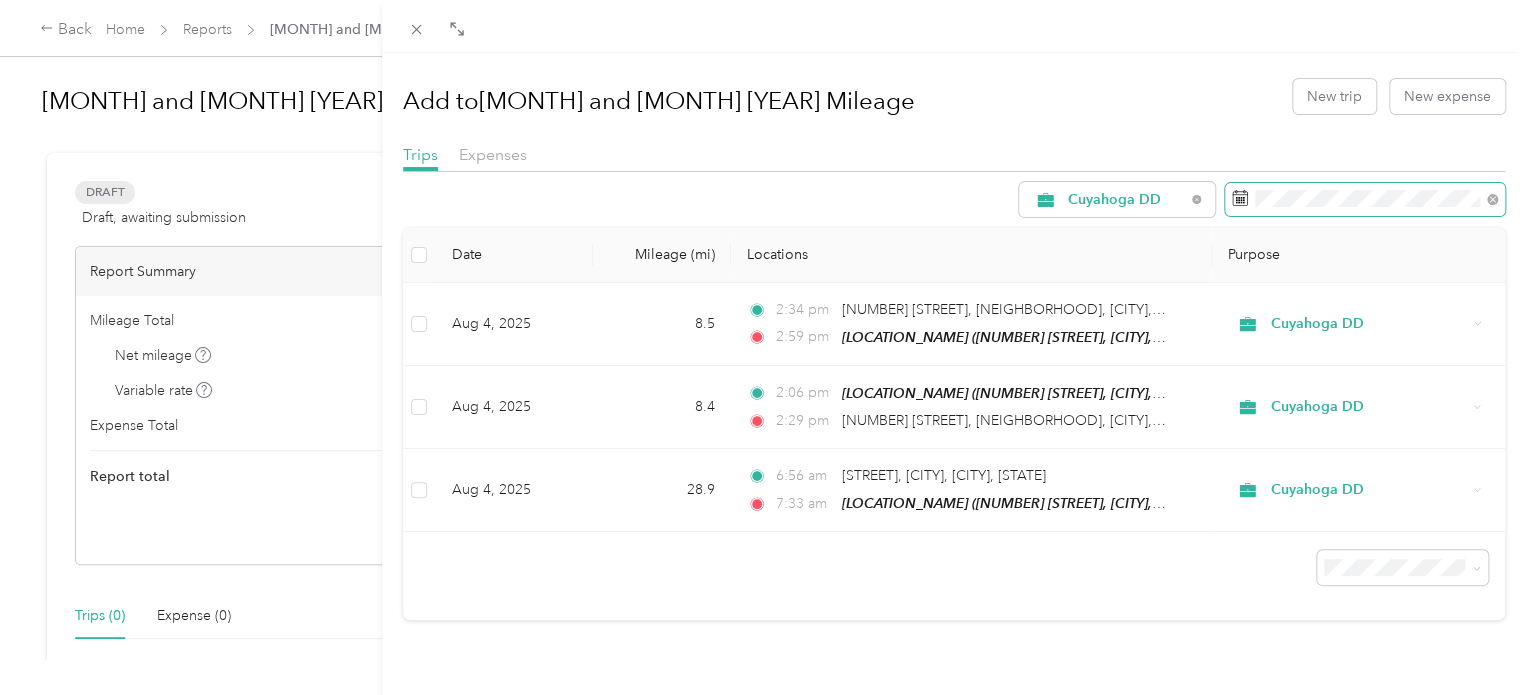 click 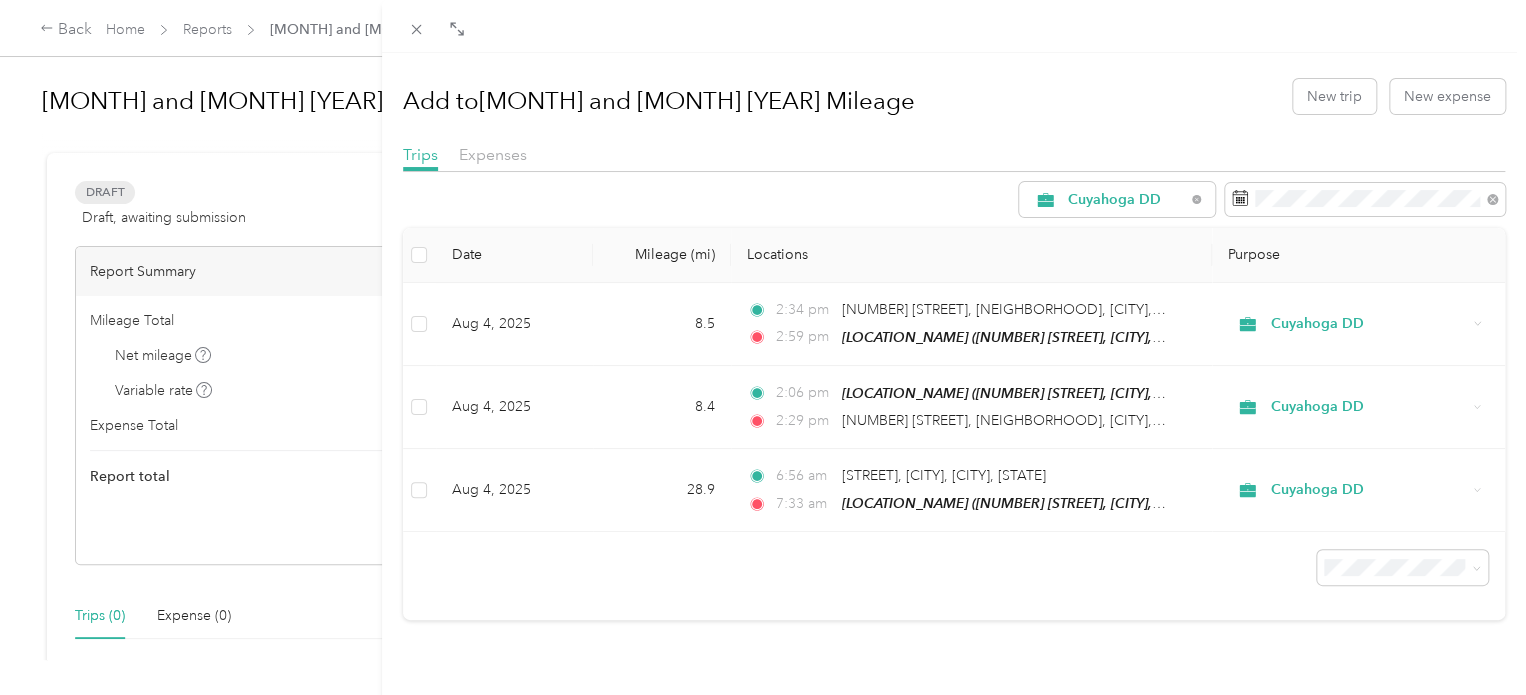 click on "Add to  [MONTH] and [MONTH] [YEAR] Mileage  New trip New expense" at bounding box center [954, 96] 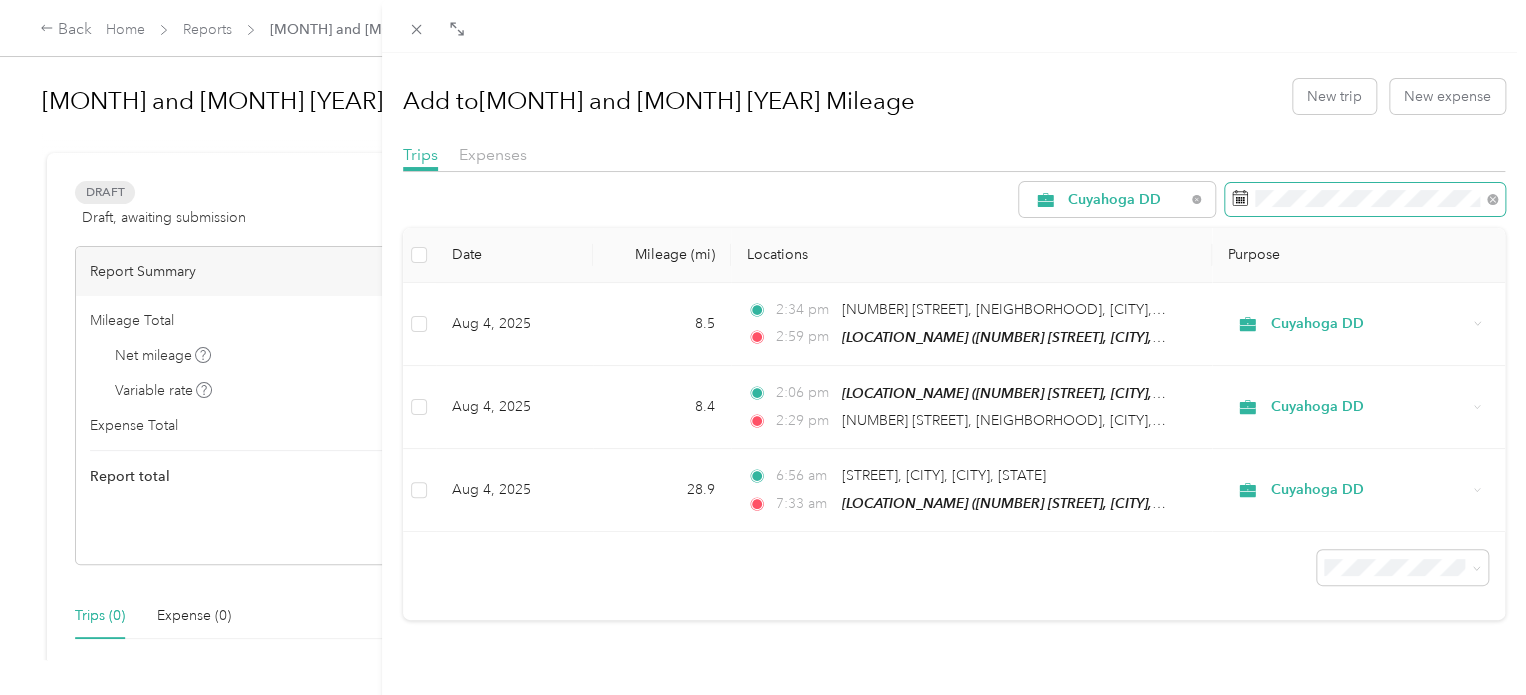 click 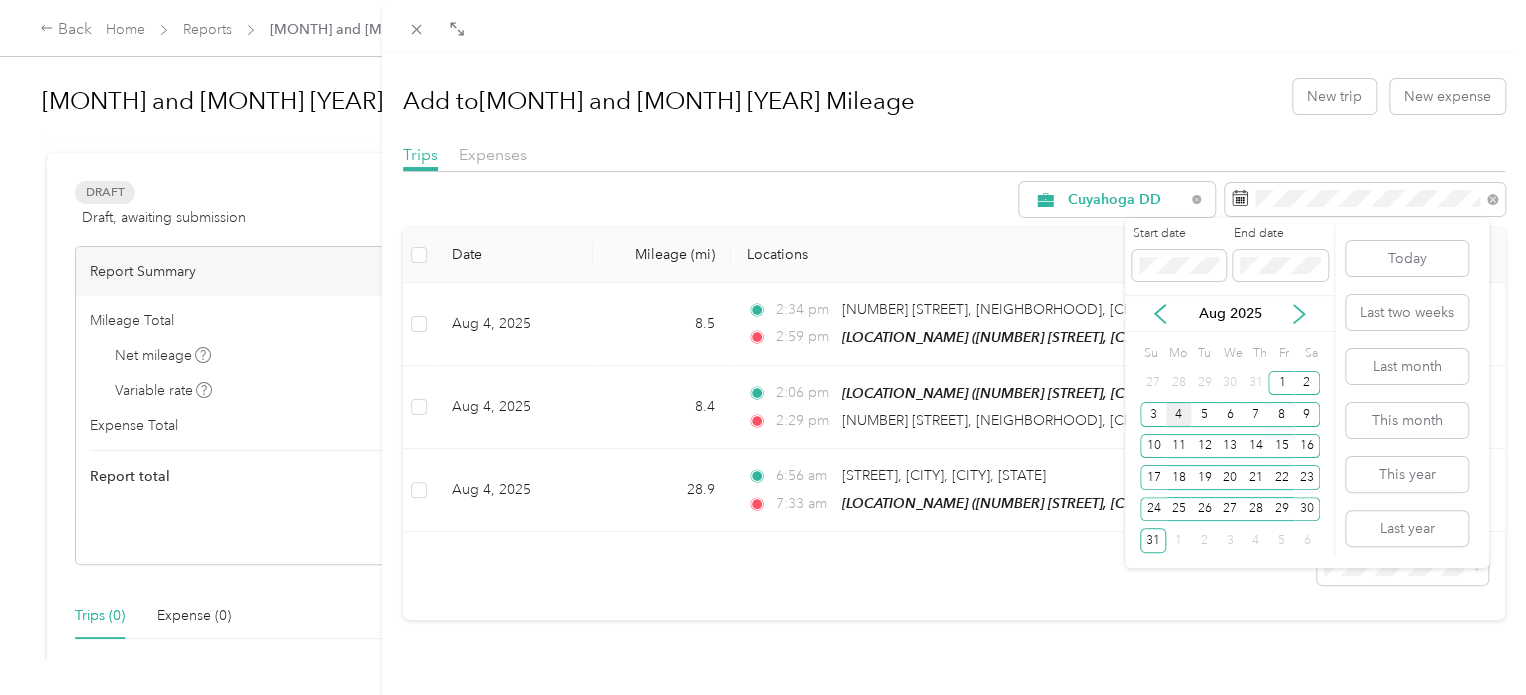 click on "Aug 2025" at bounding box center [1229, 313] 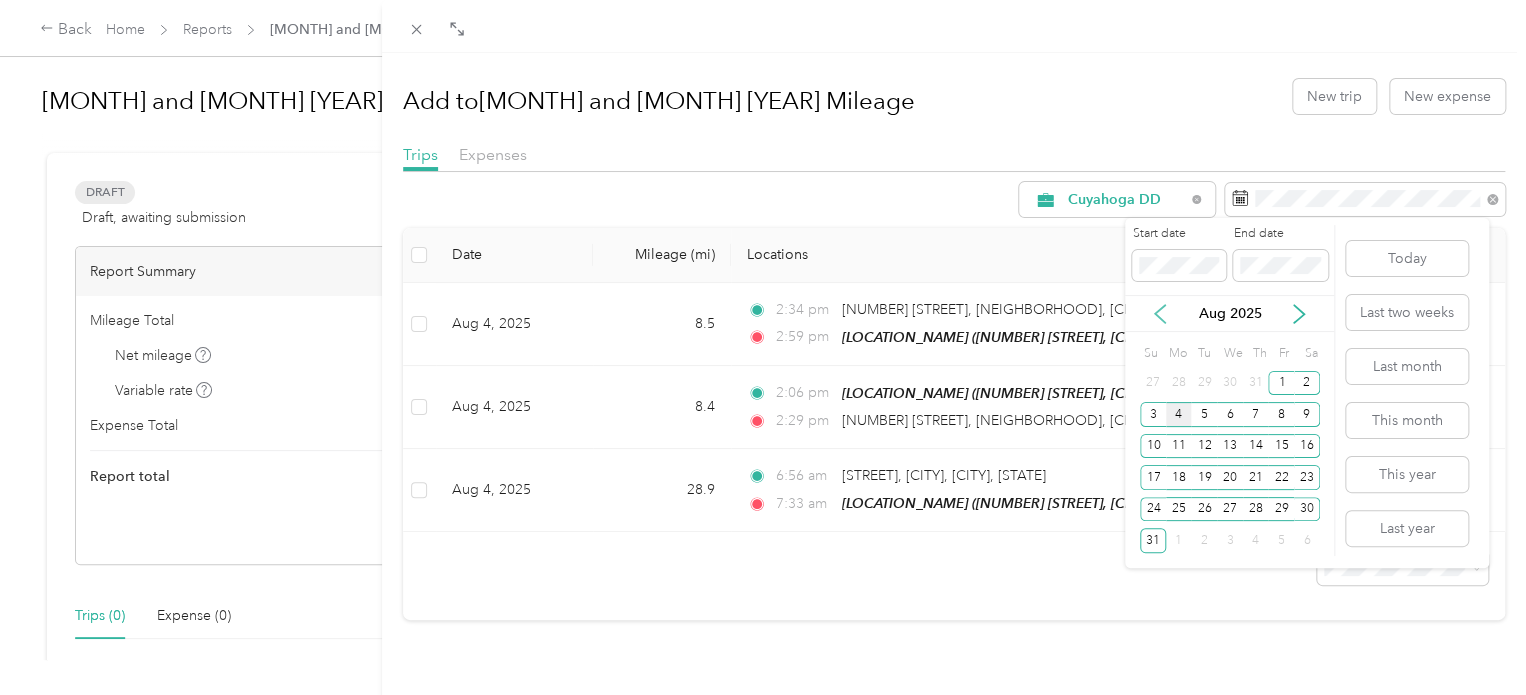 click 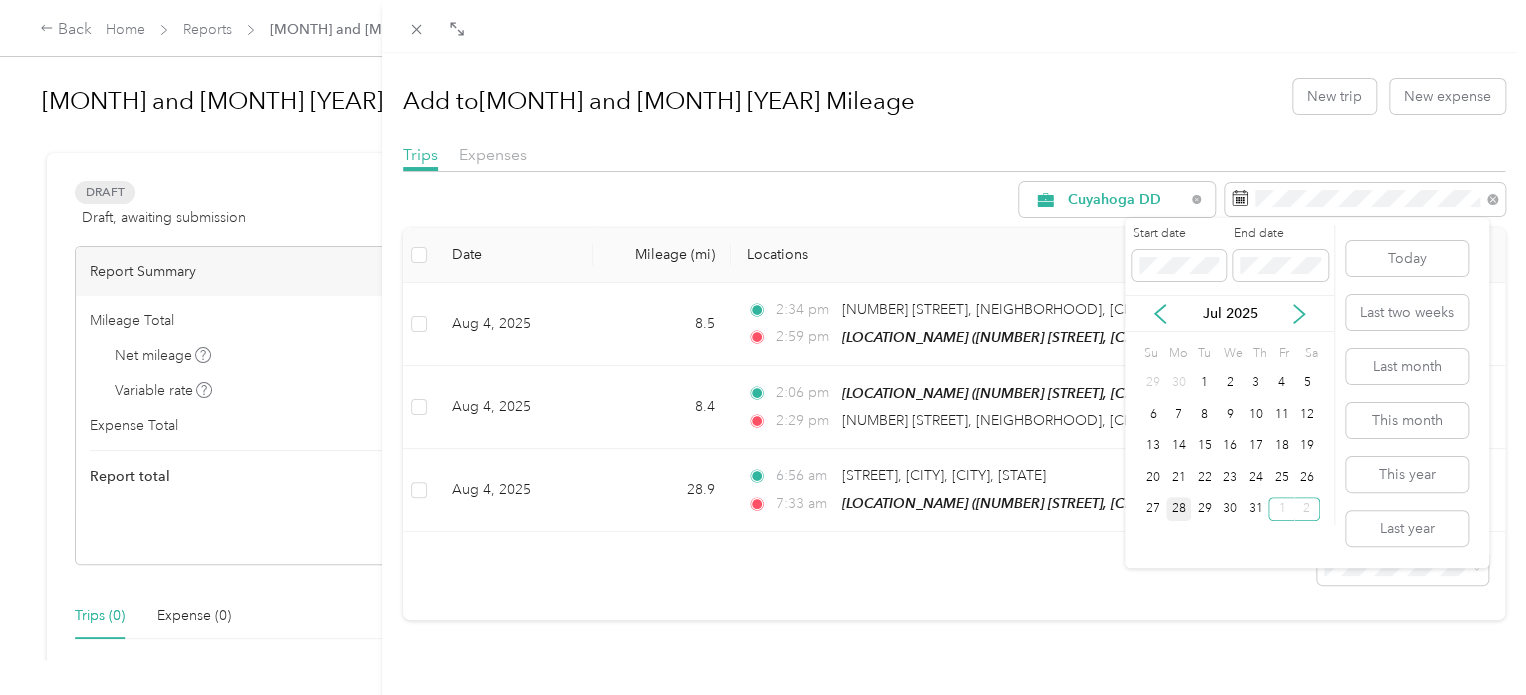 click on "28" at bounding box center [1179, 509] 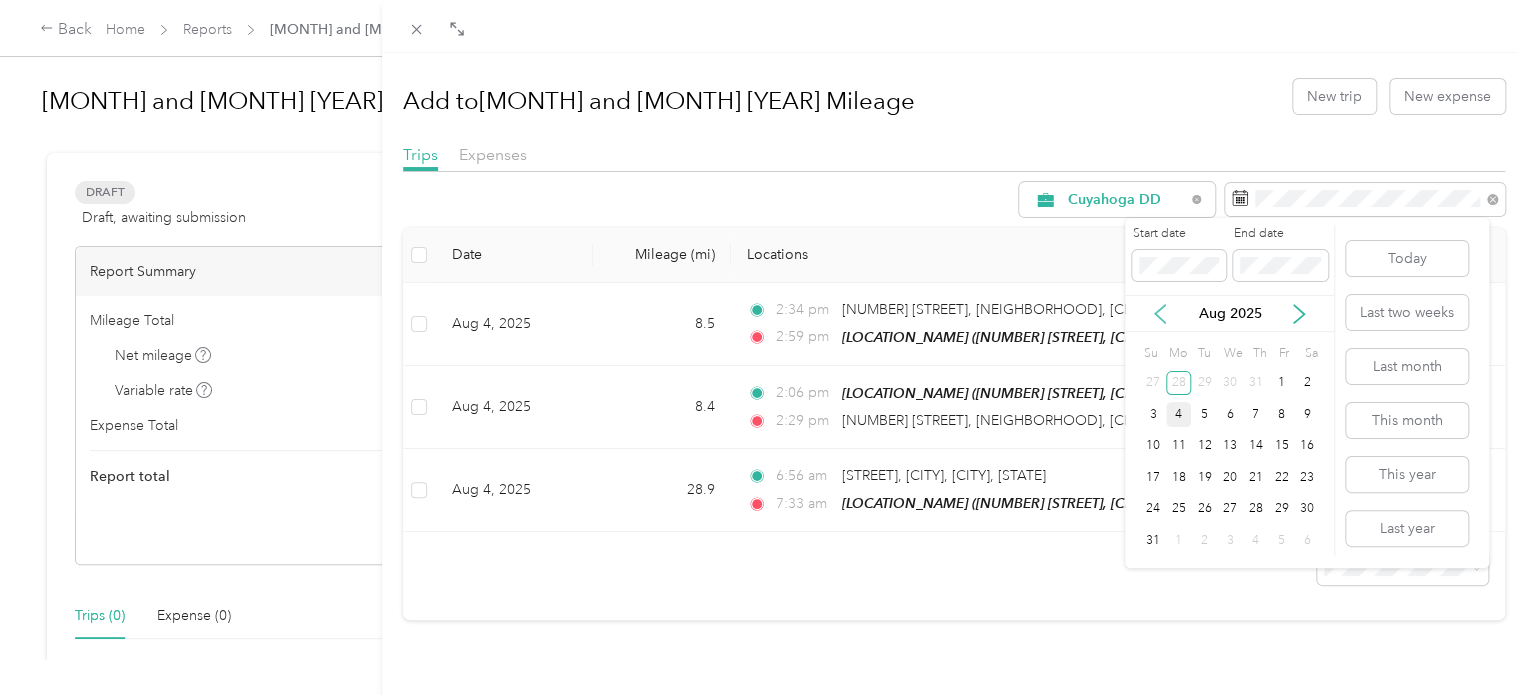 click 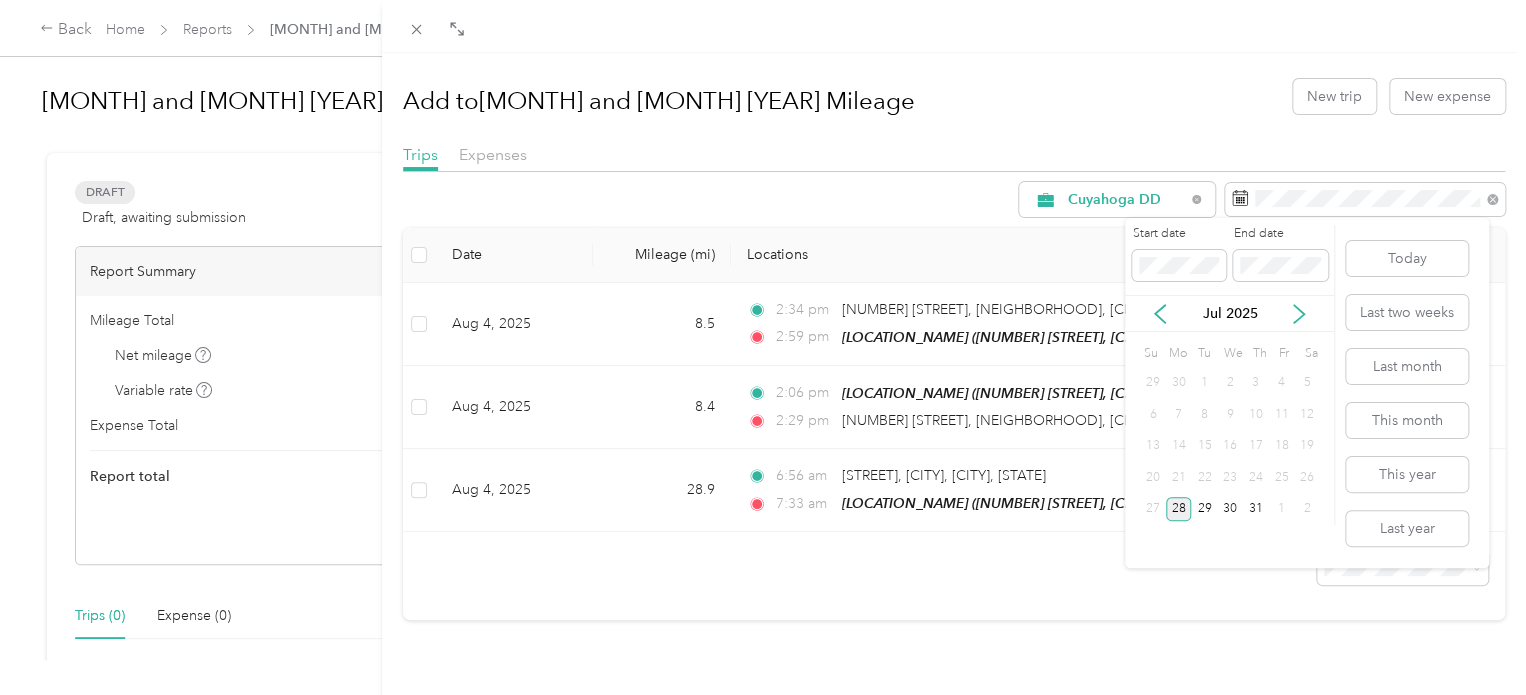 click on "28" at bounding box center [1179, 509] 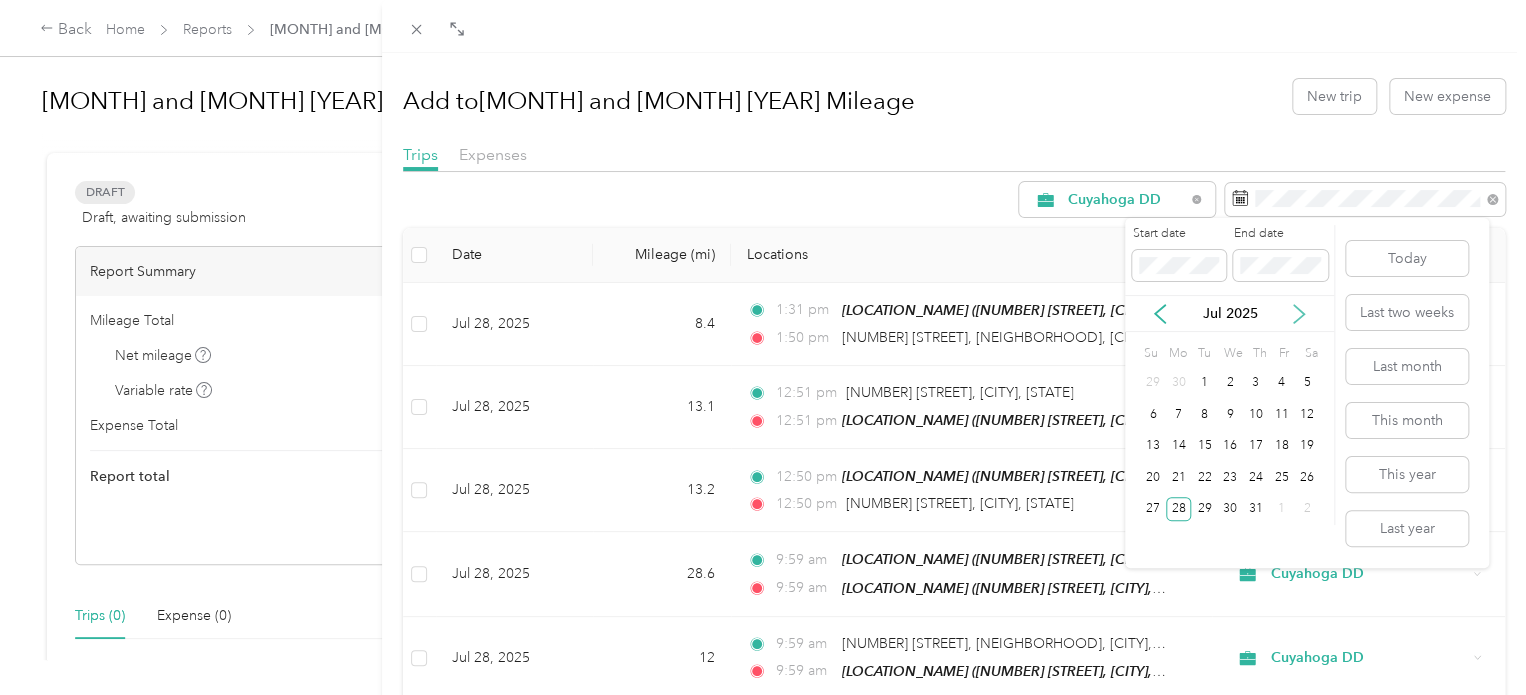 click 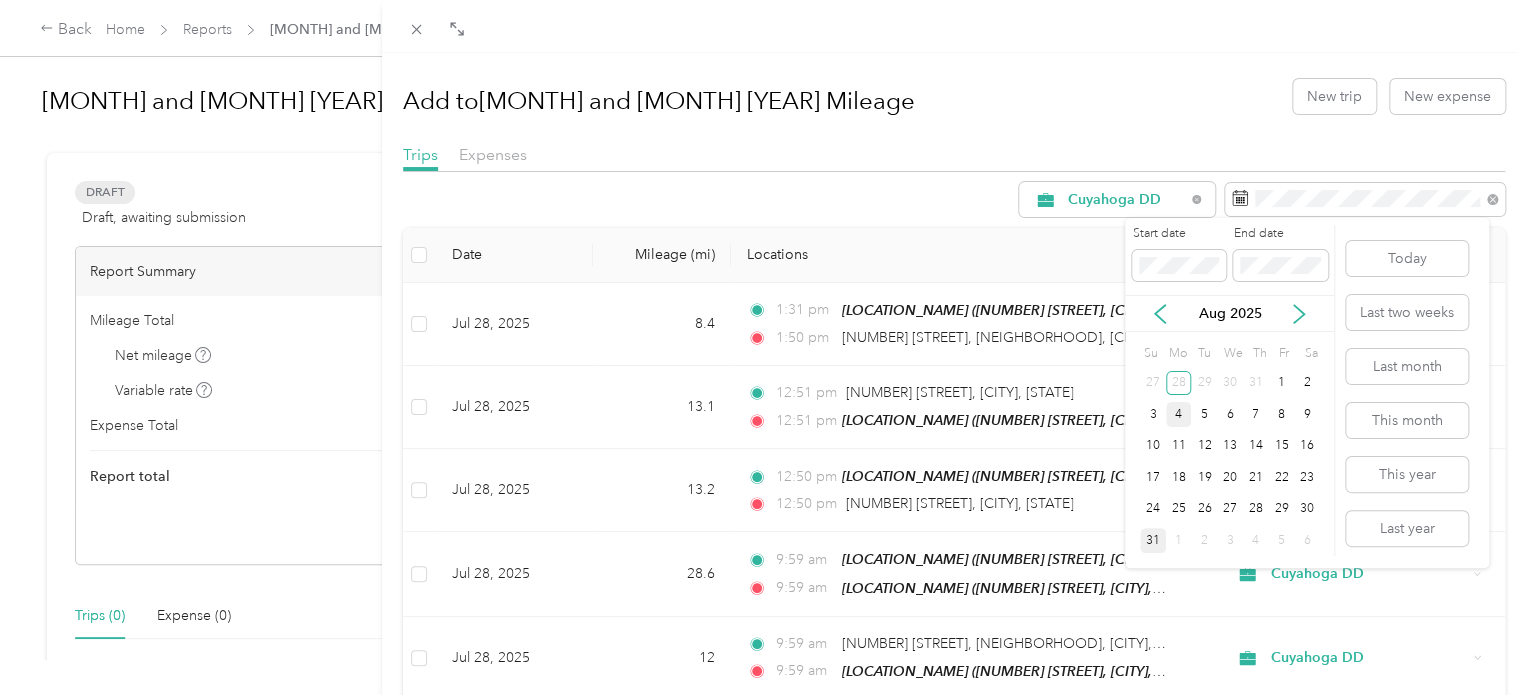 click on "31" at bounding box center [1153, 540] 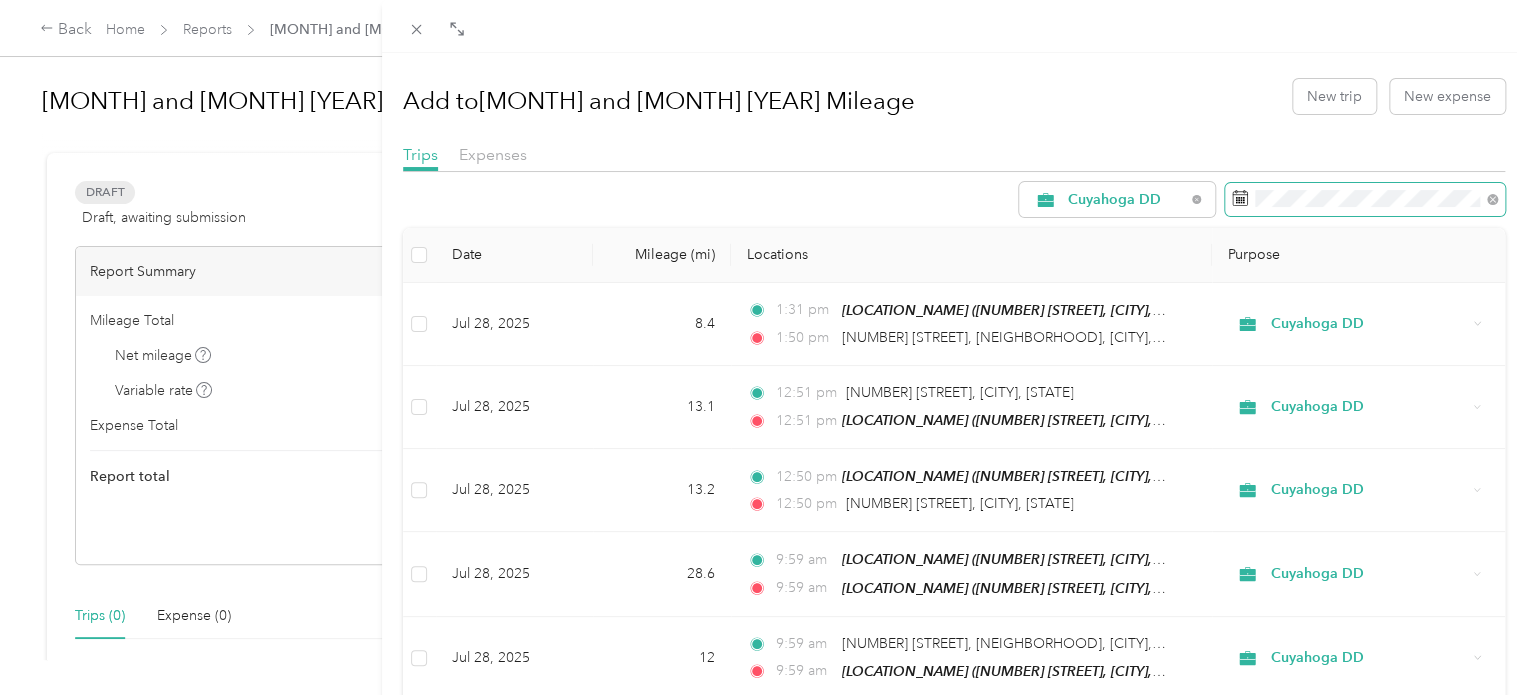 click at bounding box center (1365, 200) 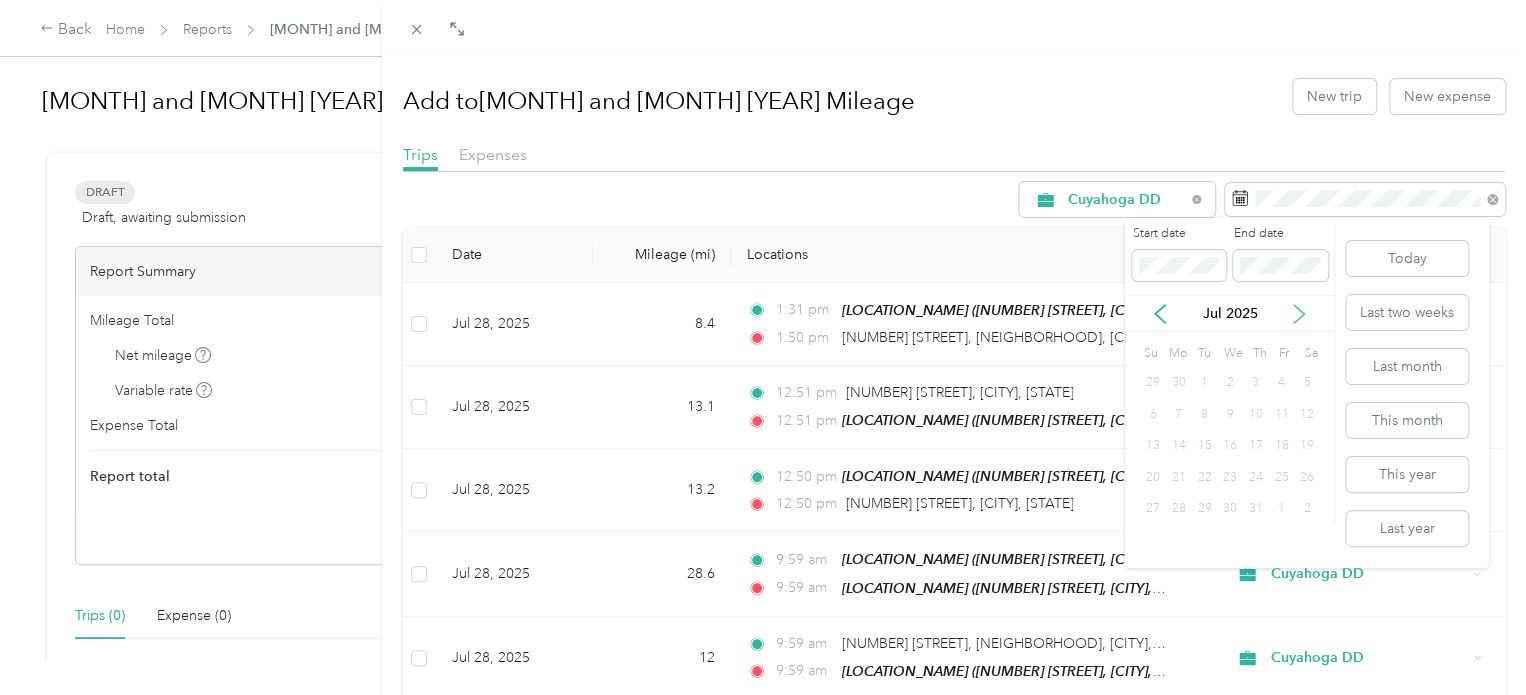 click 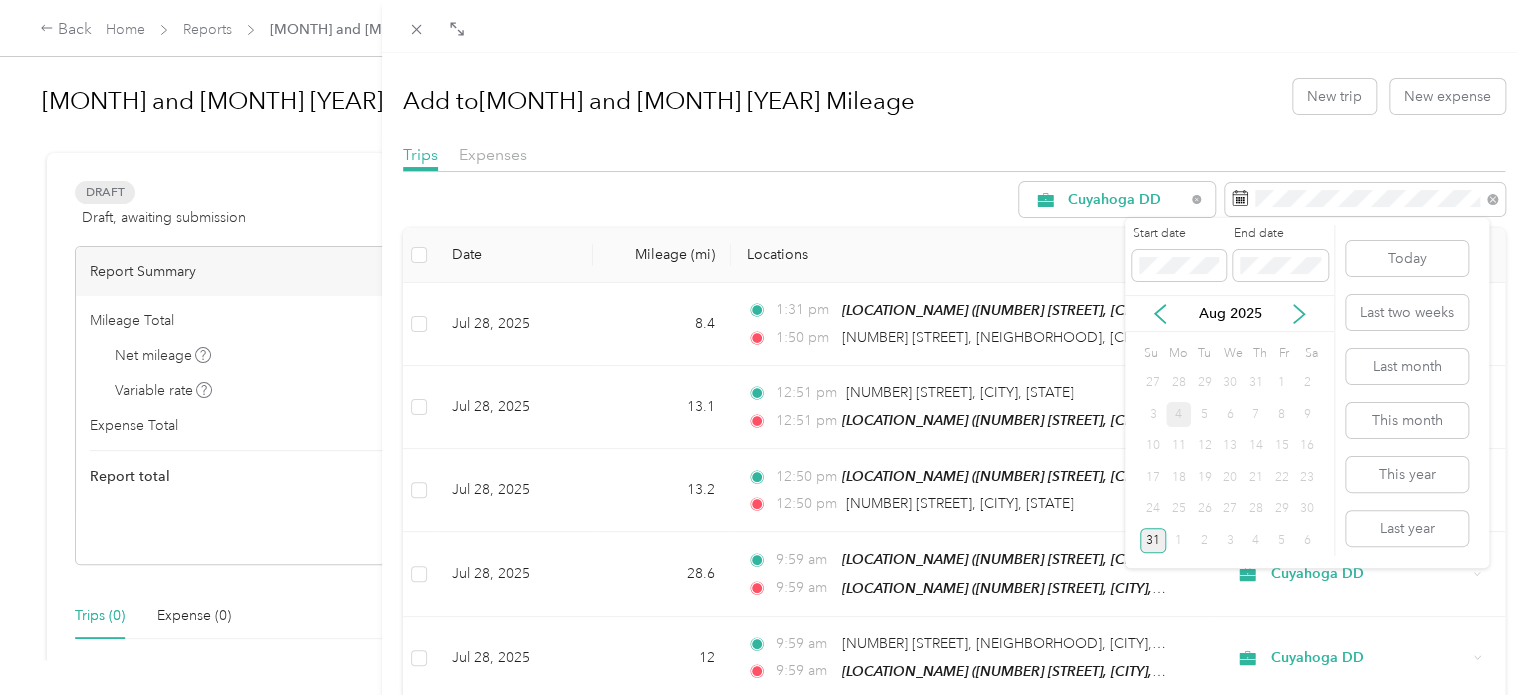click on "31" at bounding box center [1153, 540] 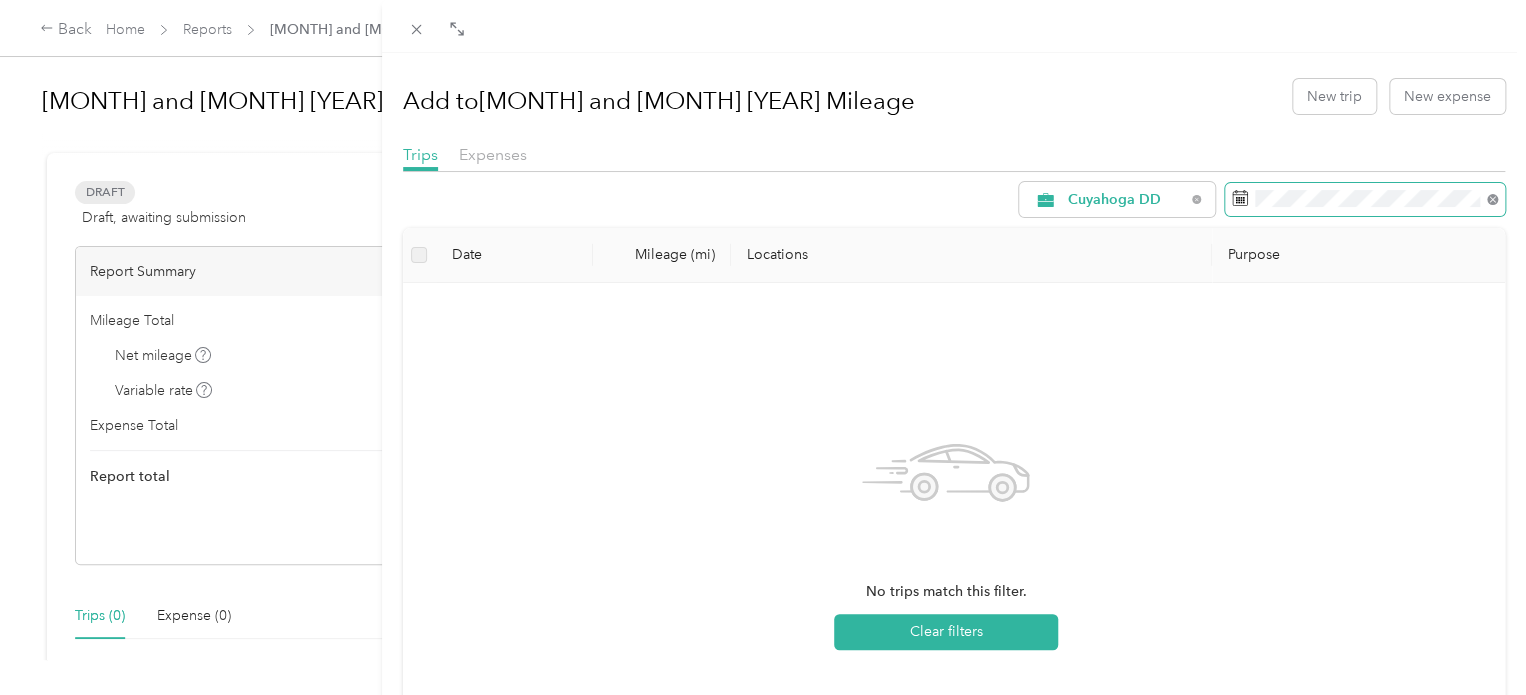 click 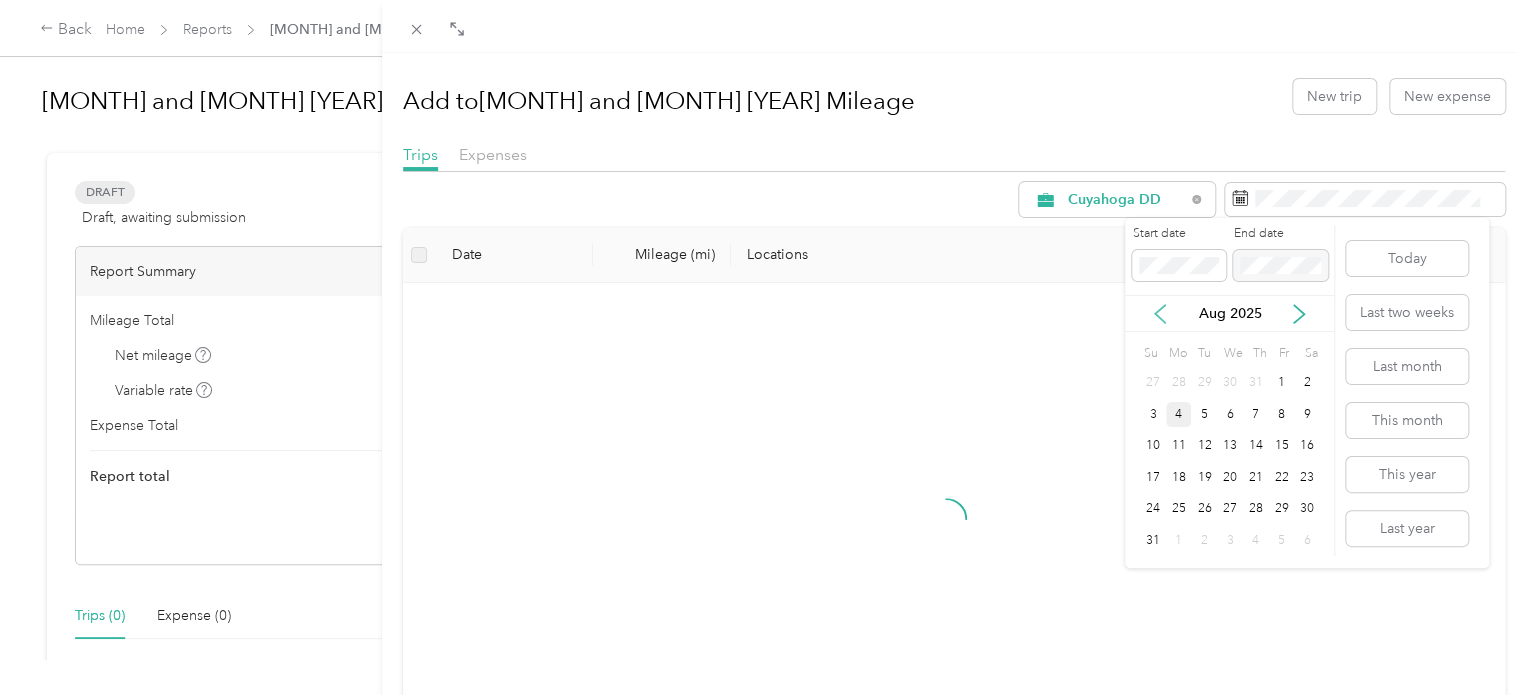 click 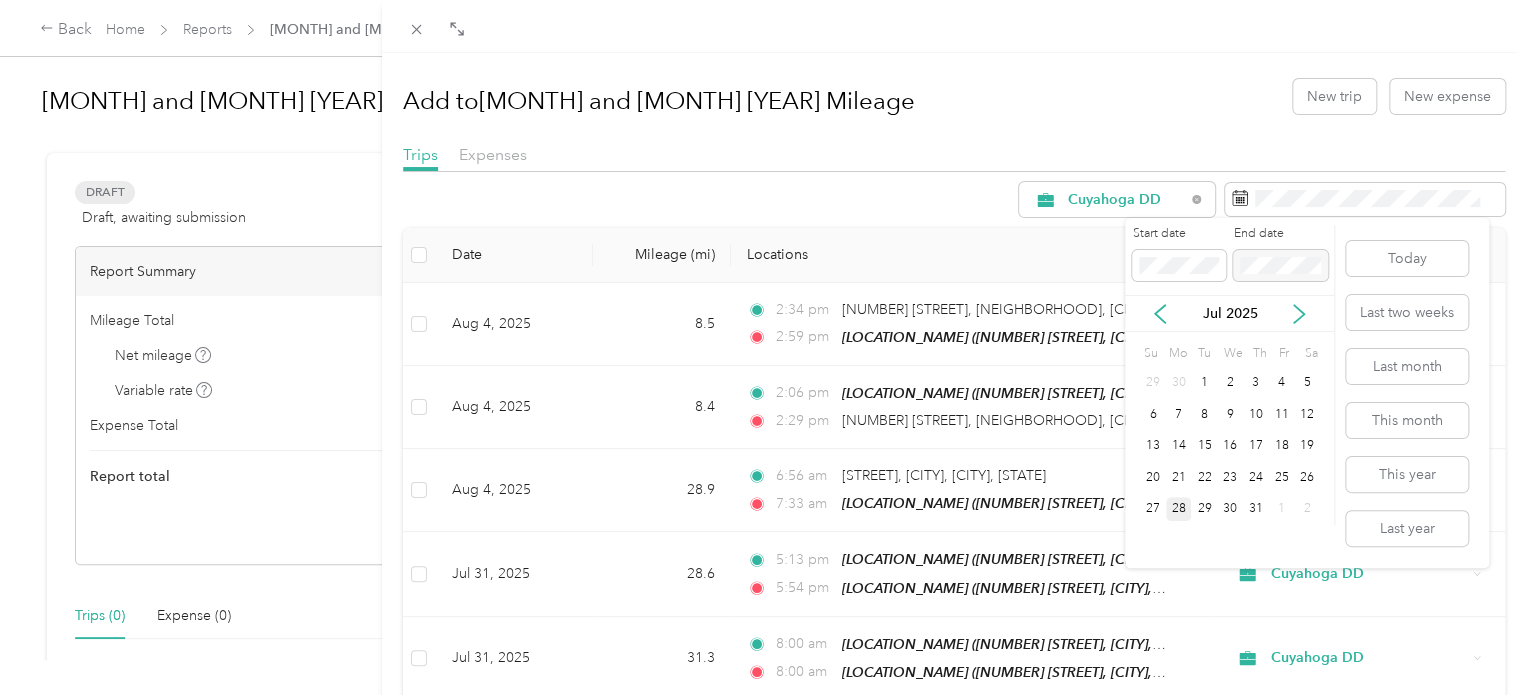 click on "28" at bounding box center (1179, 509) 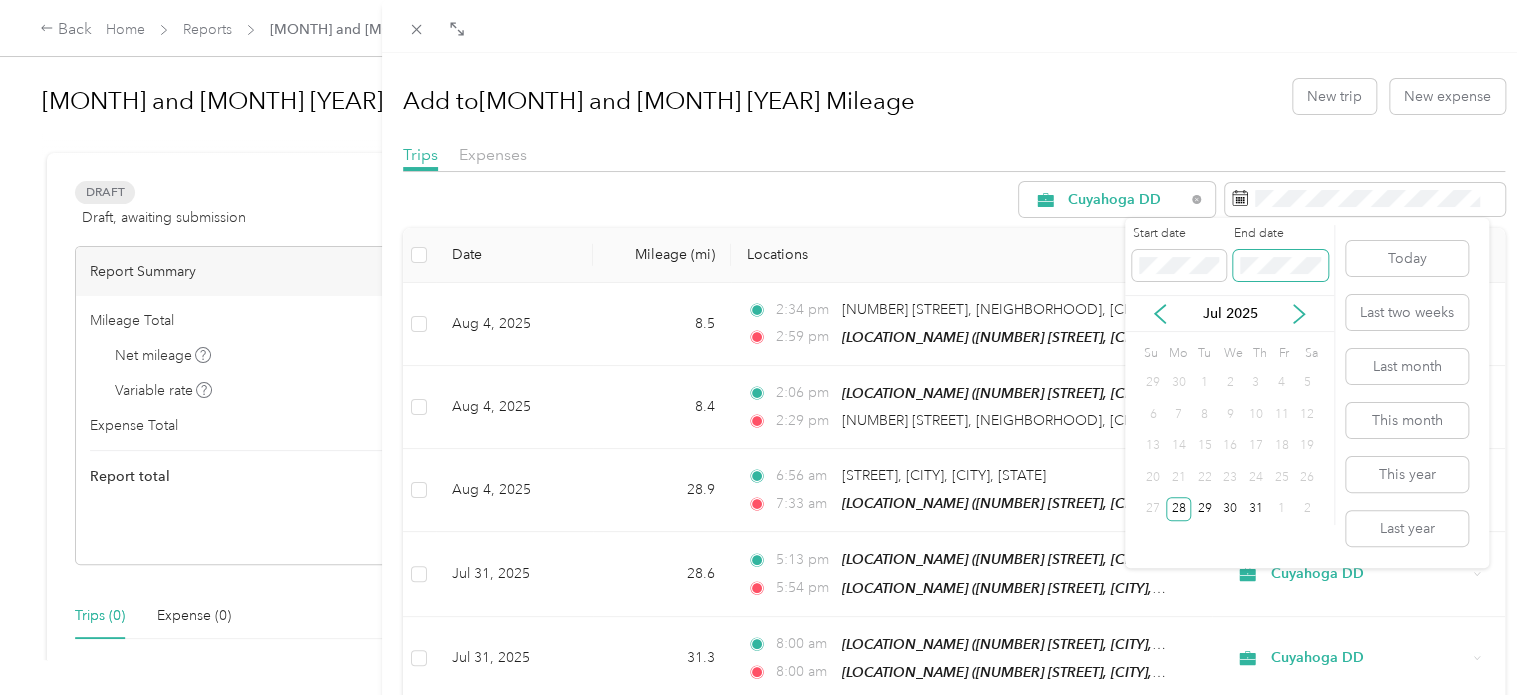 click at bounding box center (1280, 266) 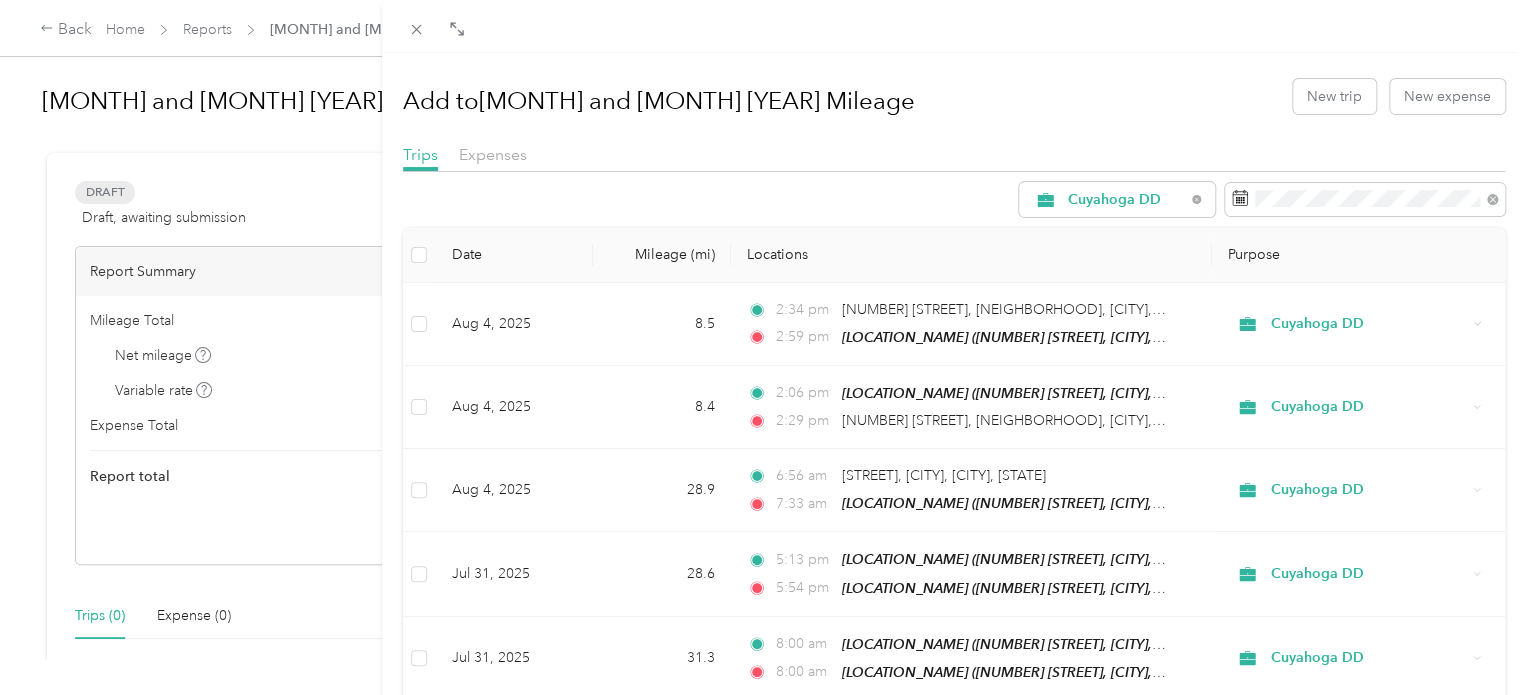 click on "Trips Expenses" at bounding box center (954, 157) 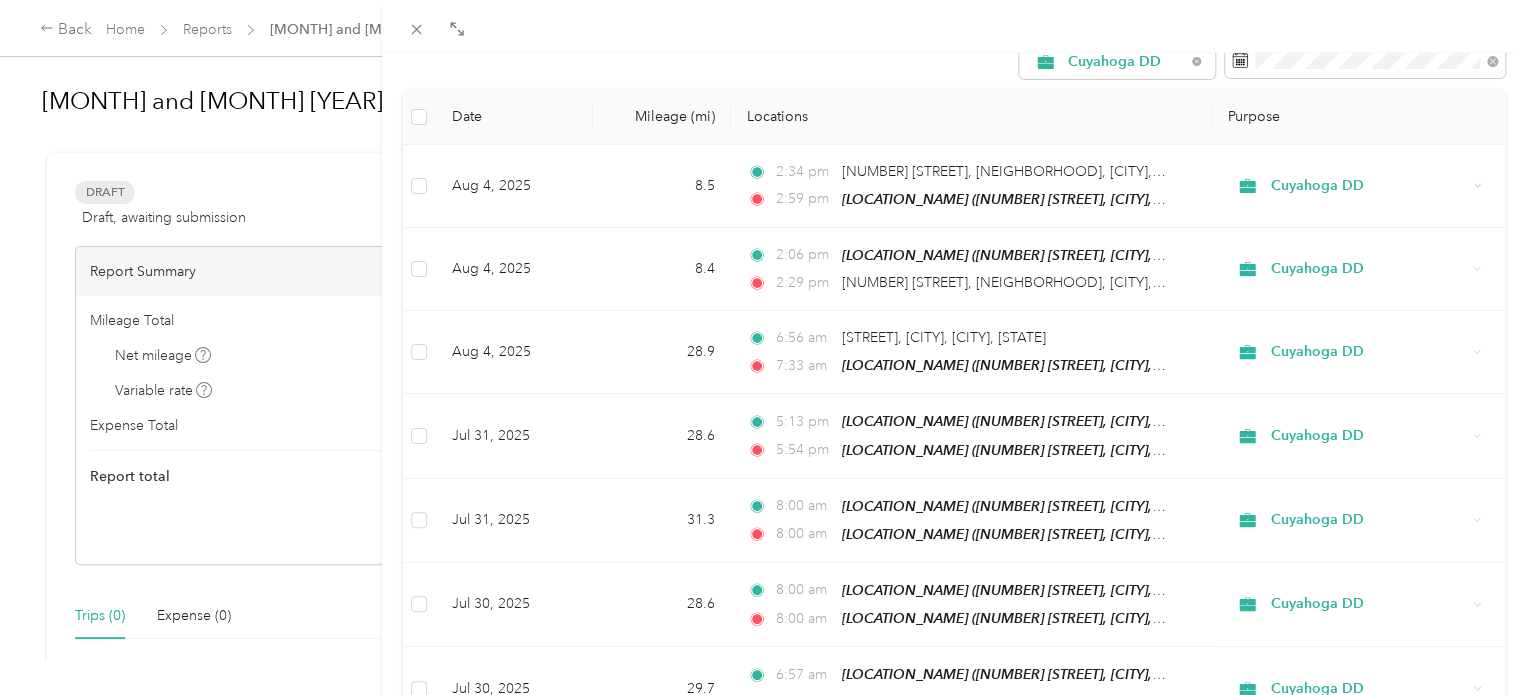 scroll, scrollTop: 0, scrollLeft: 0, axis: both 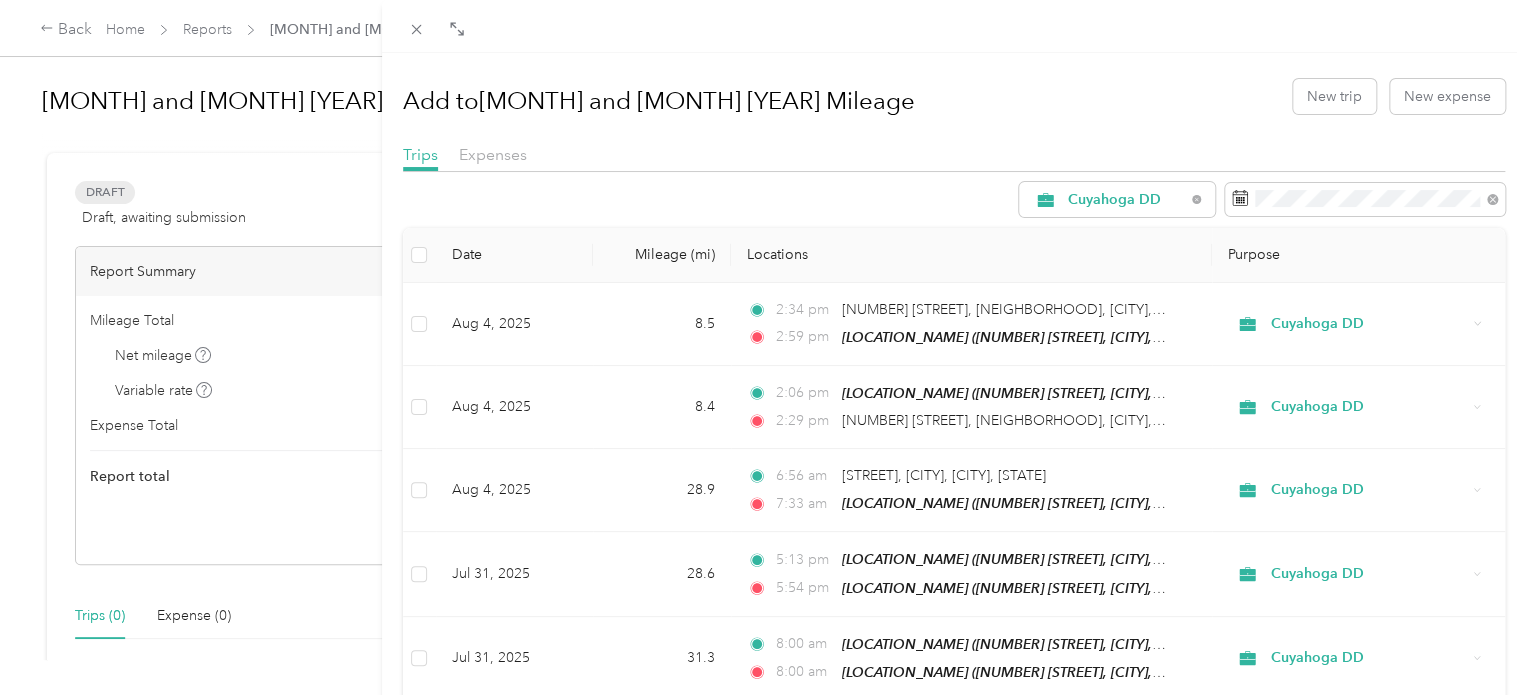 click on "Add to  [MONTH] and [MONTH] [YEAR] Mileage" at bounding box center (659, 101) 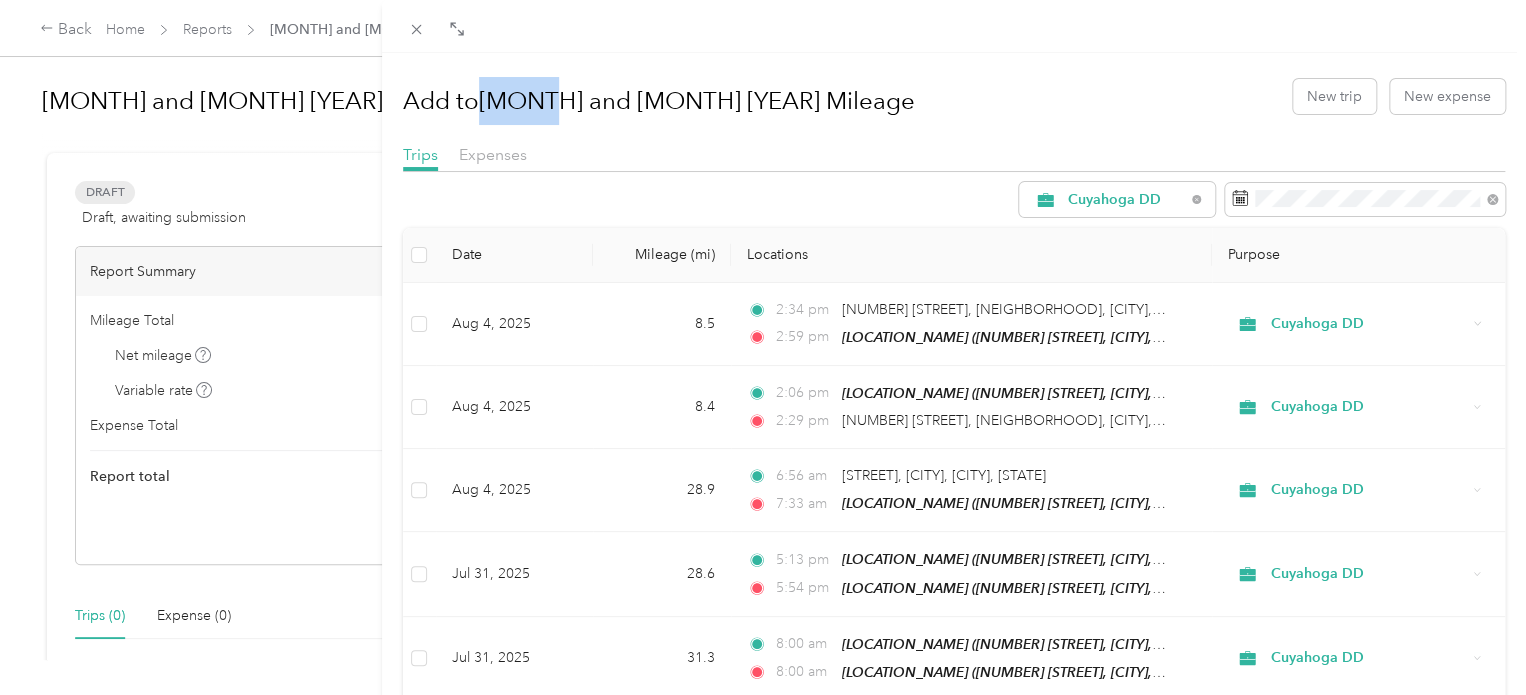 click on "Add to  [MONTH] and [MONTH] [YEAR] Mileage" at bounding box center [659, 101] 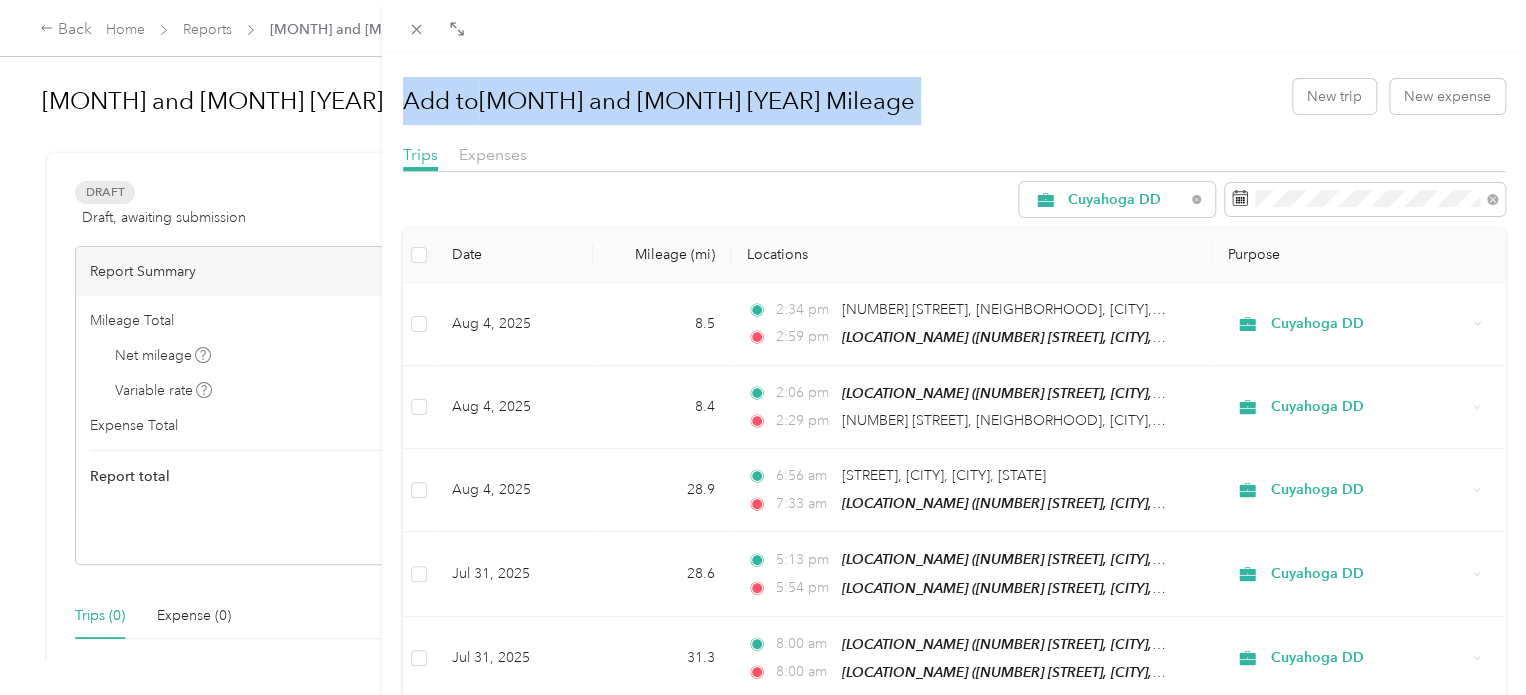 click on "Add to  [MONTH] and [MONTH] [YEAR] Mileage" at bounding box center [659, 101] 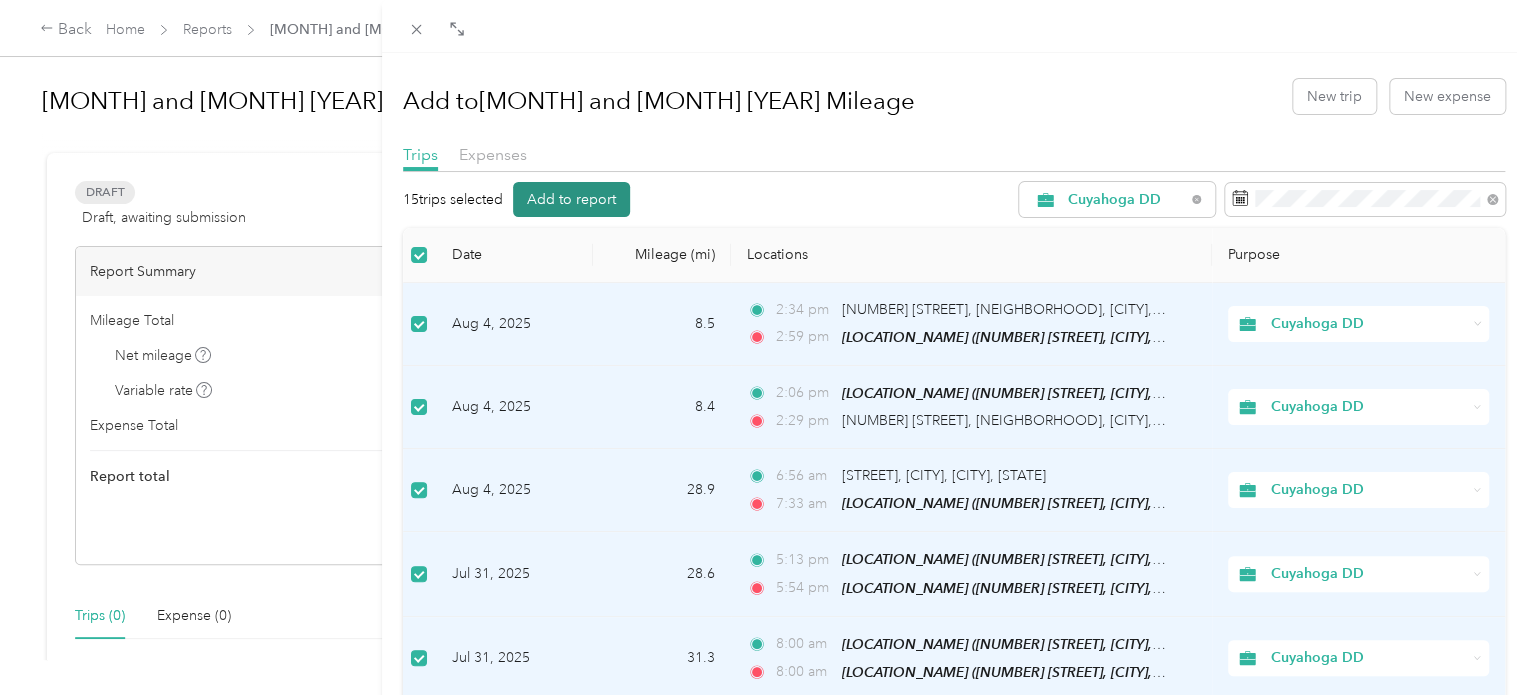 click on "Add to report" at bounding box center (571, 199) 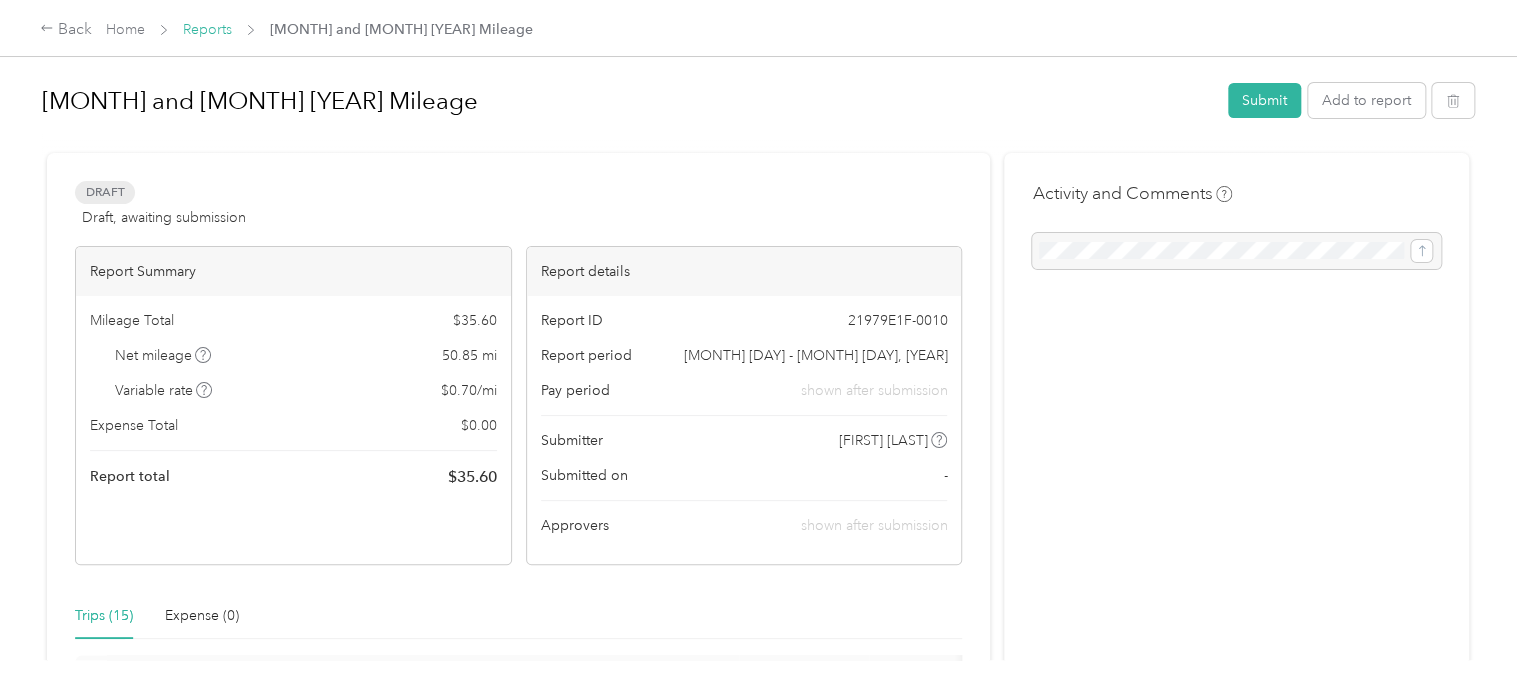 click on "Reports" at bounding box center (207, 29) 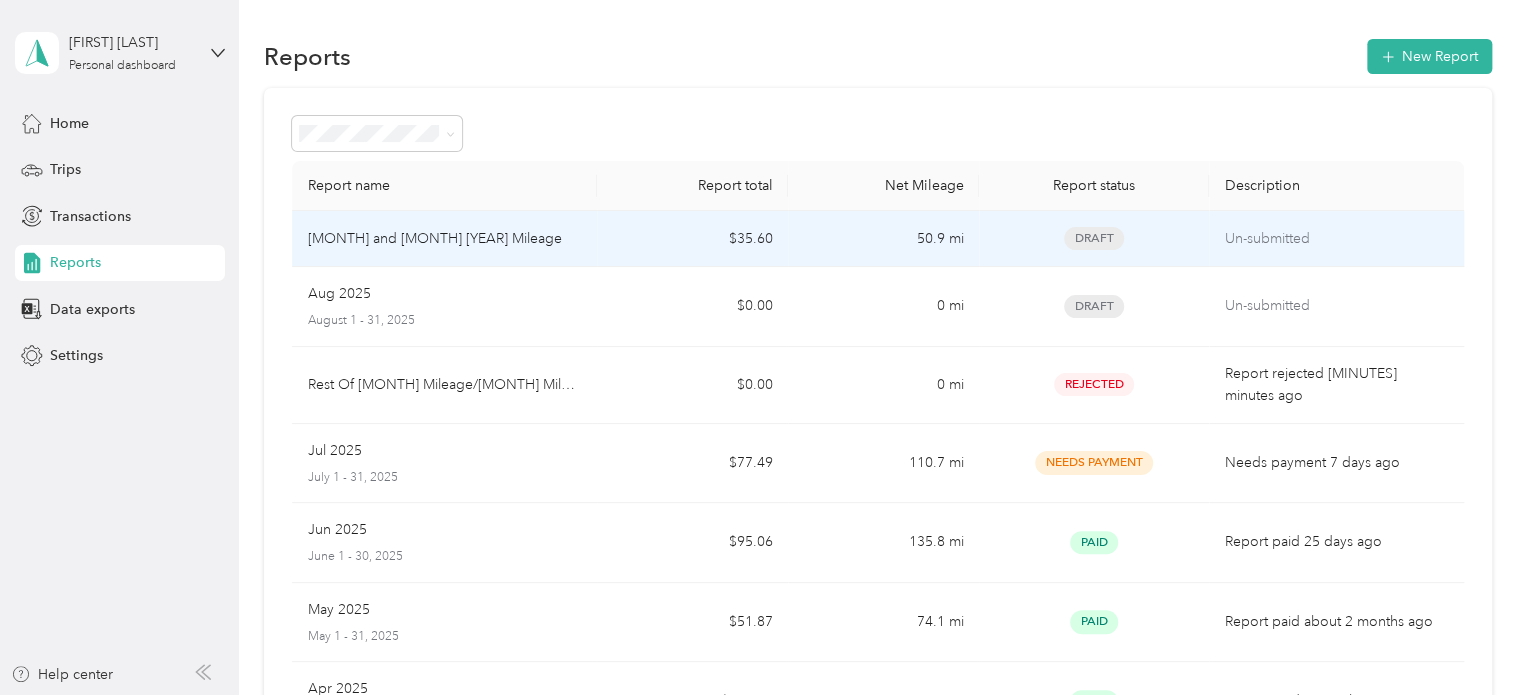 click on "[MONTH] and [MONTH] [YEAR] Mileage" at bounding box center [435, 239] 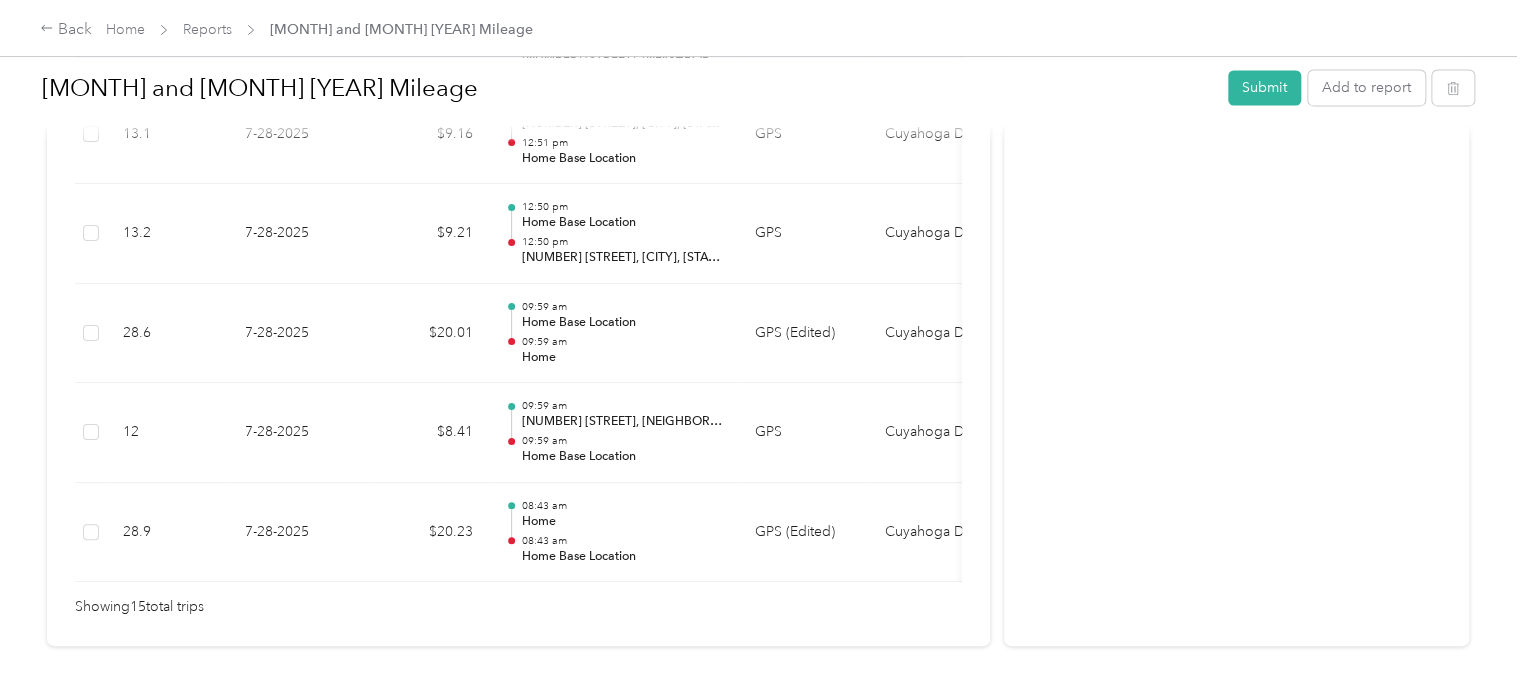 scroll, scrollTop: 1702, scrollLeft: 0, axis: vertical 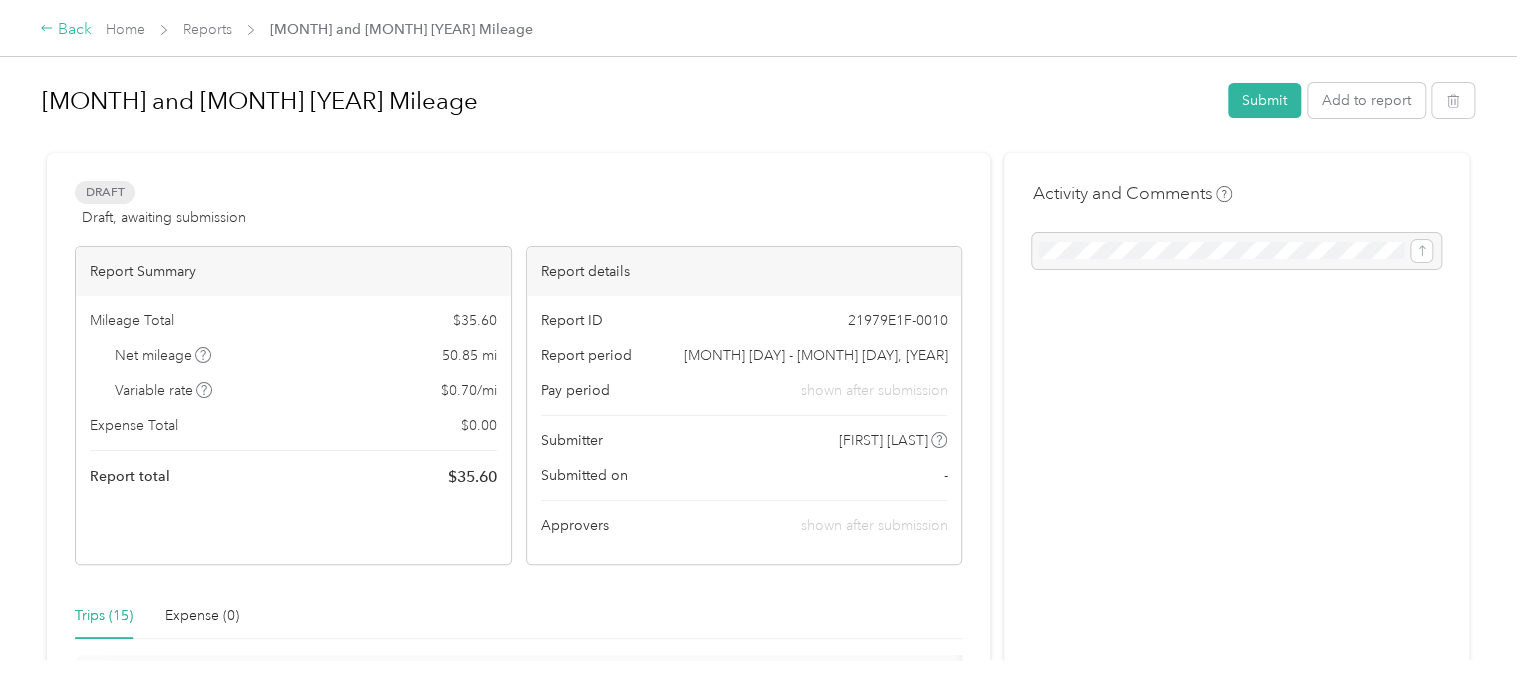 click on "Back" at bounding box center [66, 30] 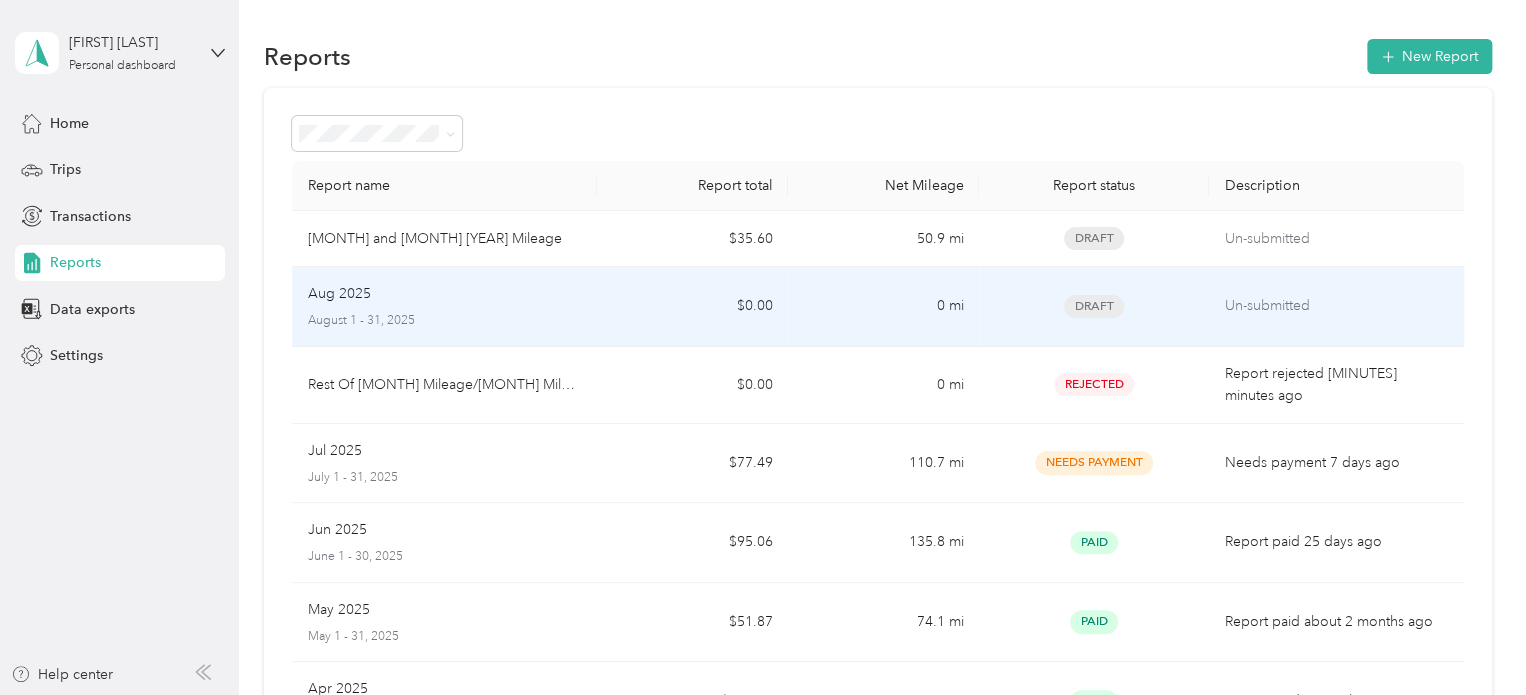 click on "Aug 2025" at bounding box center [339, 294] 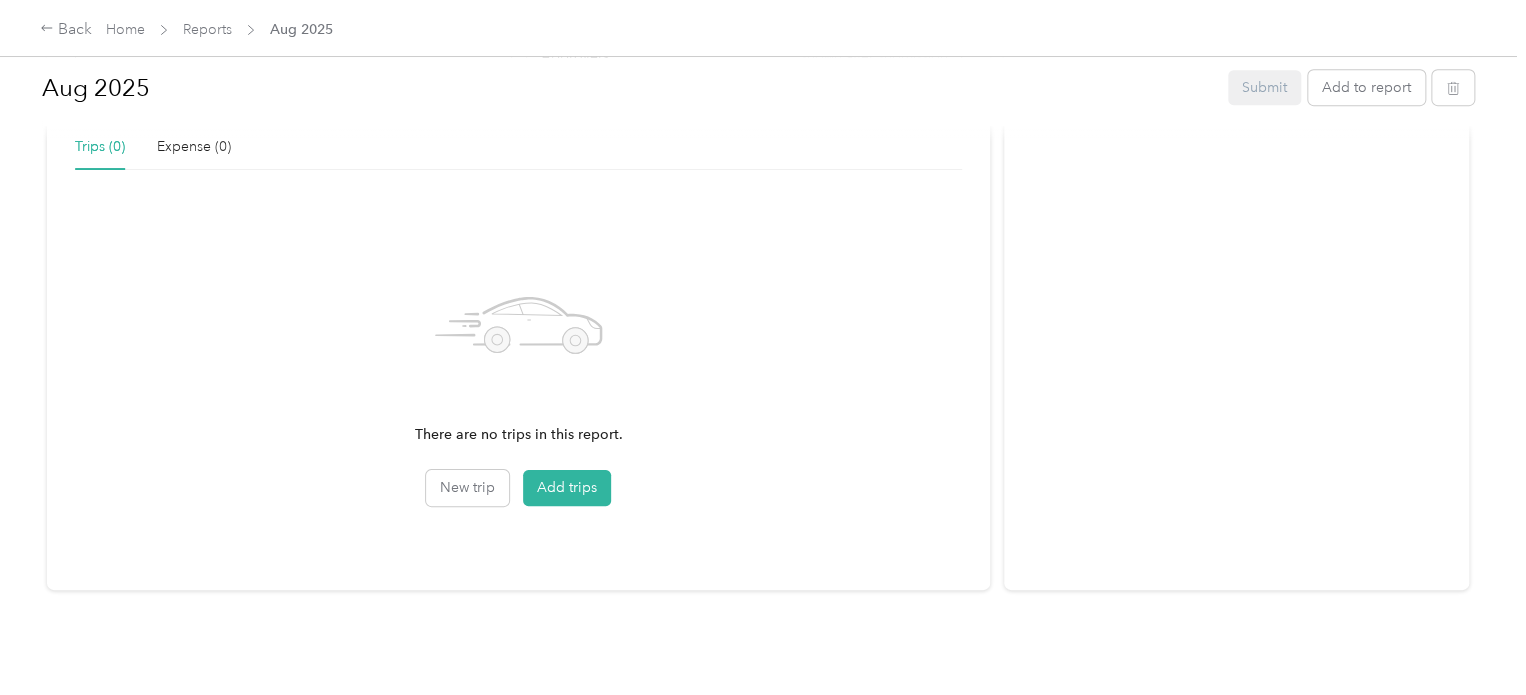 scroll, scrollTop: 0, scrollLeft: 0, axis: both 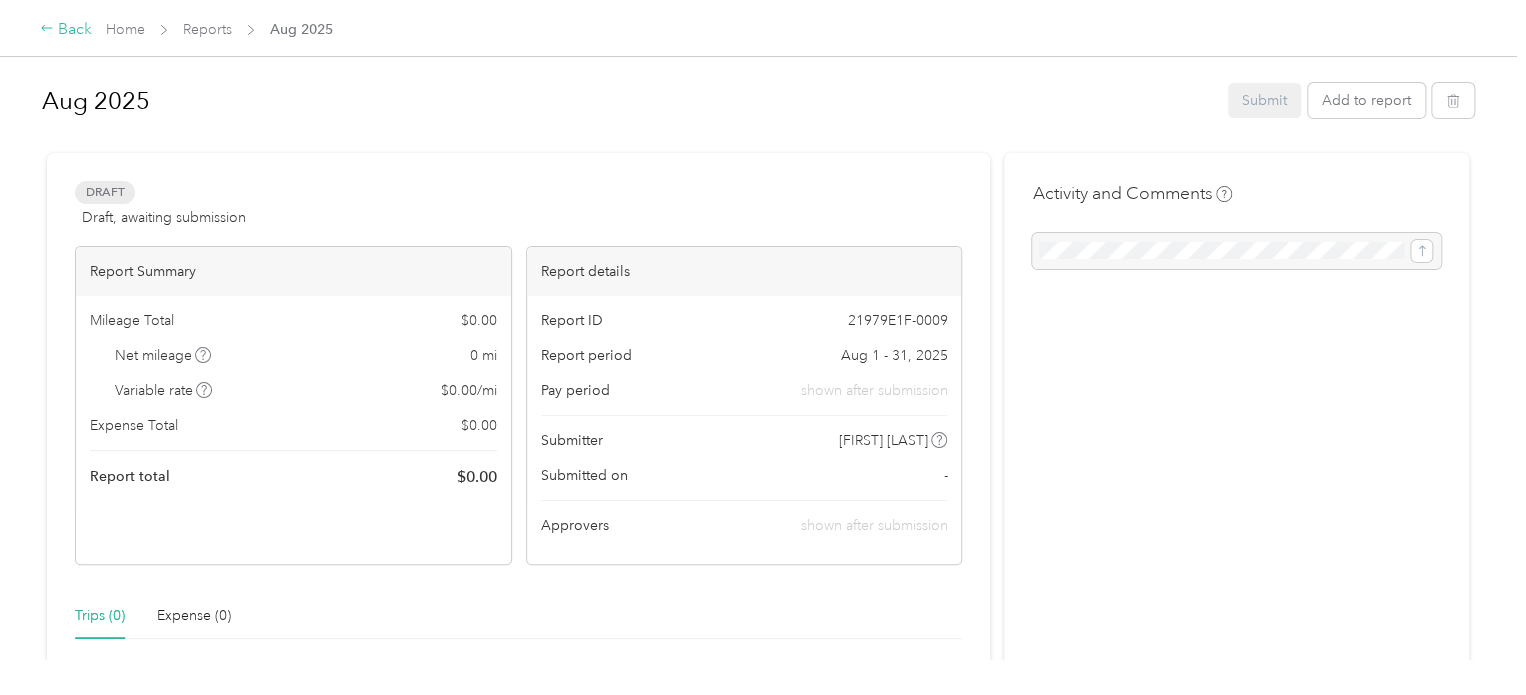 click on "Back" at bounding box center (66, 30) 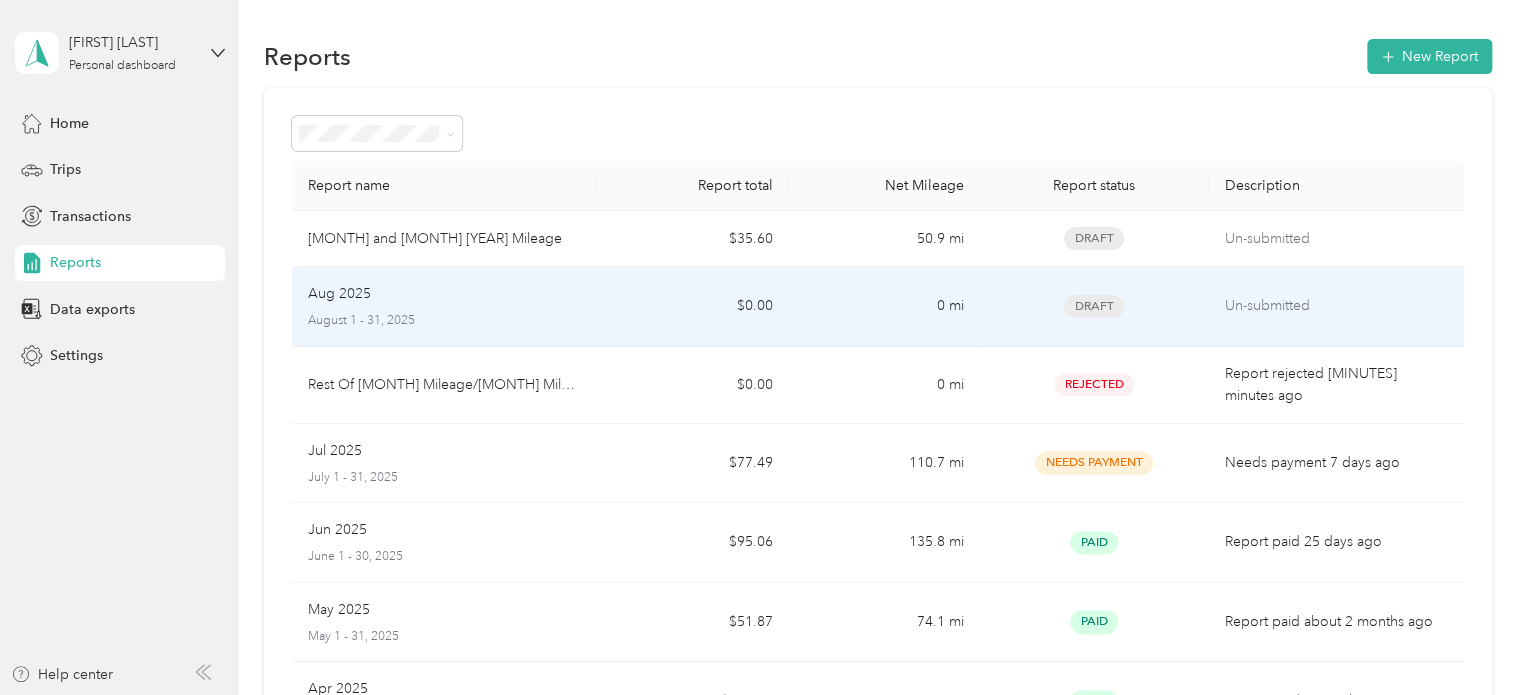 click on "August 1 - 31, 2025" at bounding box center (445, 321) 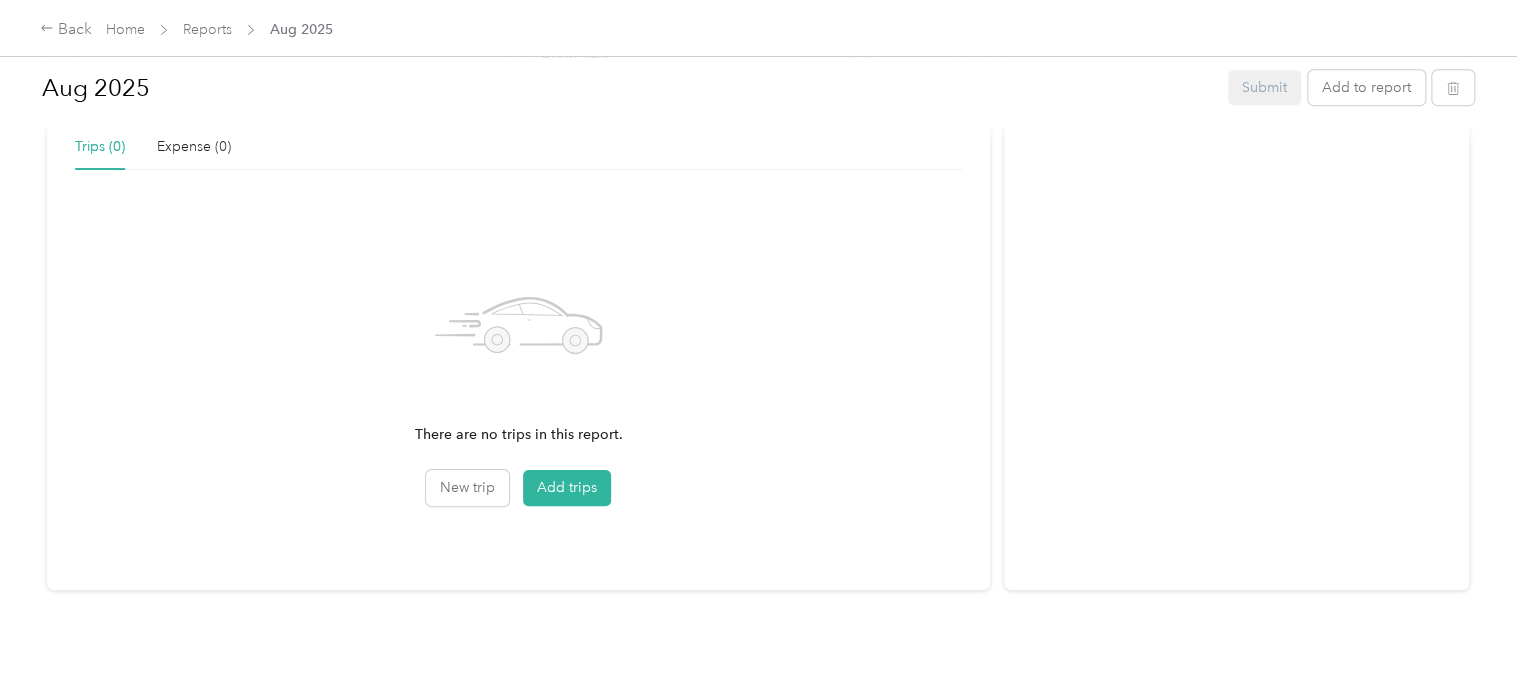 scroll, scrollTop: 0, scrollLeft: 0, axis: both 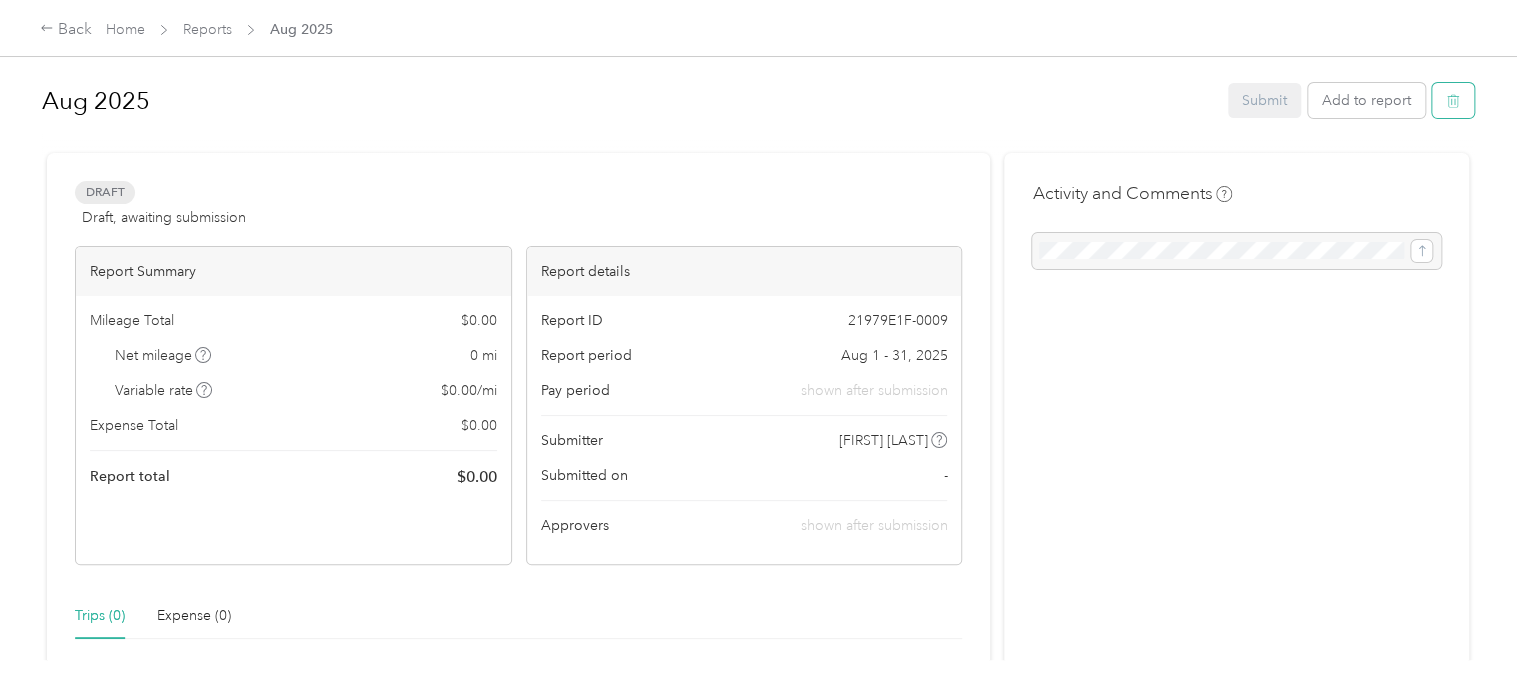 click 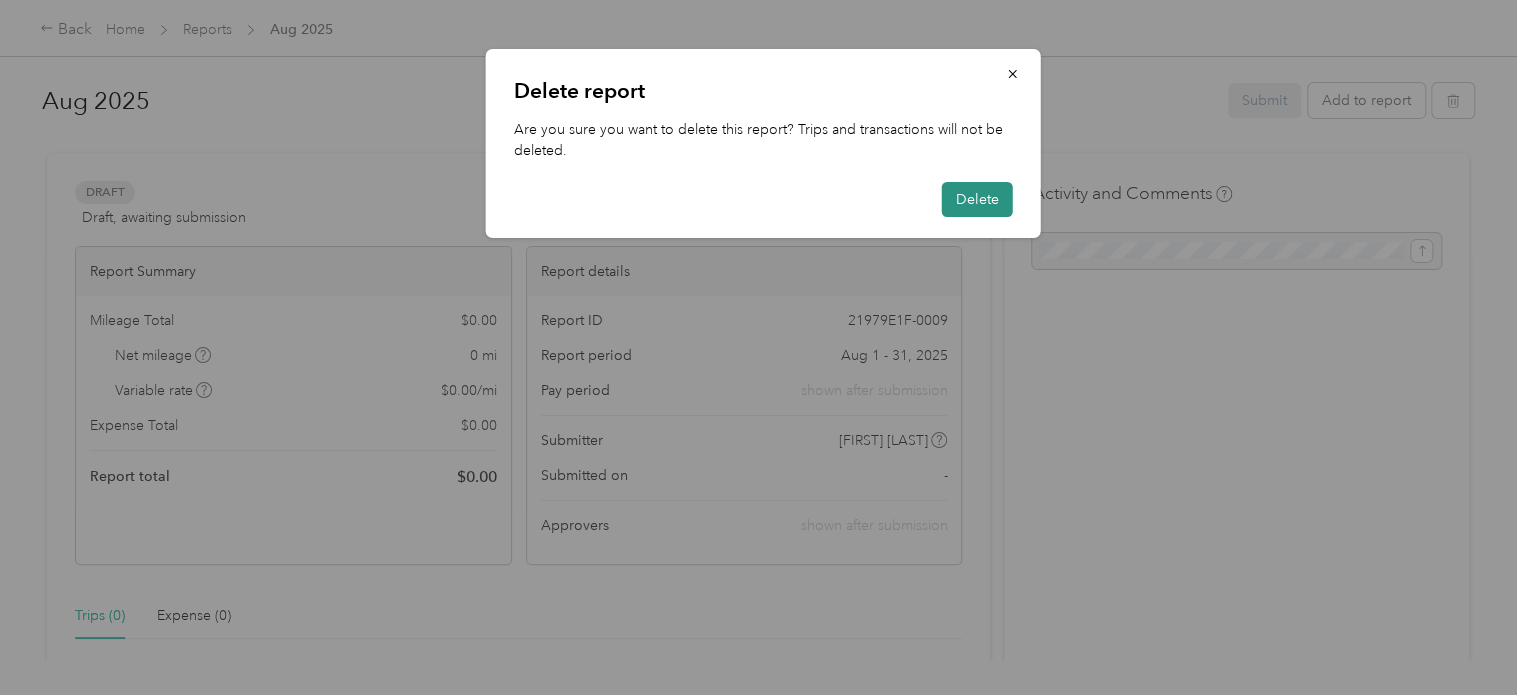 click on "Delete" at bounding box center (977, 199) 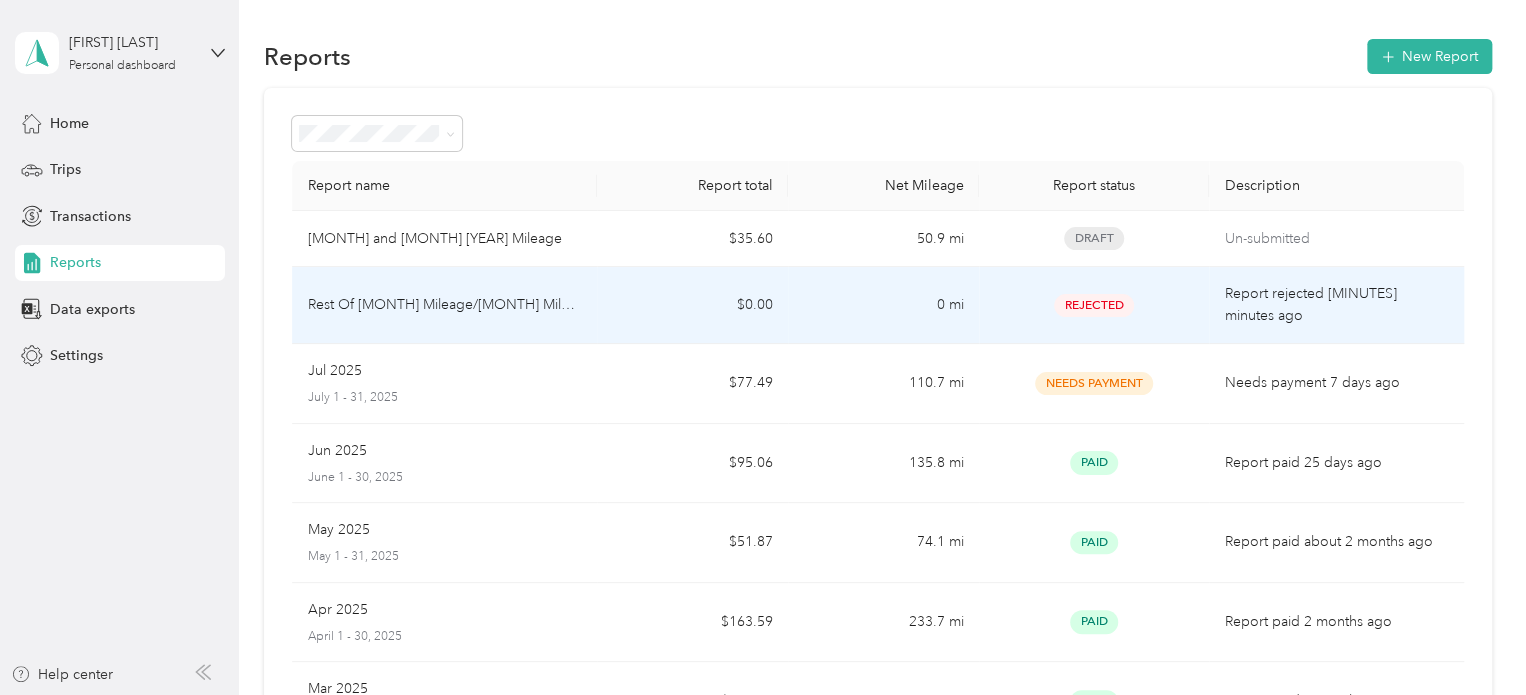 click on "$0.00" at bounding box center [692, 305] 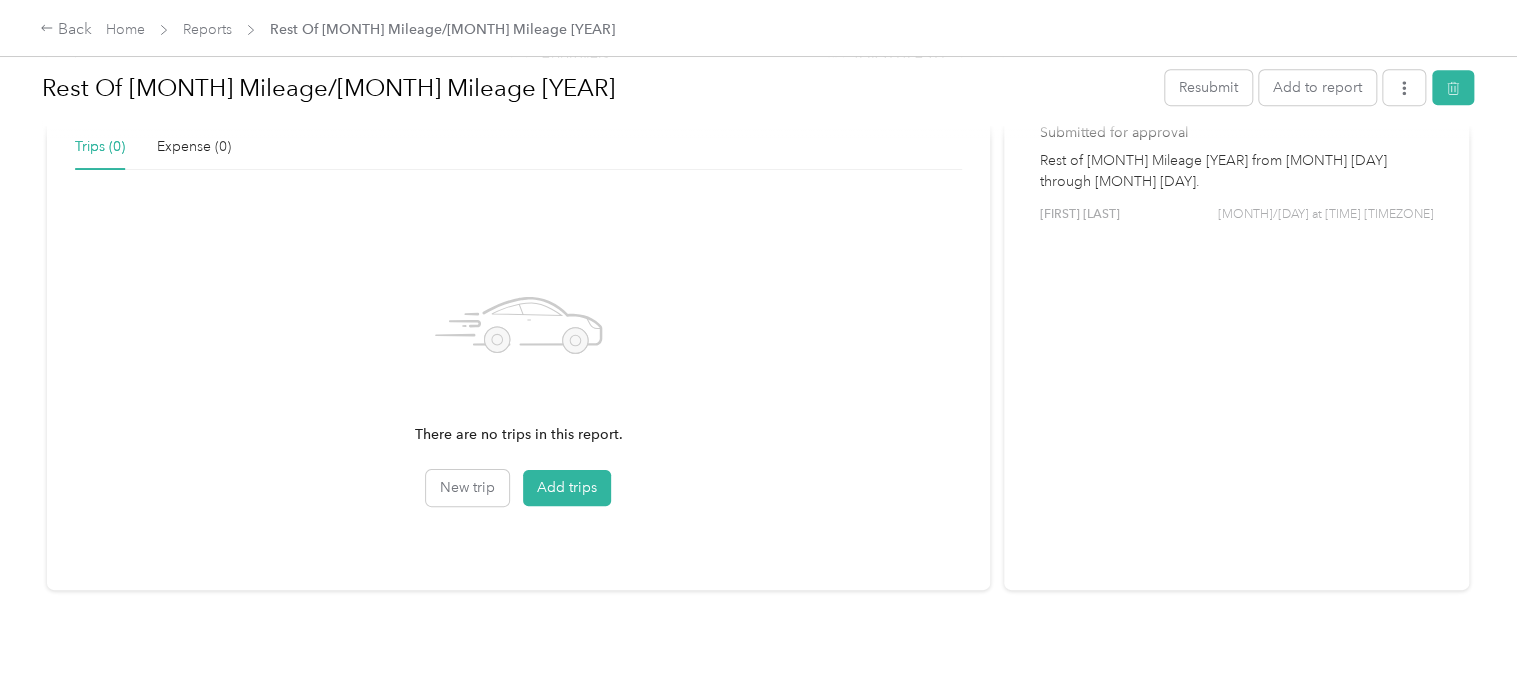 scroll, scrollTop: 0, scrollLeft: 0, axis: both 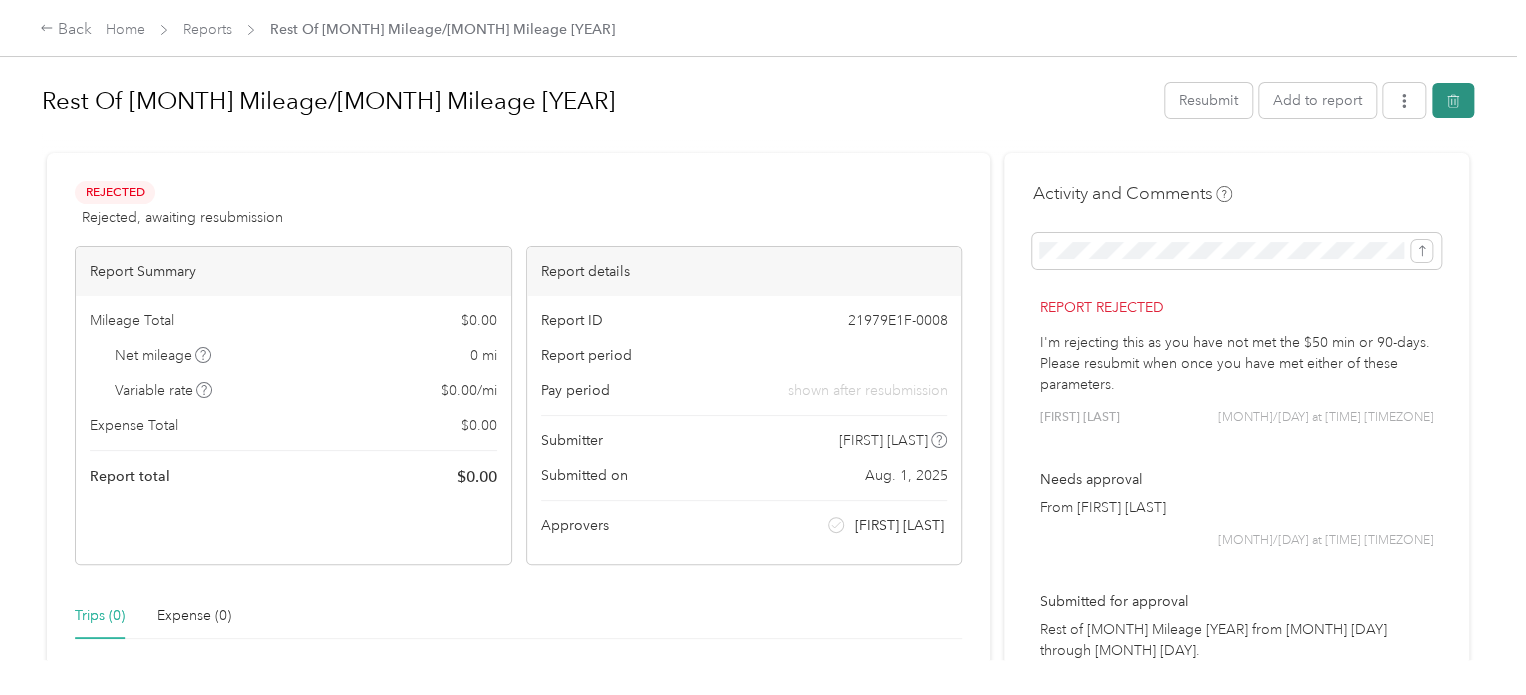 click 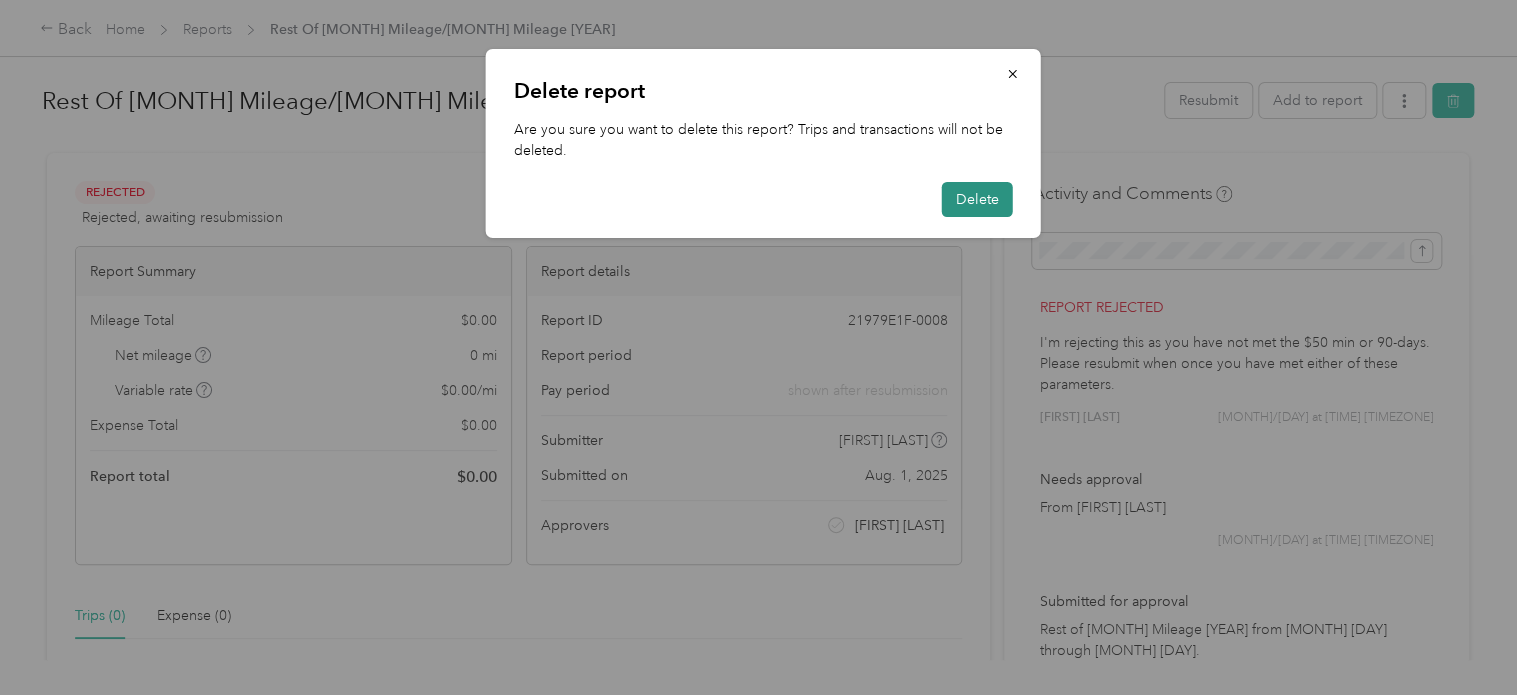 click on "Delete" at bounding box center [977, 199] 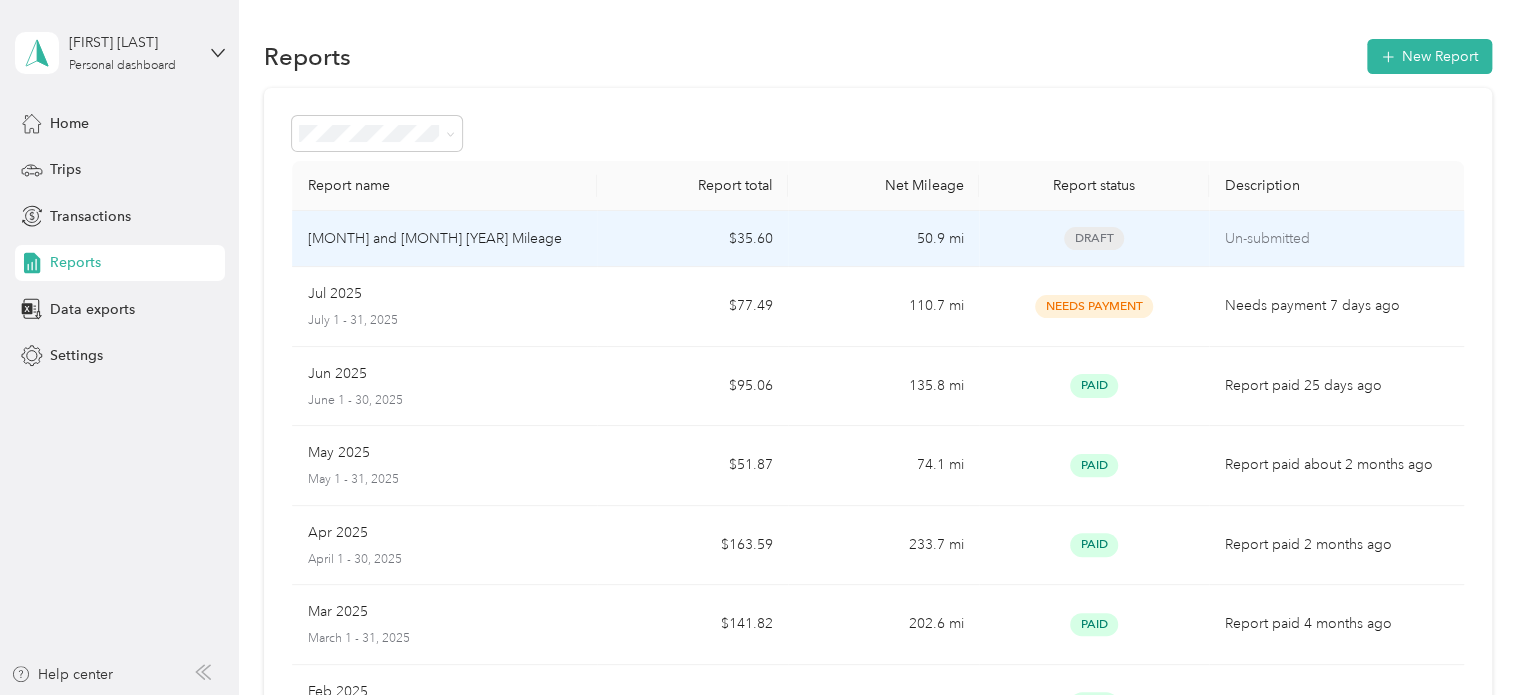 click on "[MONTH] and [MONTH] [YEAR] Mileage" at bounding box center (445, 239) 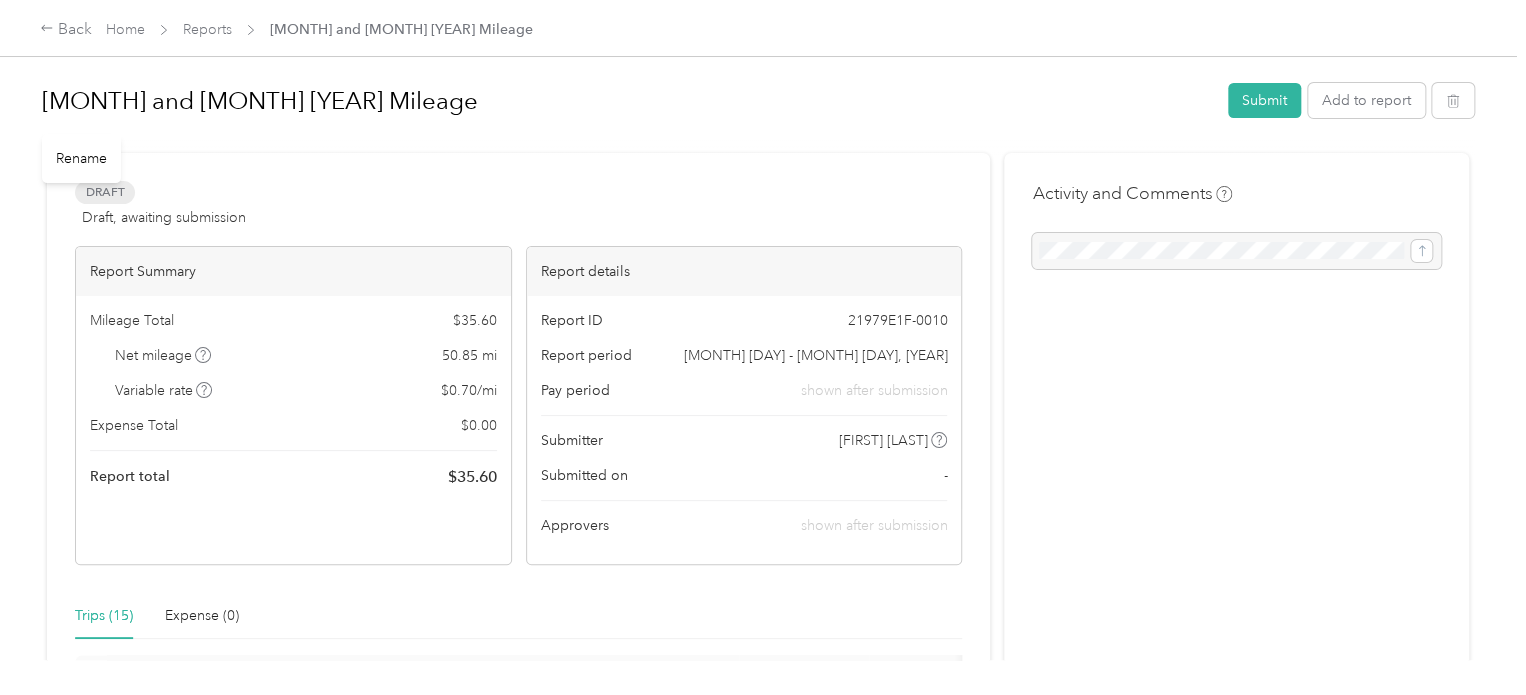 click on "[MONTH] and [MONTH] [YEAR] Mileage" at bounding box center [628, 101] 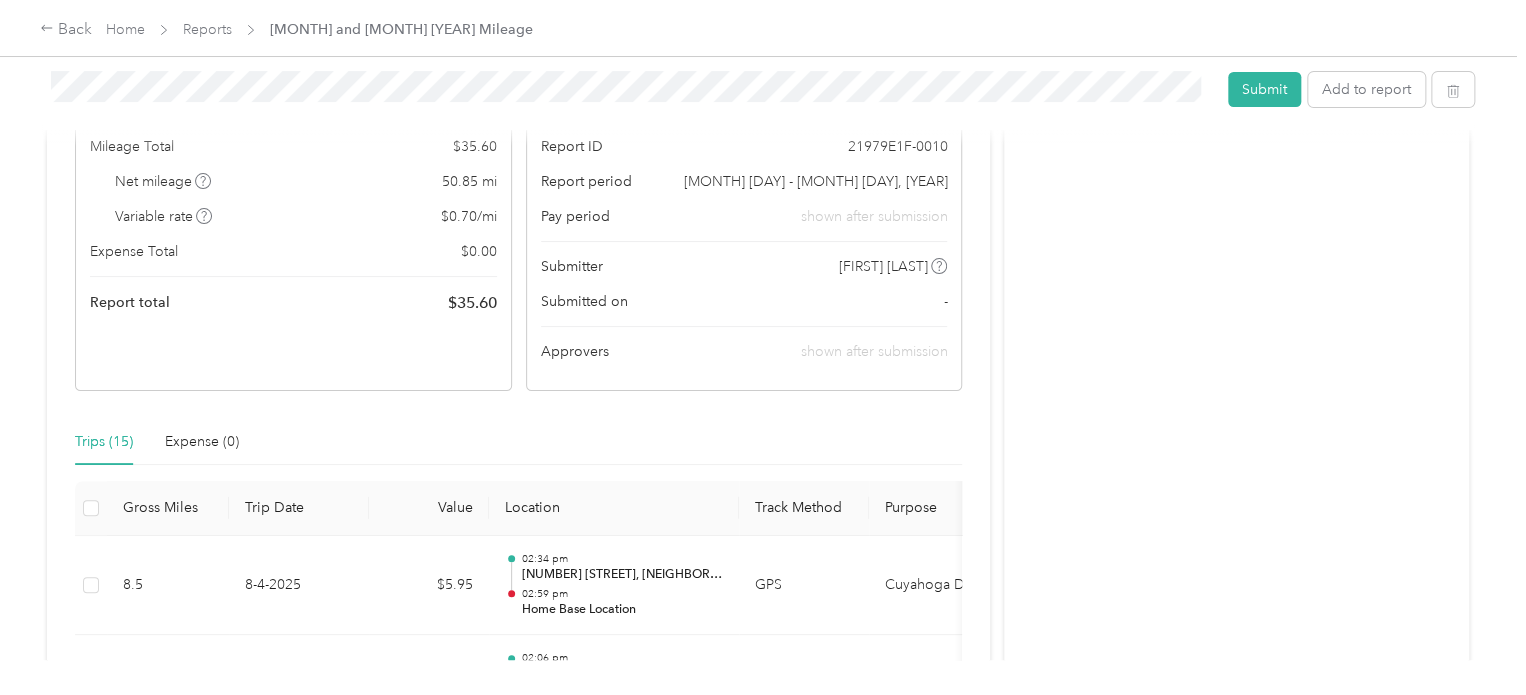 scroll, scrollTop: 0, scrollLeft: 0, axis: both 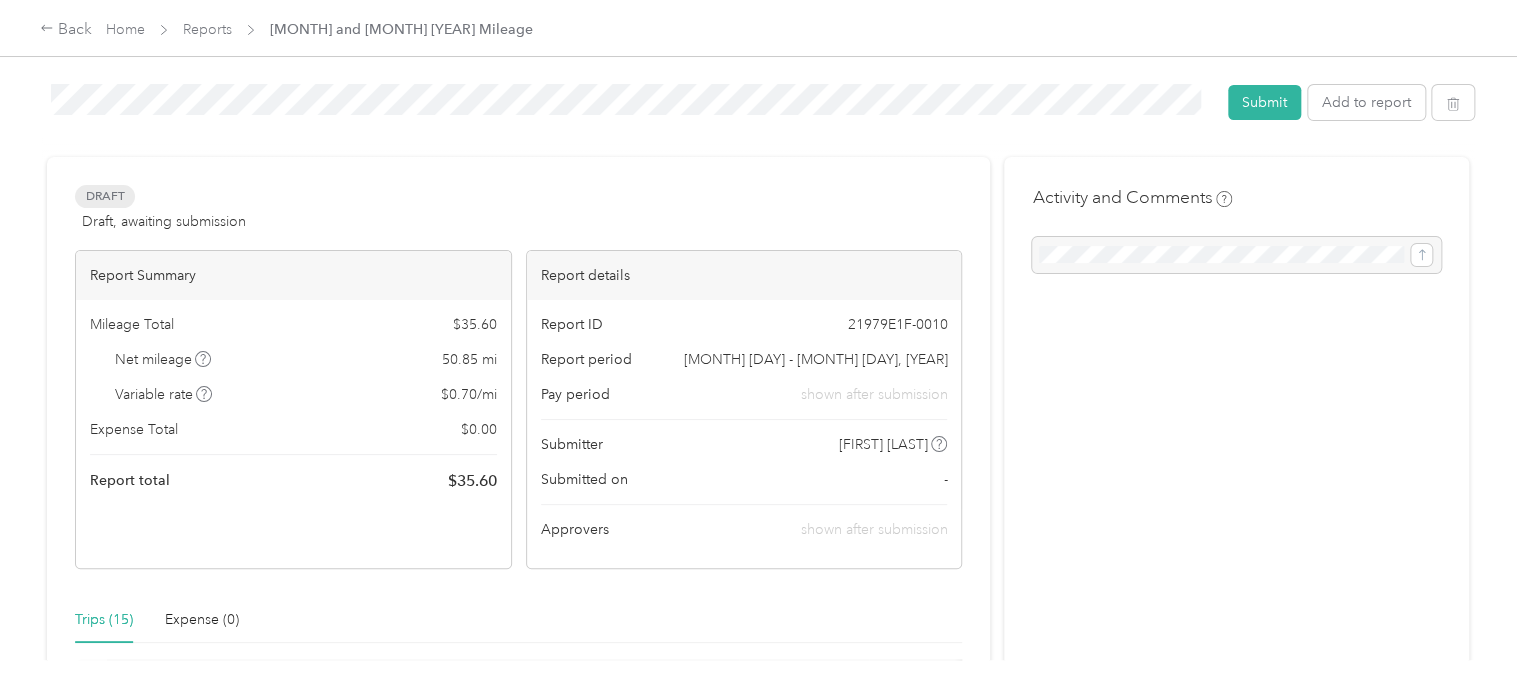 click on "Draft Draft, awaiting submission View  activity & comments" at bounding box center (518, 209) 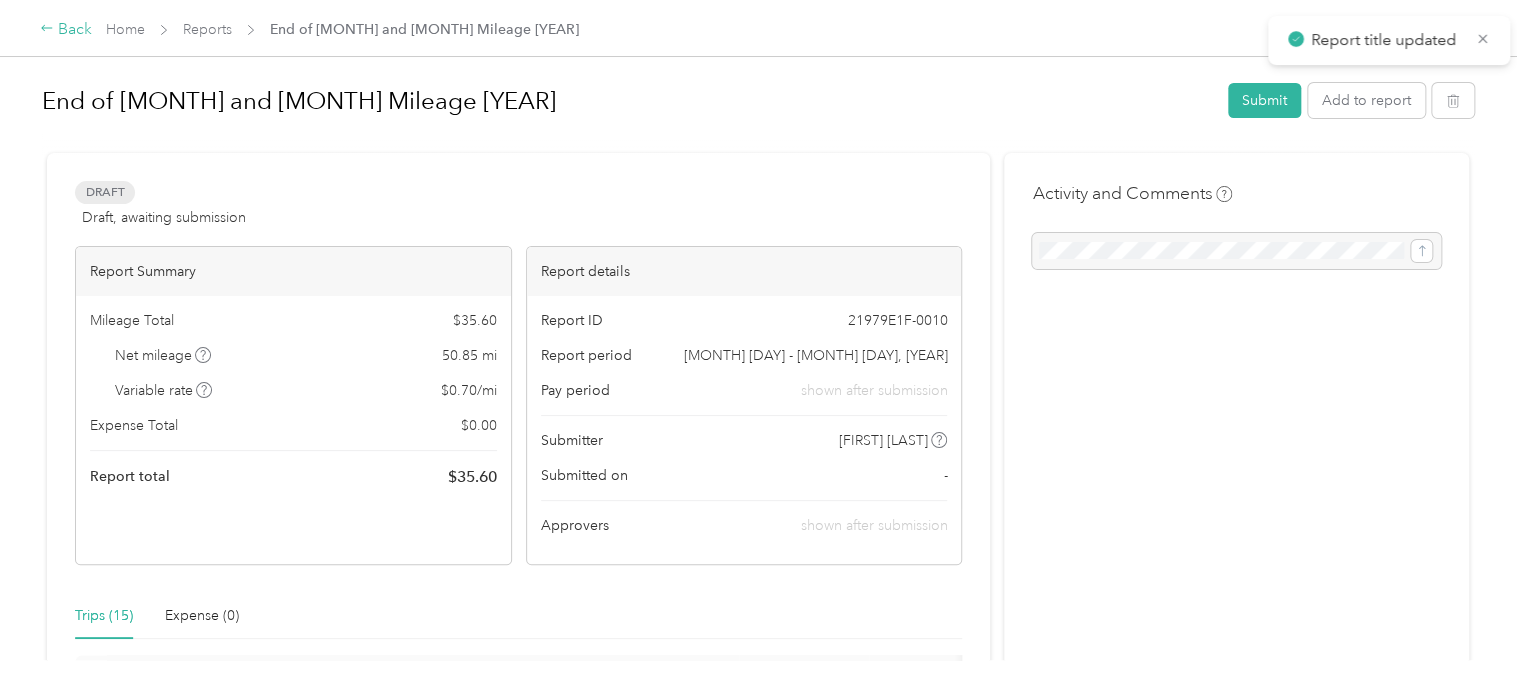 click 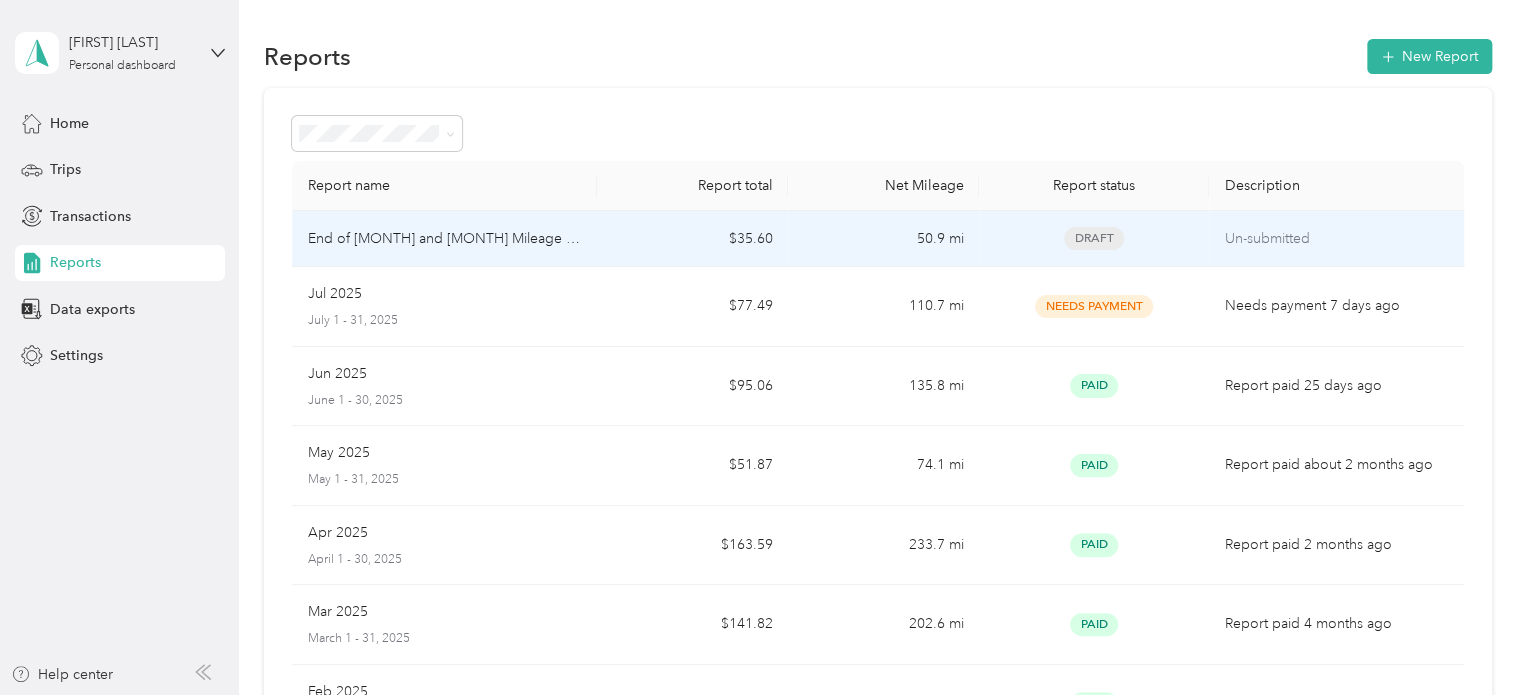 click on "End of [MONTH] and [MONTH] Mileage [YEAR]" at bounding box center [445, 239] 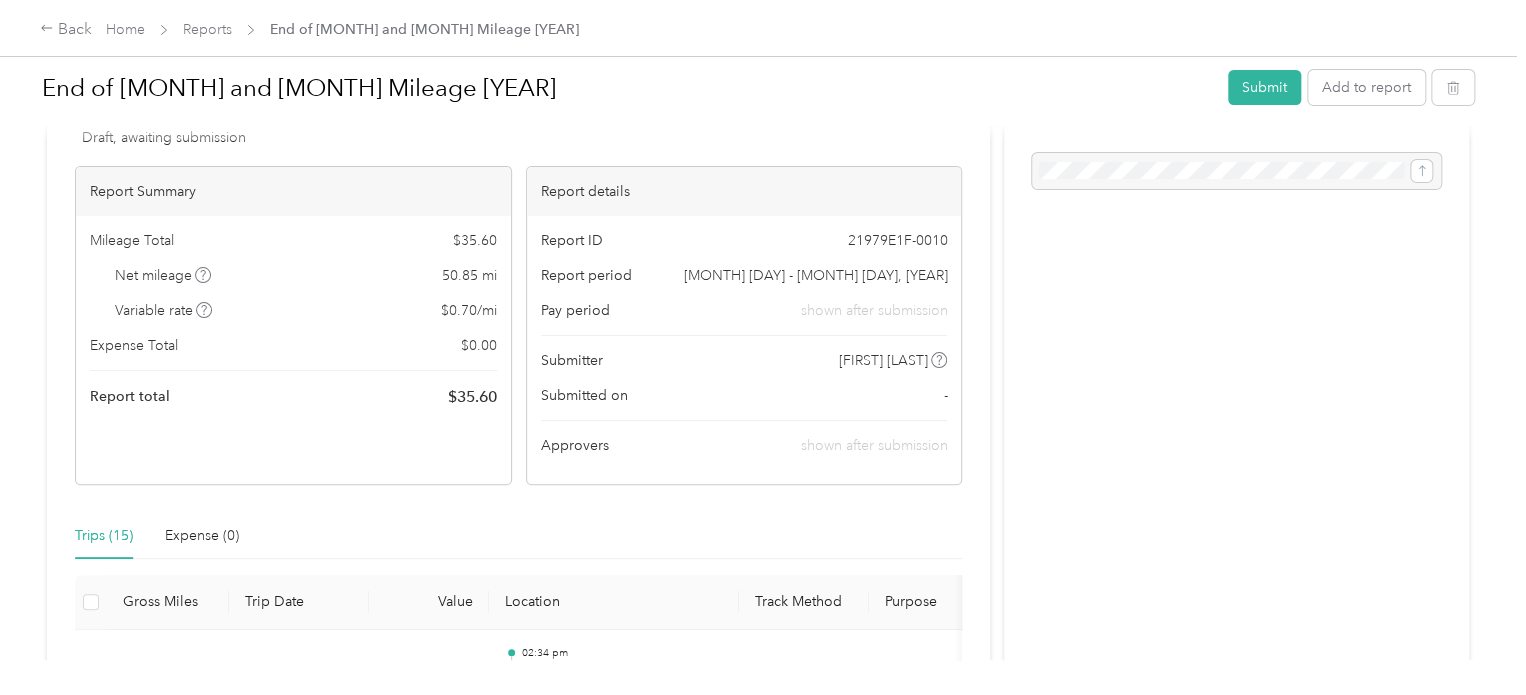 scroll, scrollTop: 0, scrollLeft: 0, axis: both 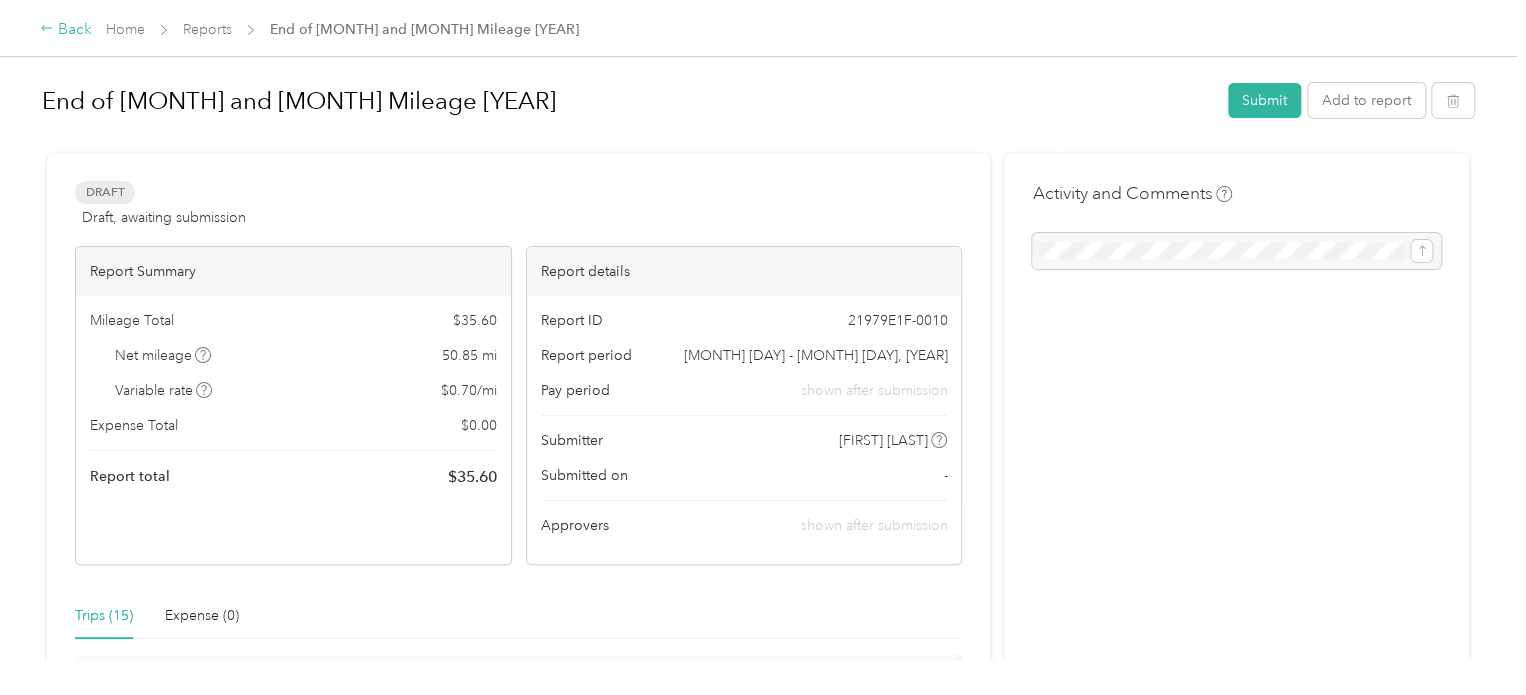 click 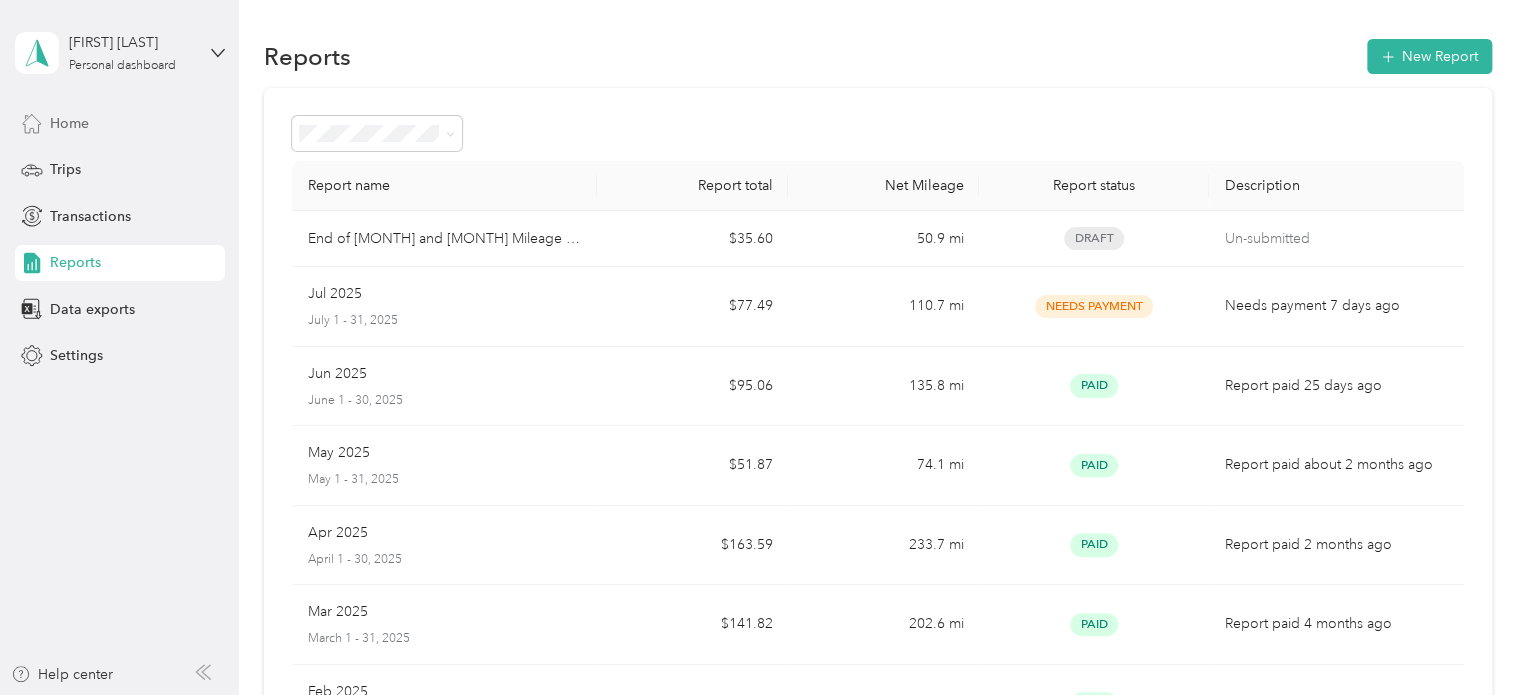 click on "Home" at bounding box center [69, 123] 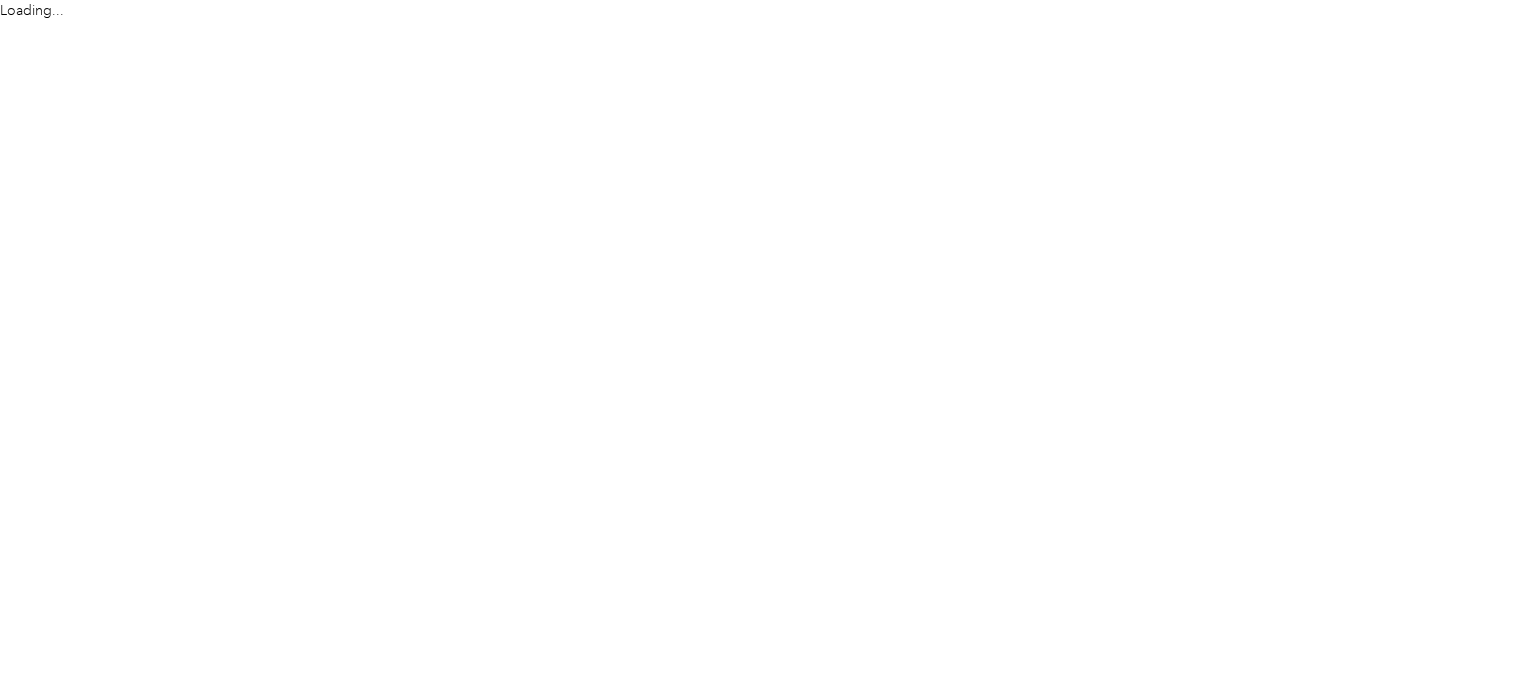 scroll, scrollTop: 0, scrollLeft: 0, axis: both 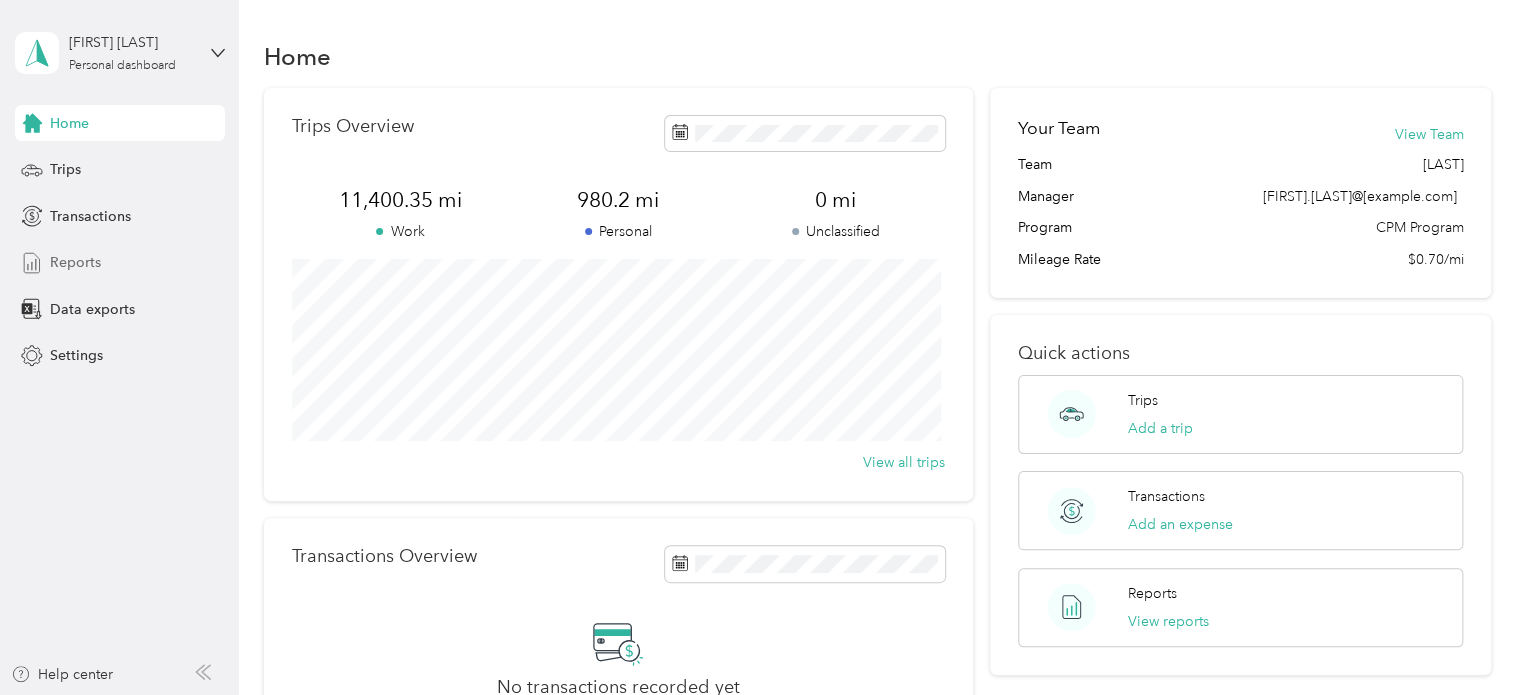 click on "Reports" at bounding box center [75, 262] 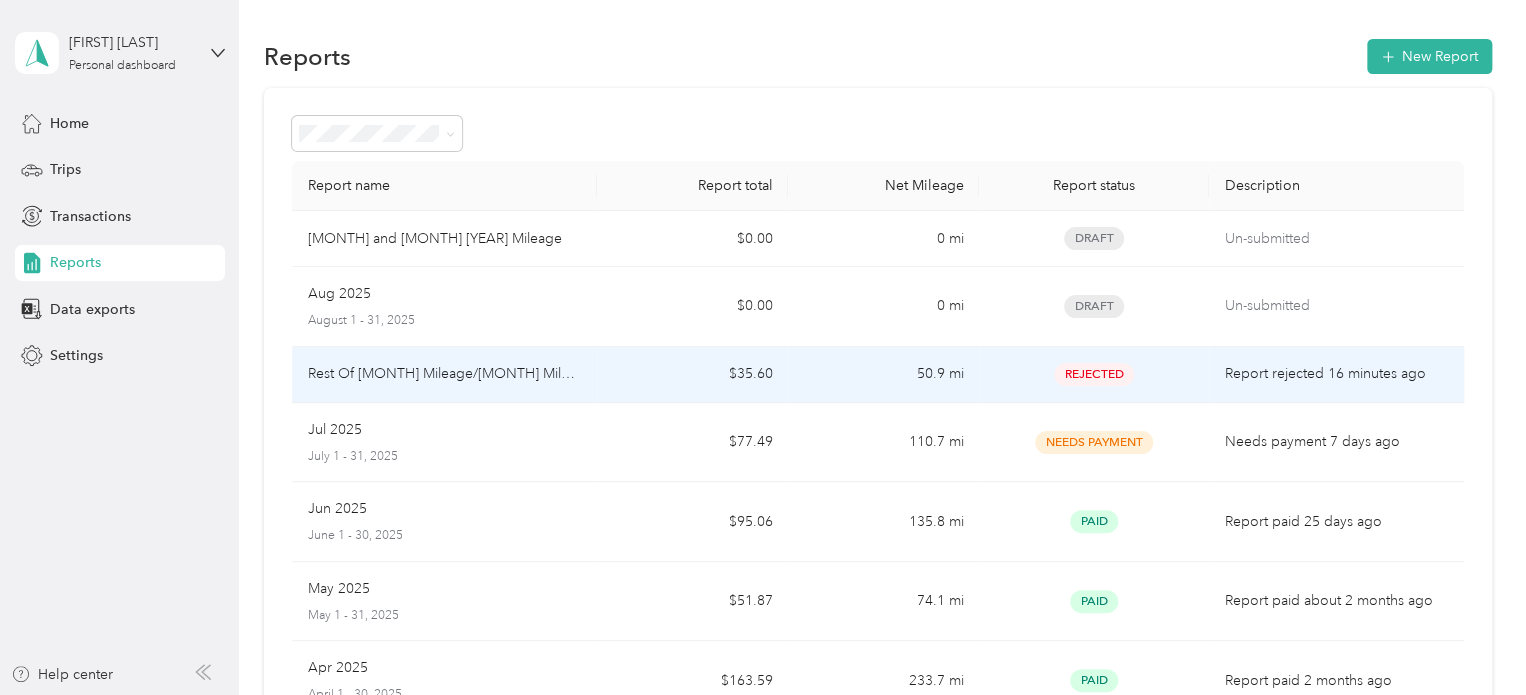 click on "Rest Of [MONTH] Mileage/[MONTH] Mileage [YEAR]" at bounding box center [445, 374] 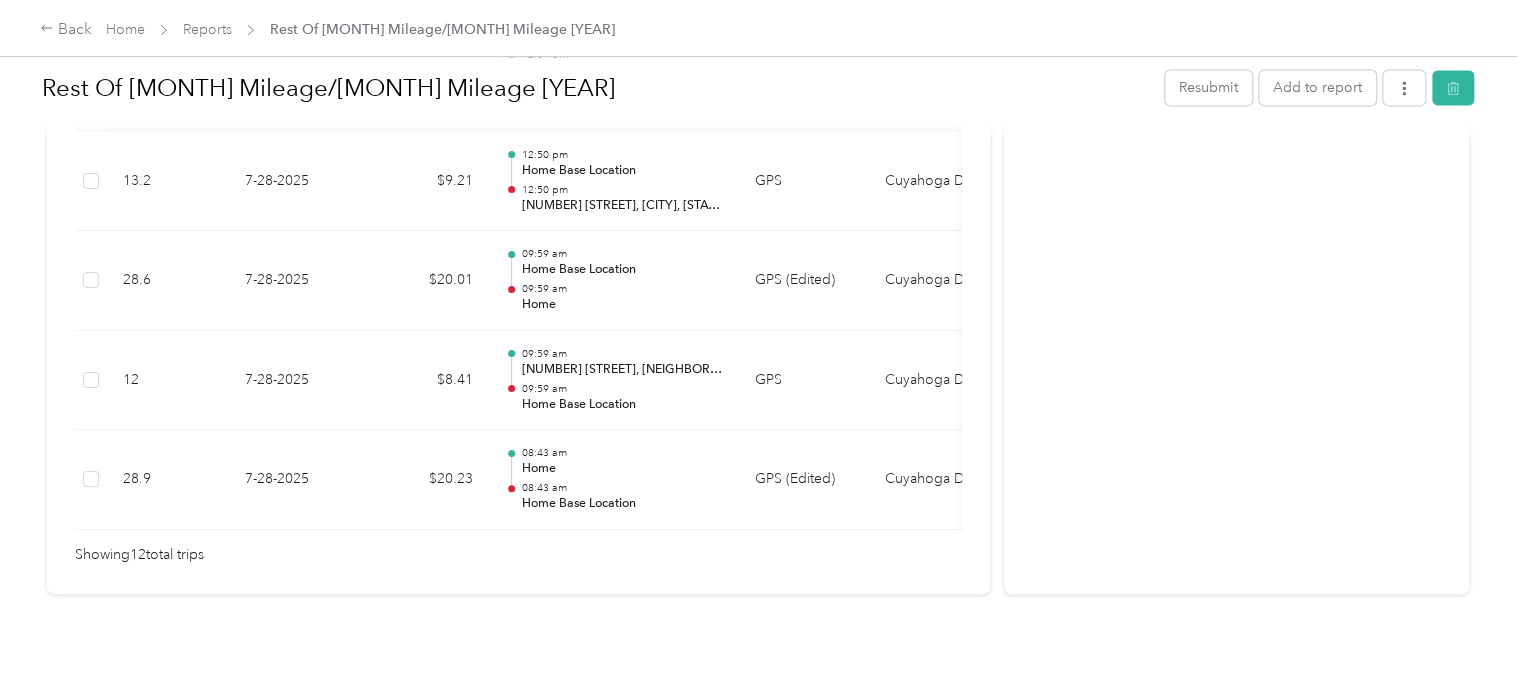 scroll, scrollTop: 1404, scrollLeft: 0, axis: vertical 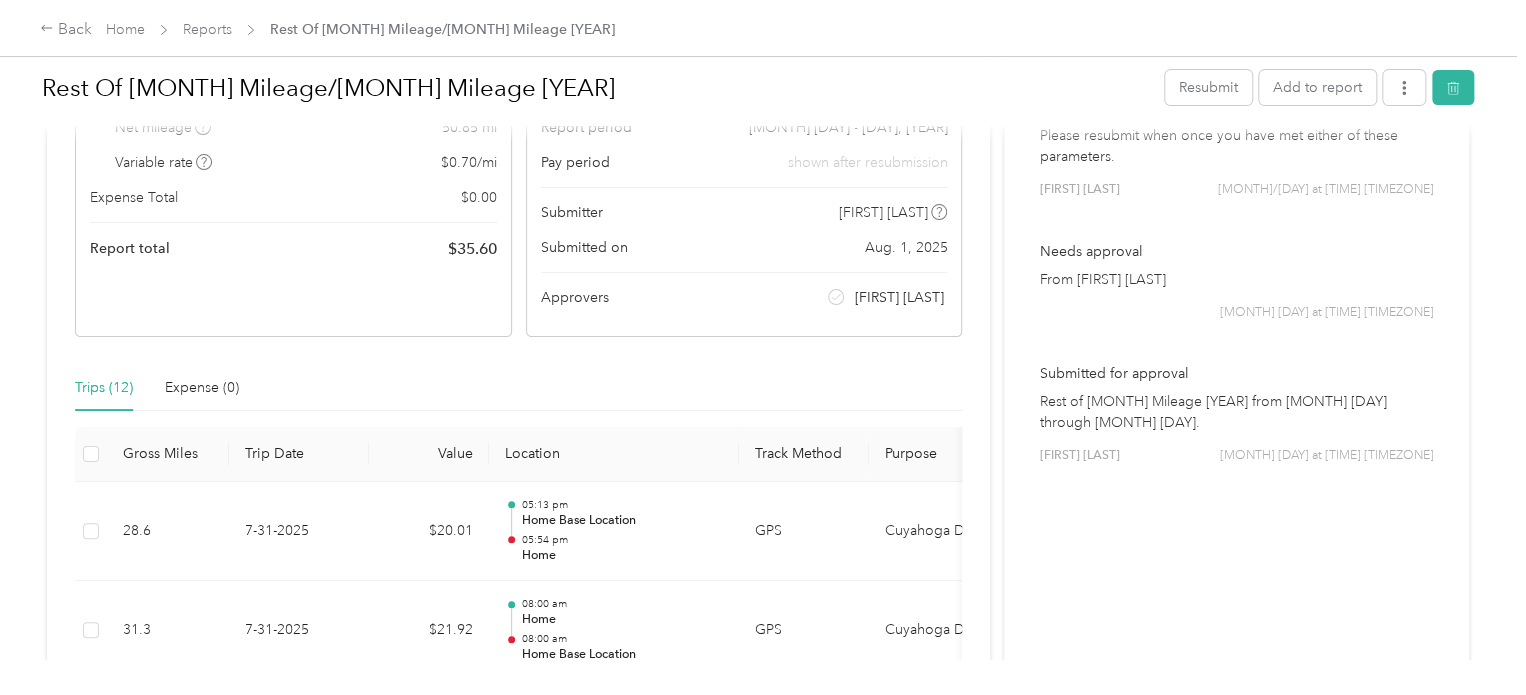 click on "Trips (12)" at bounding box center [104, 388] 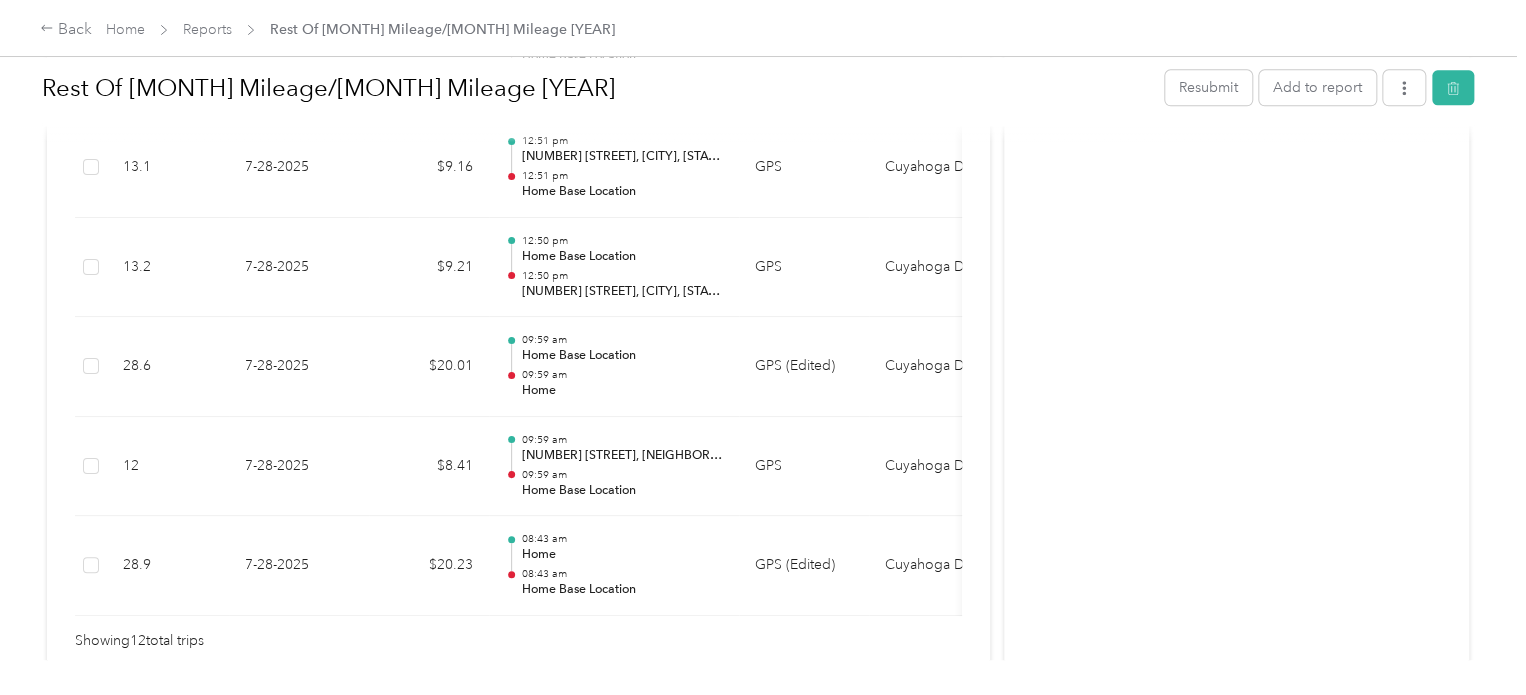 scroll, scrollTop: 1404, scrollLeft: 0, axis: vertical 